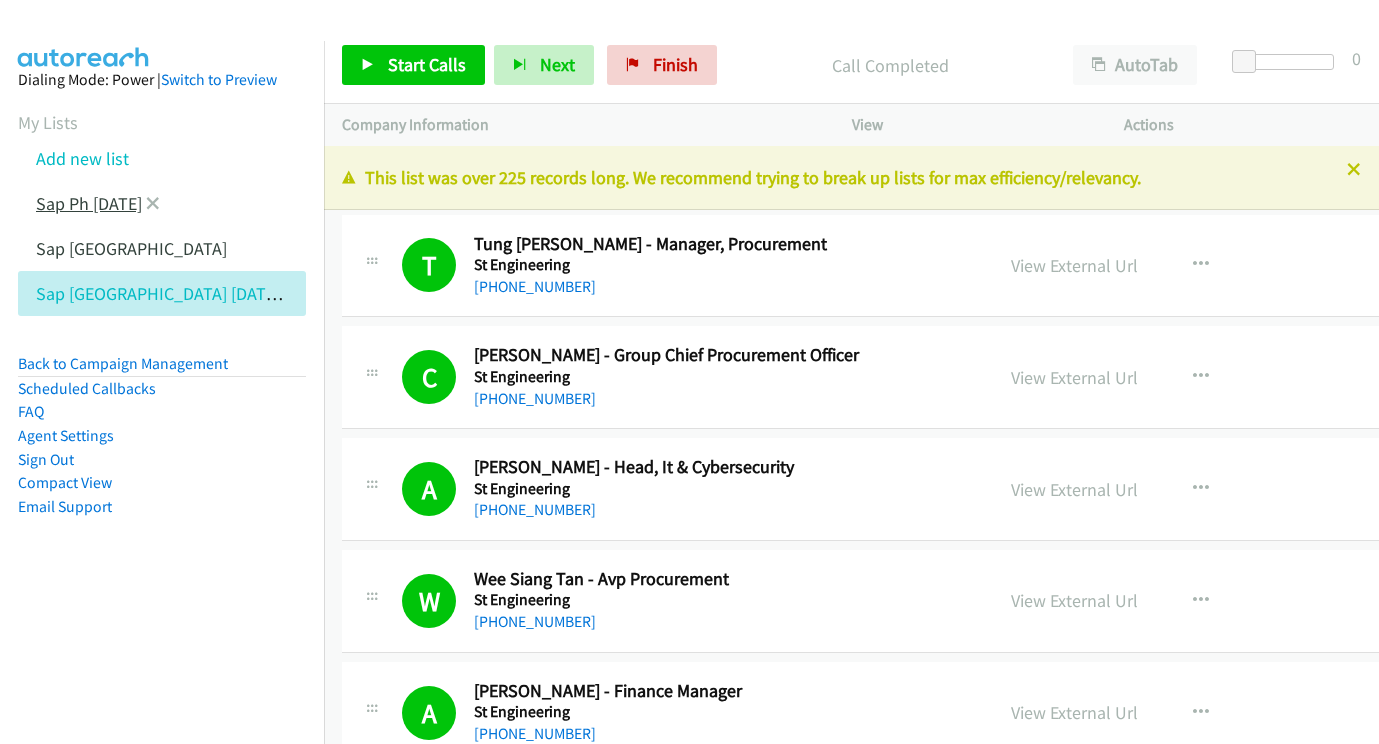 scroll, scrollTop: 0, scrollLeft: 0, axis: both 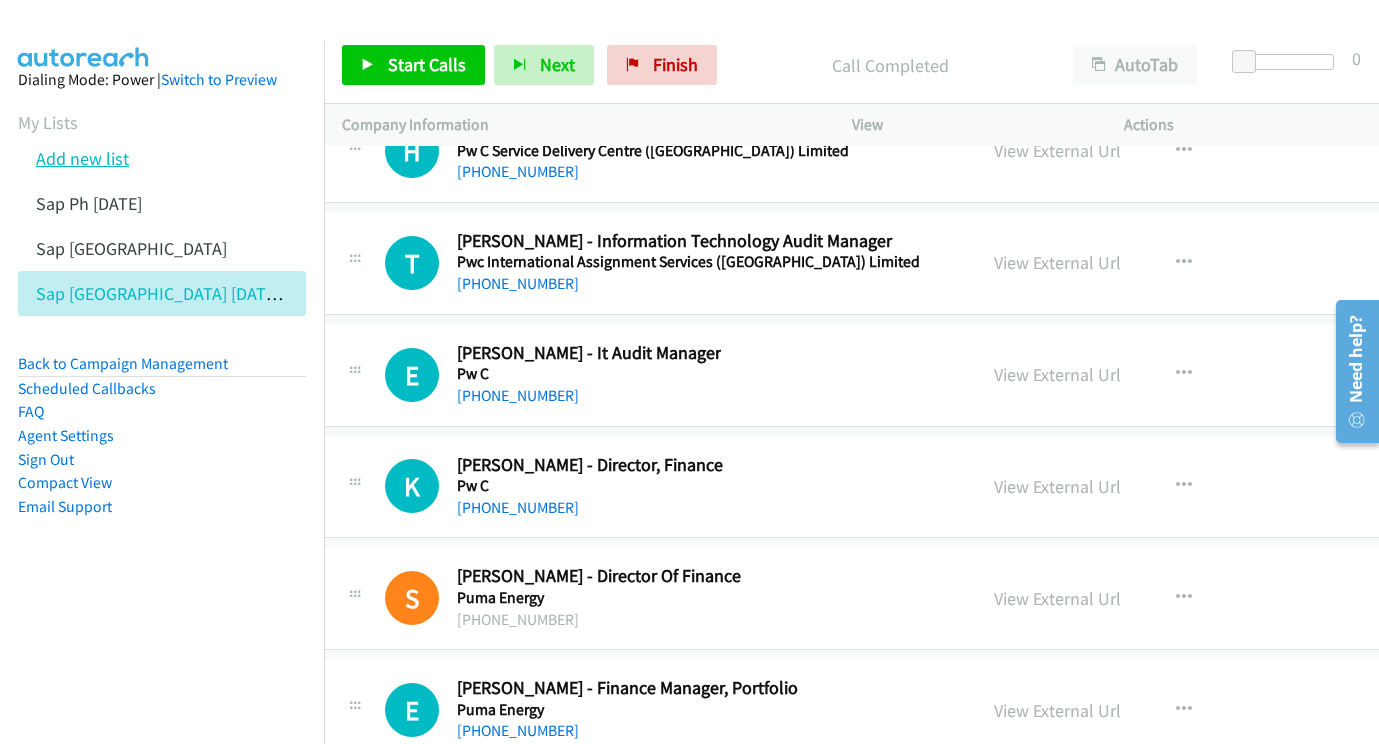 click on "Add new list" at bounding box center [82, 158] 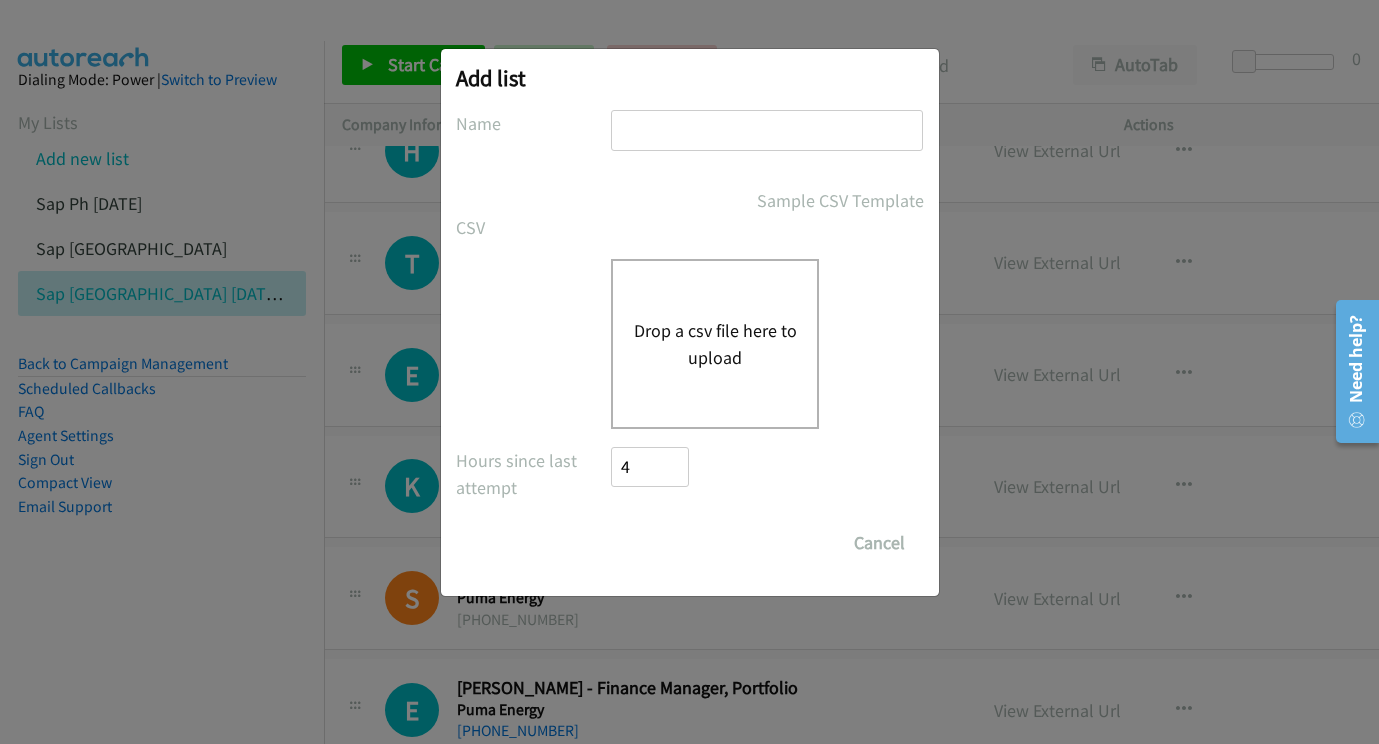 click at bounding box center (767, 130) 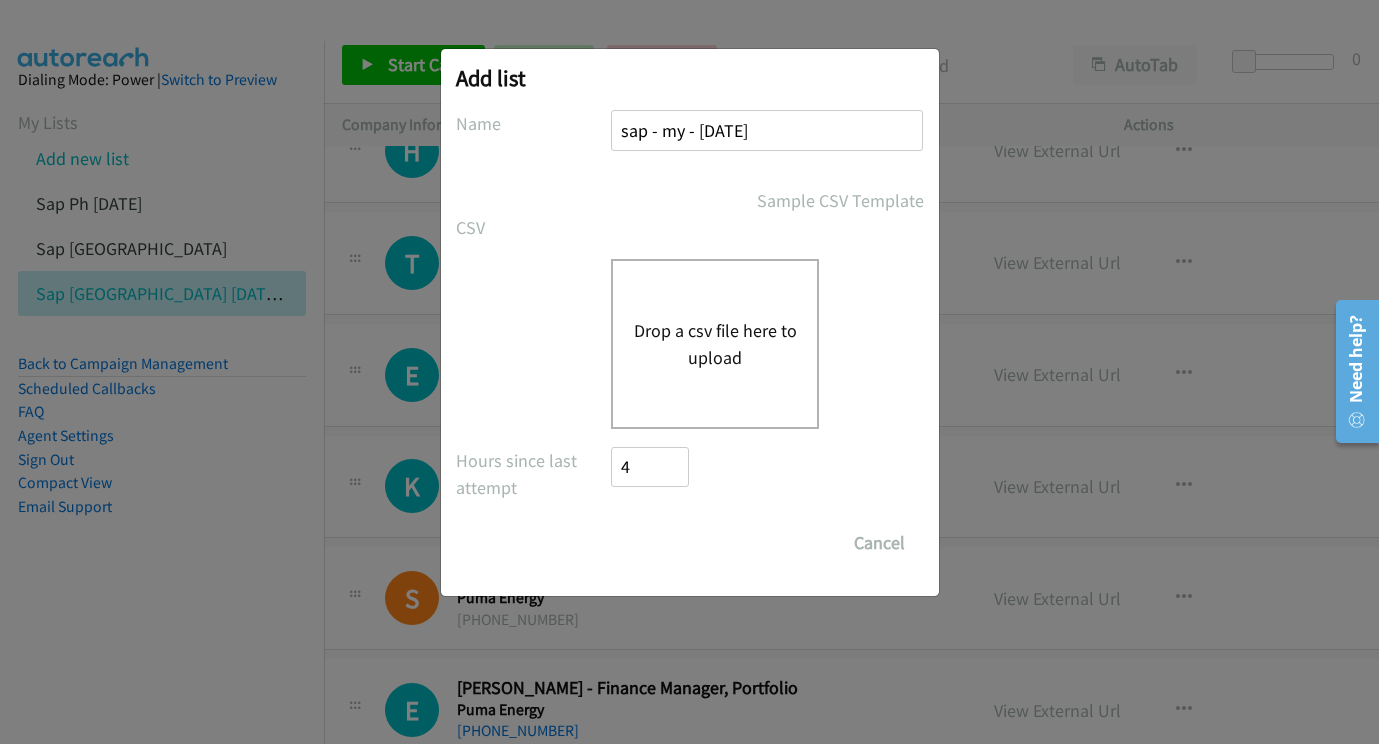 type on "sap - my - [DATE]" 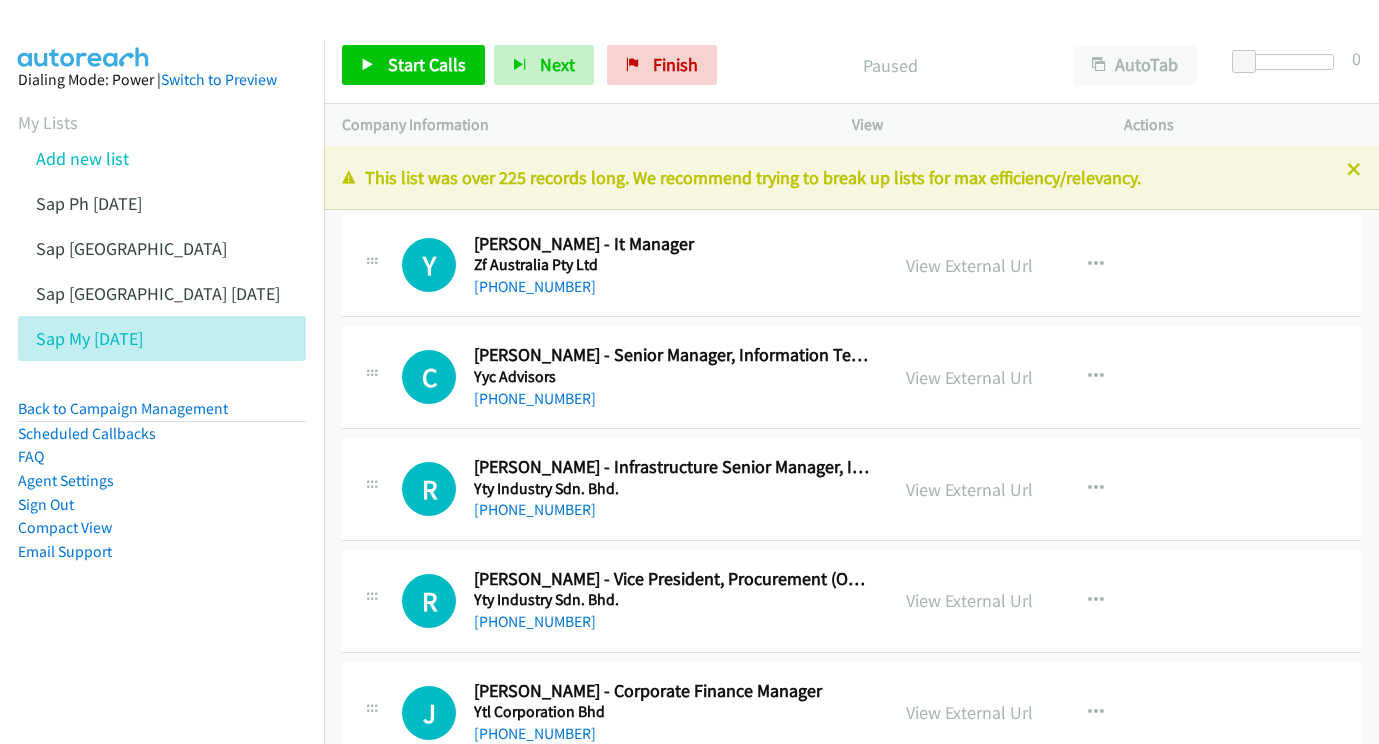 scroll, scrollTop: 0, scrollLeft: 0, axis: both 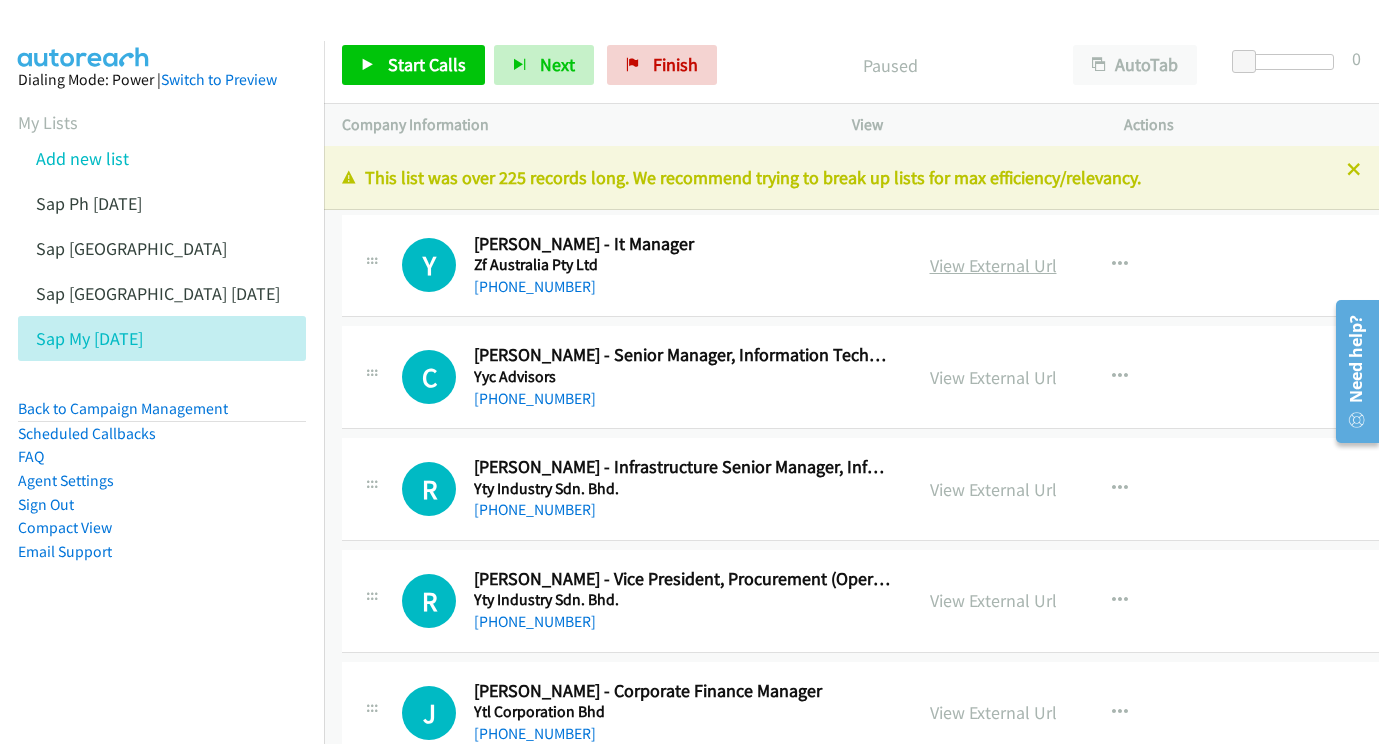 click on "View External Url" at bounding box center (993, 265) 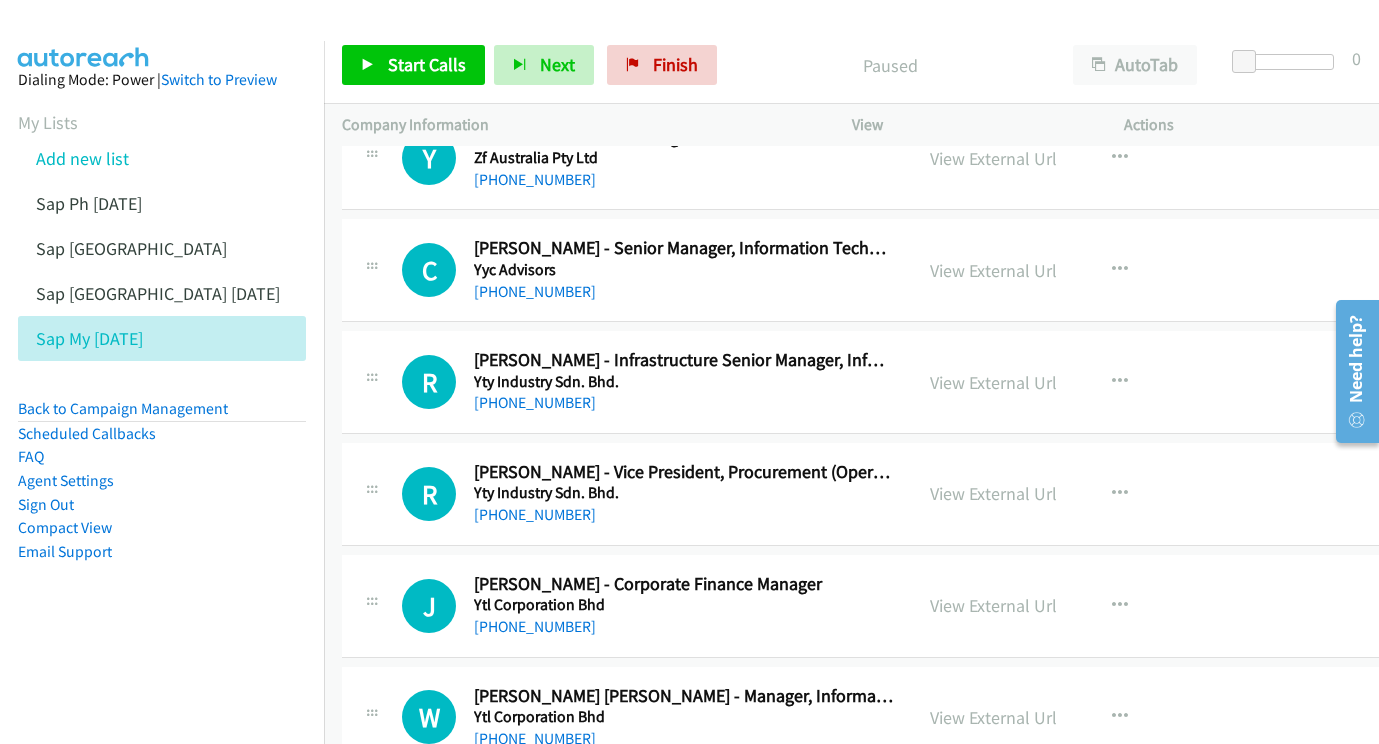 scroll, scrollTop: 110, scrollLeft: 0, axis: vertical 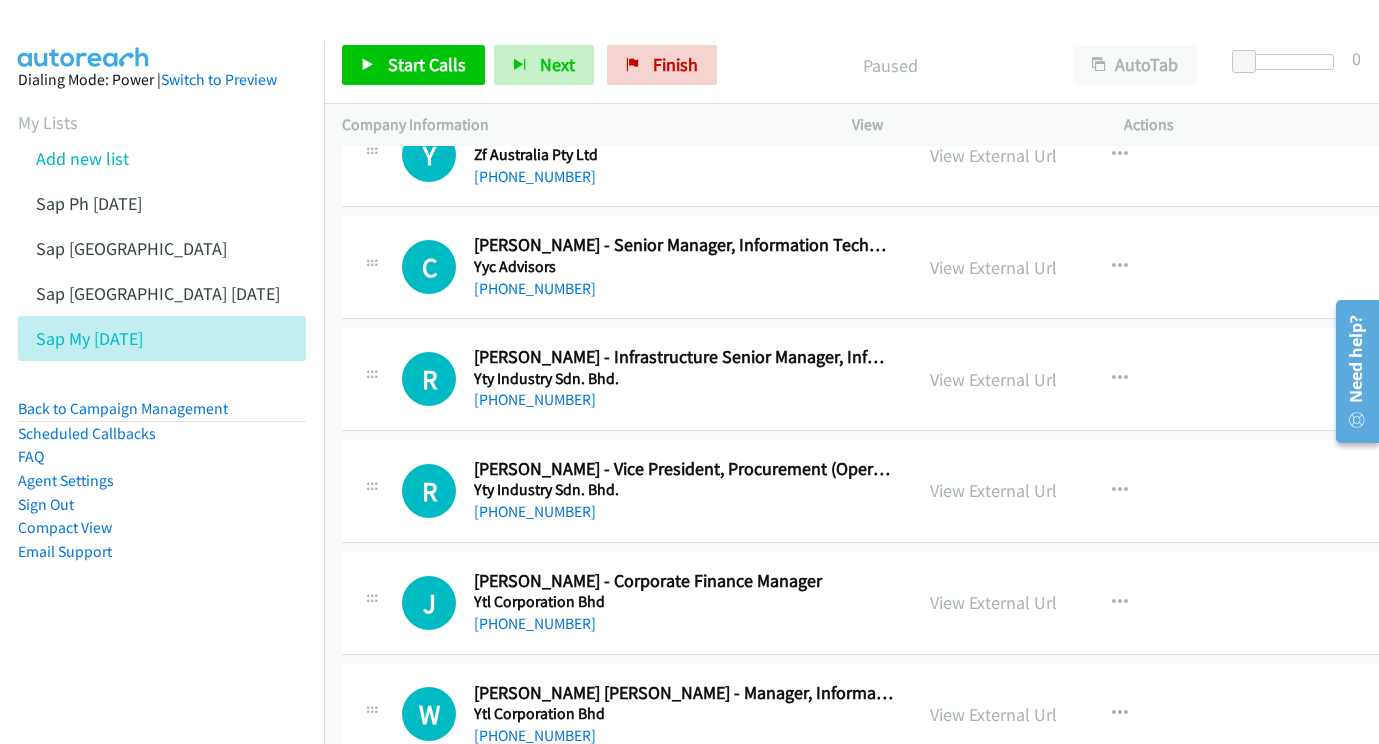 click on "View External Url
View External Url
Schedule/Manage Callback
Start Calls Here
Remove from list
Add to do not call list
Reset Call Status" at bounding box center [1063, 267] 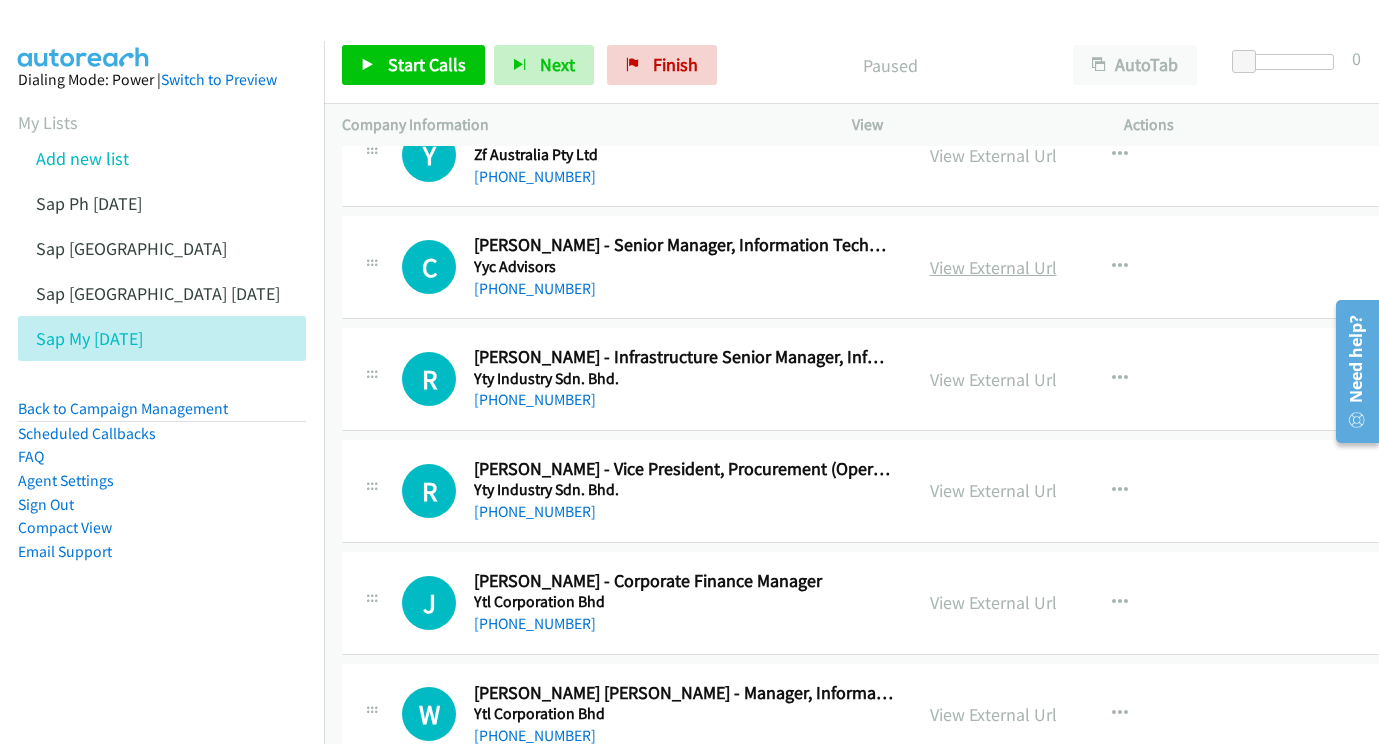 click on "View External Url" at bounding box center [993, 267] 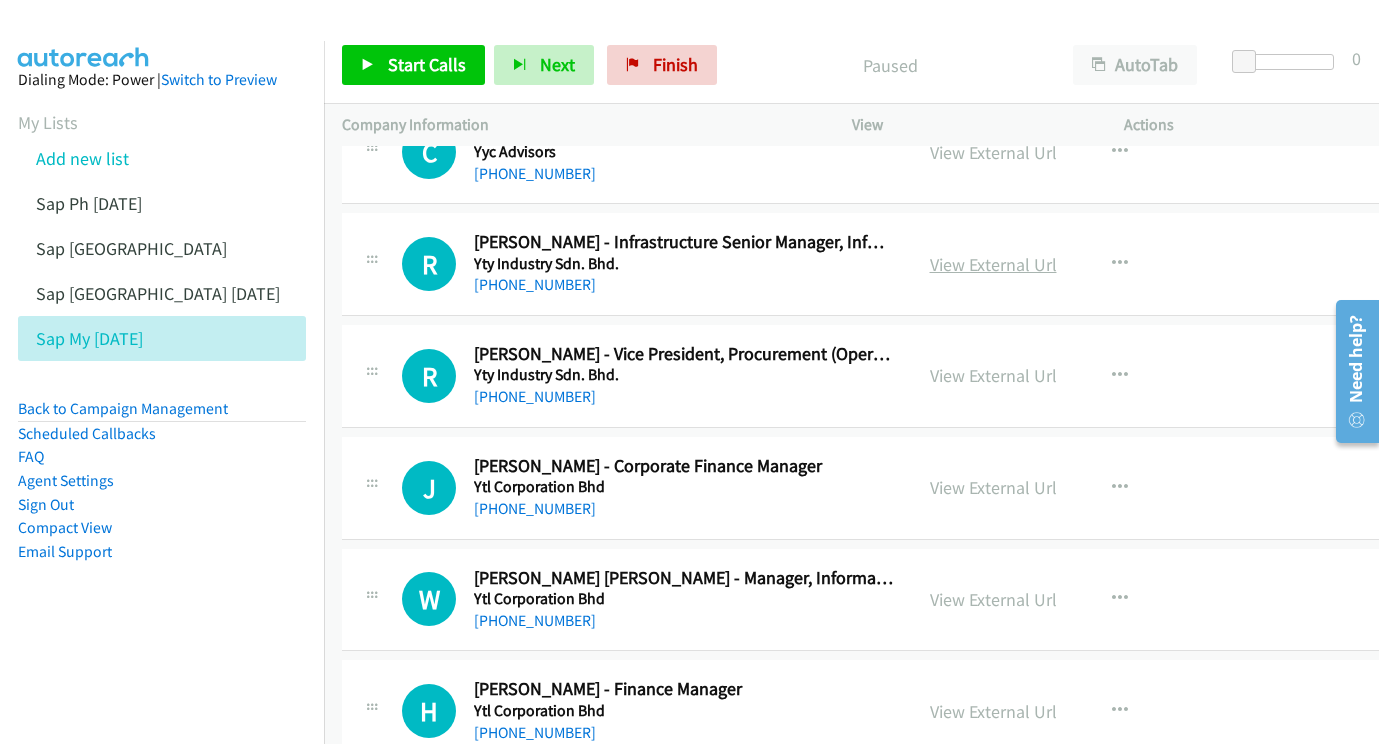 scroll, scrollTop: 226, scrollLeft: 0, axis: vertical 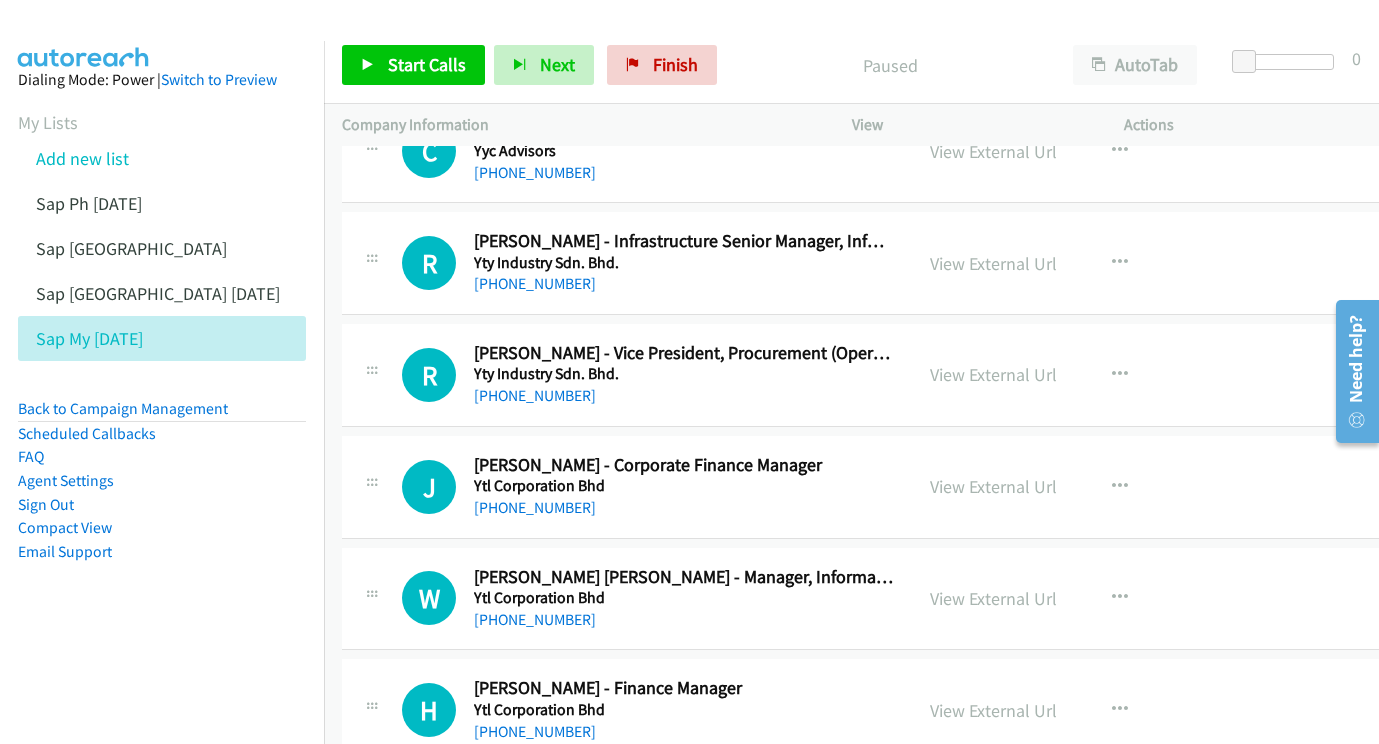 click on "View External Url
View External Url
Schedule/Manage Callback
Start Calls Here
Remove from list
Add to do not call list
Reset Call Status" at bounding box center (1063, 263) 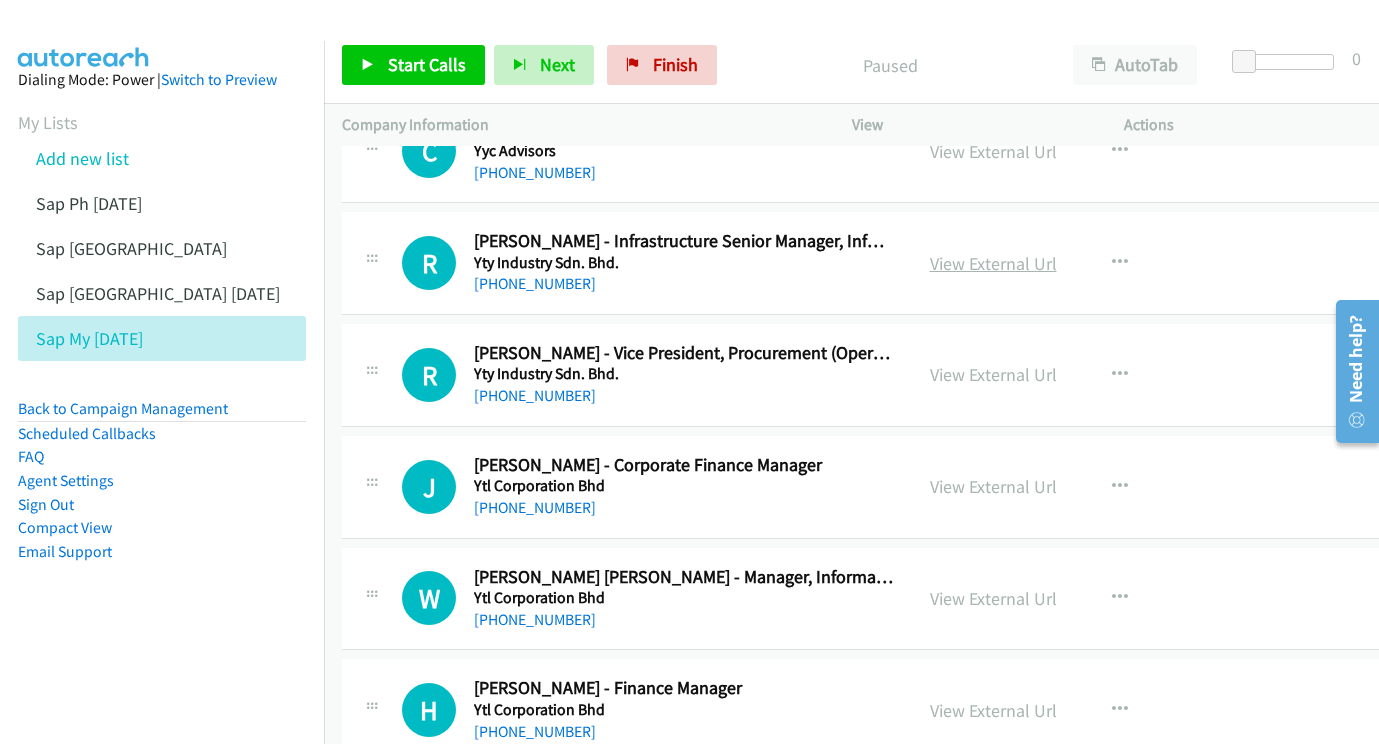 click on "View External Url" at bounding box center [993, 263] 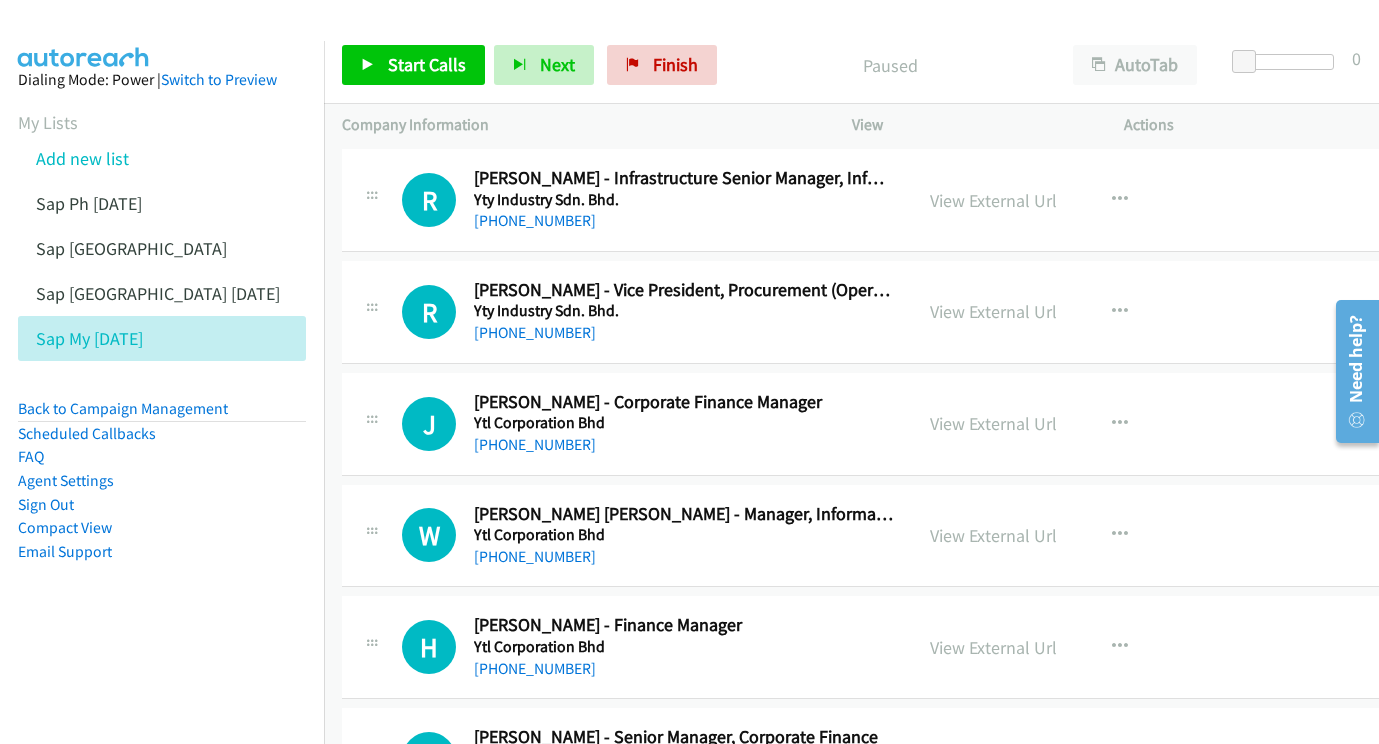 scroll, scrollTop: 346, scrollLeft: 0, axis: vertical 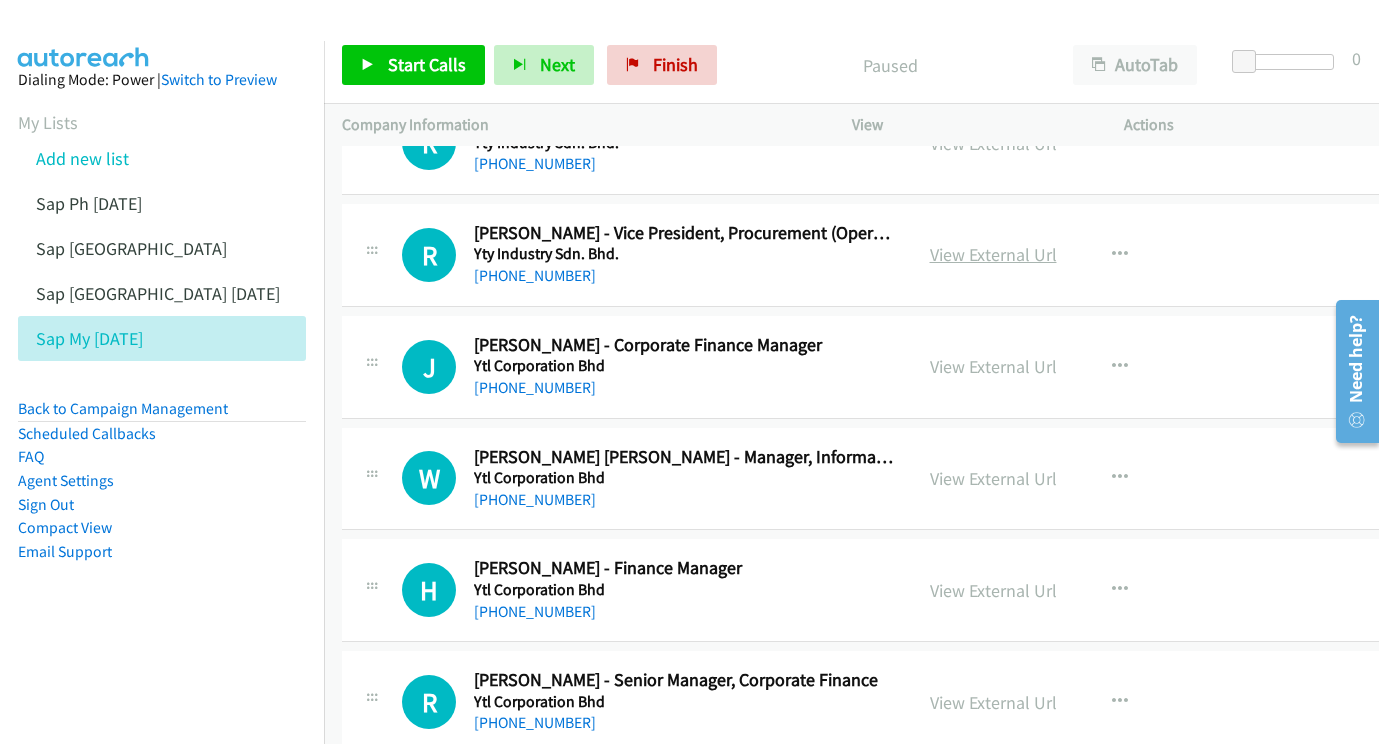 click on "View External Url" at bounding box center (993, 254) 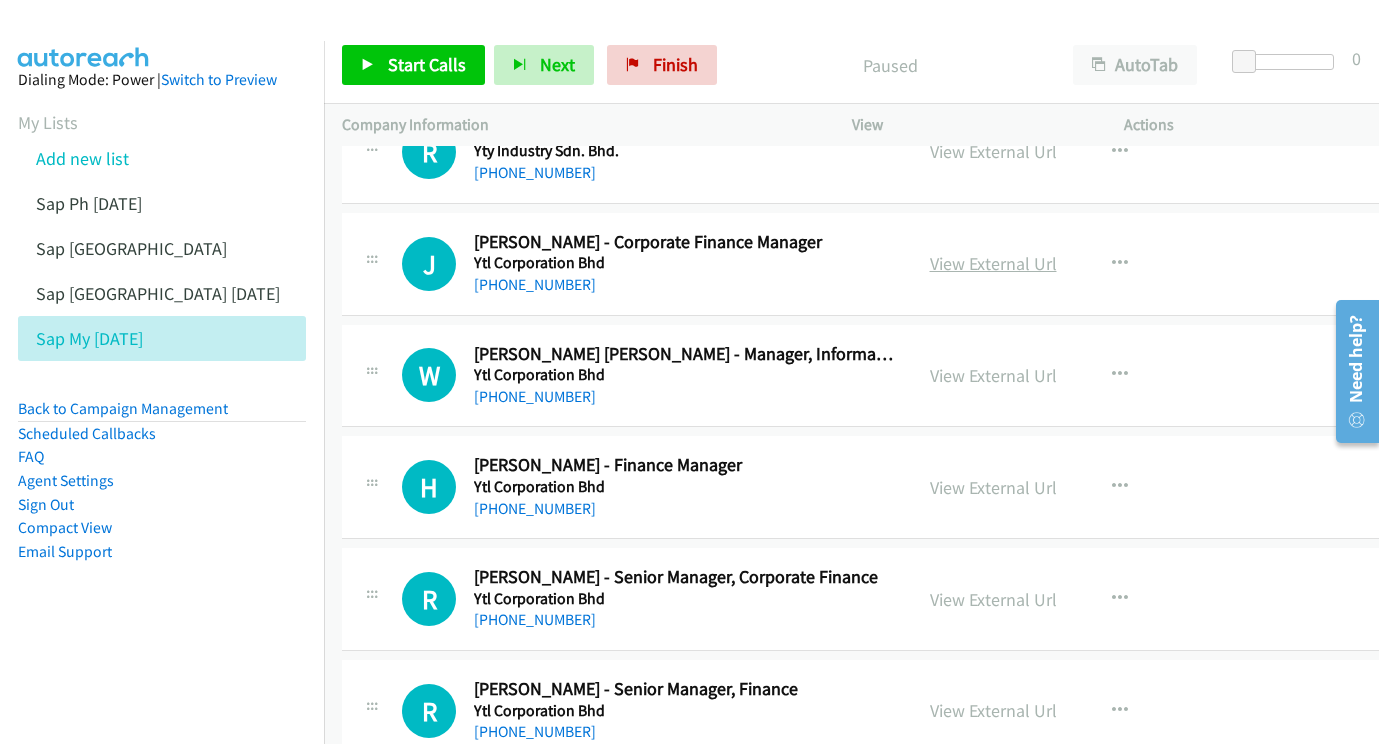 scroll, scrollTop: 451, scrollLeft: 0, axis: vertical 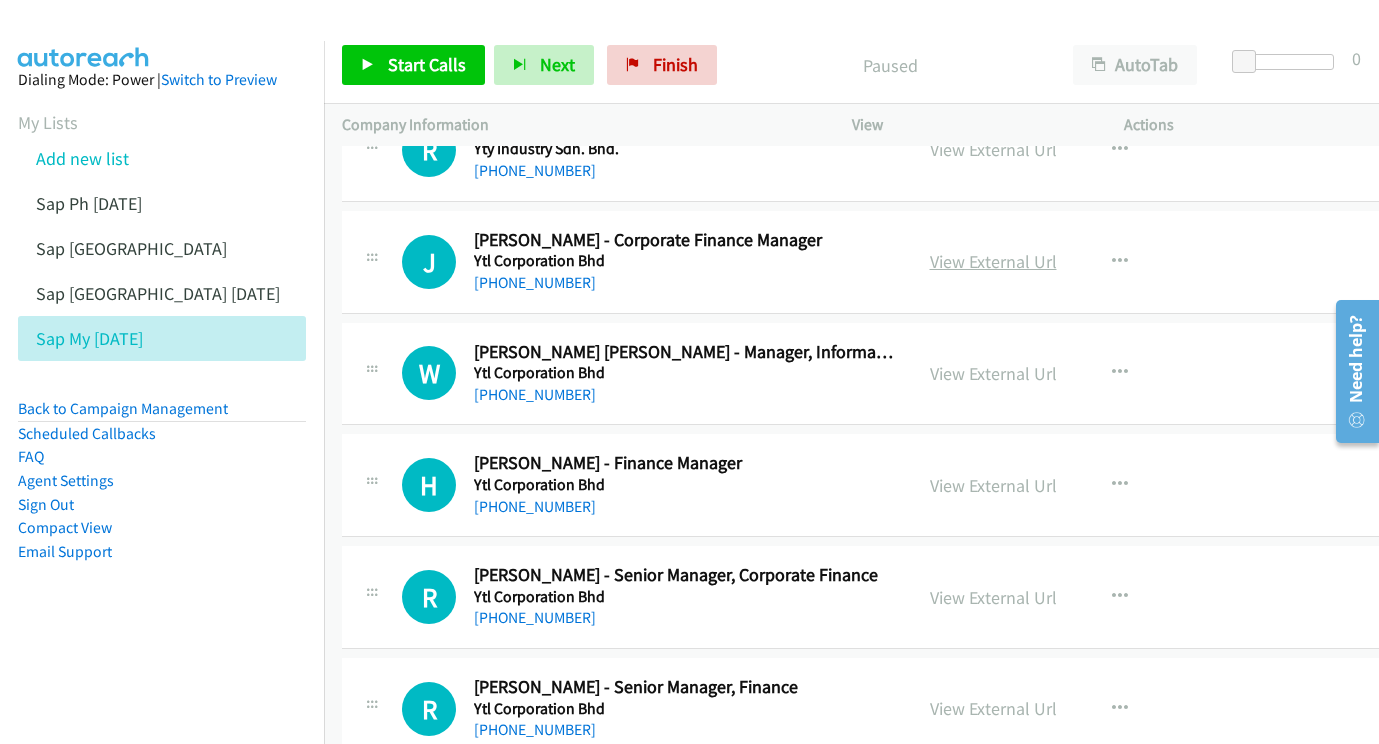 click on "View External Url" at bounding box center (993, 261) 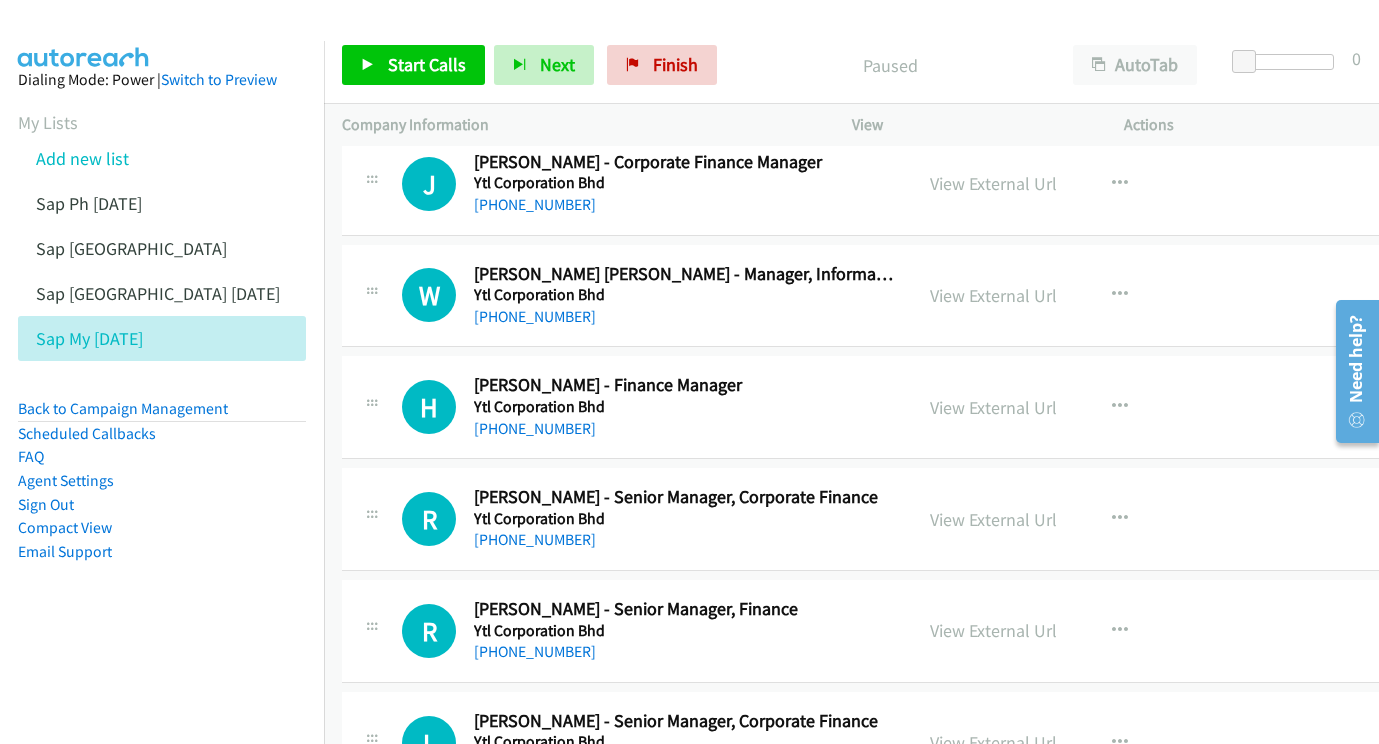 scroll, scrollTop: 530, scrollLeft: 0, axis: vertical 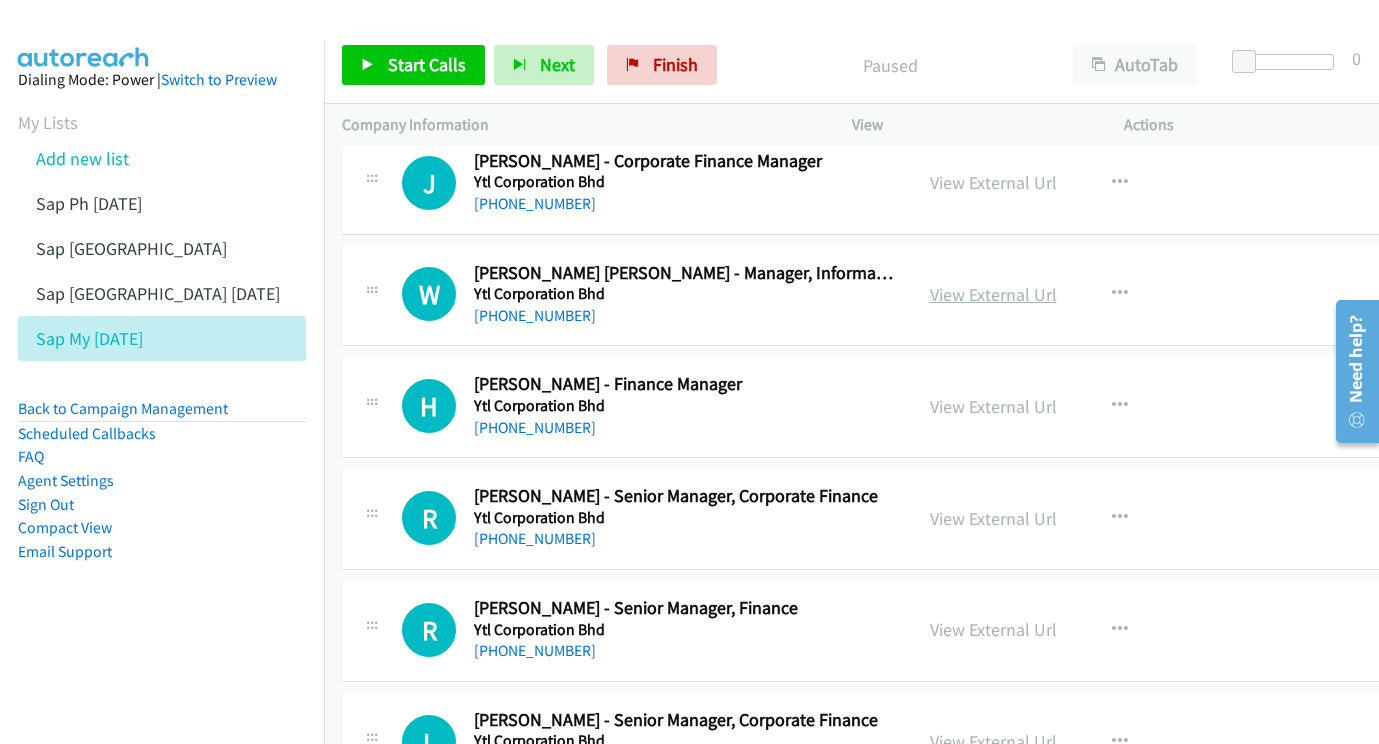 click on "View External Url" at bounding box center (993, 294) 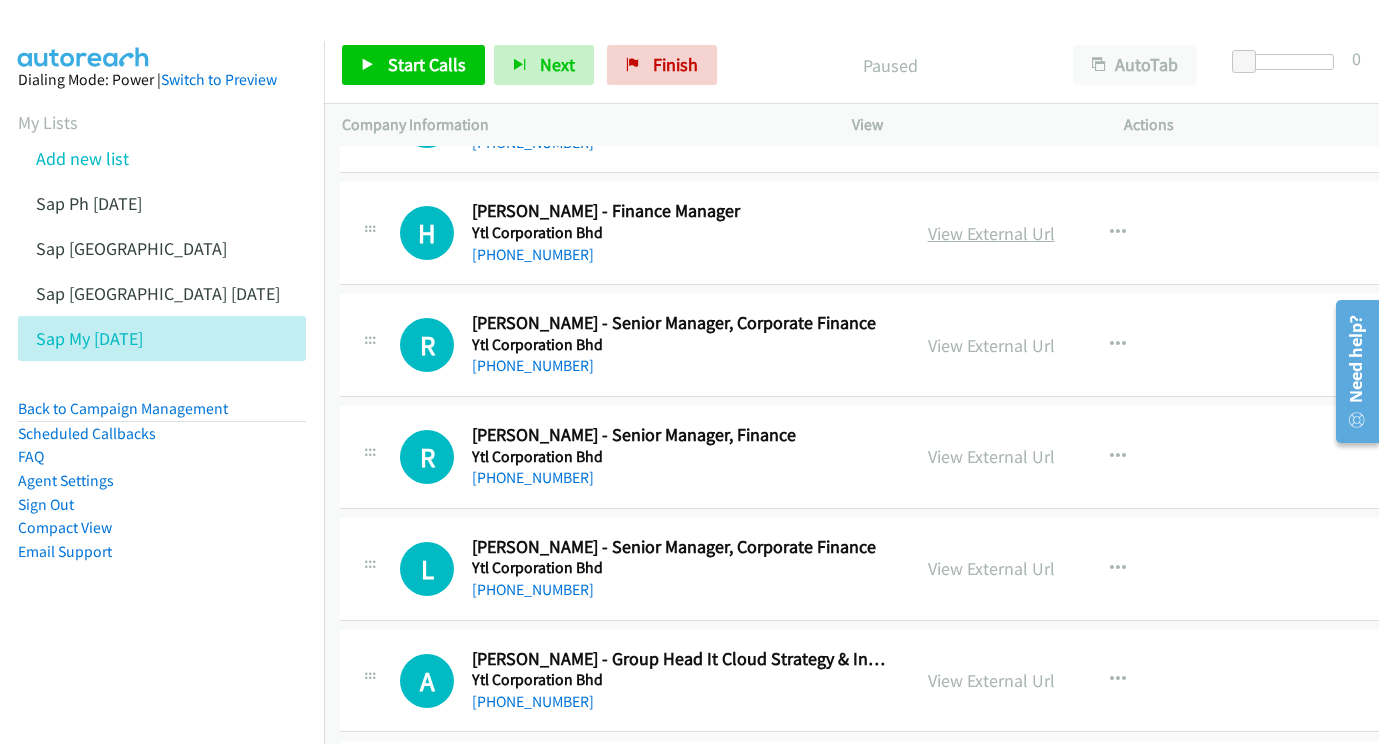 scroll, scrollTop: 703, scrollLeft: 2, axis: both 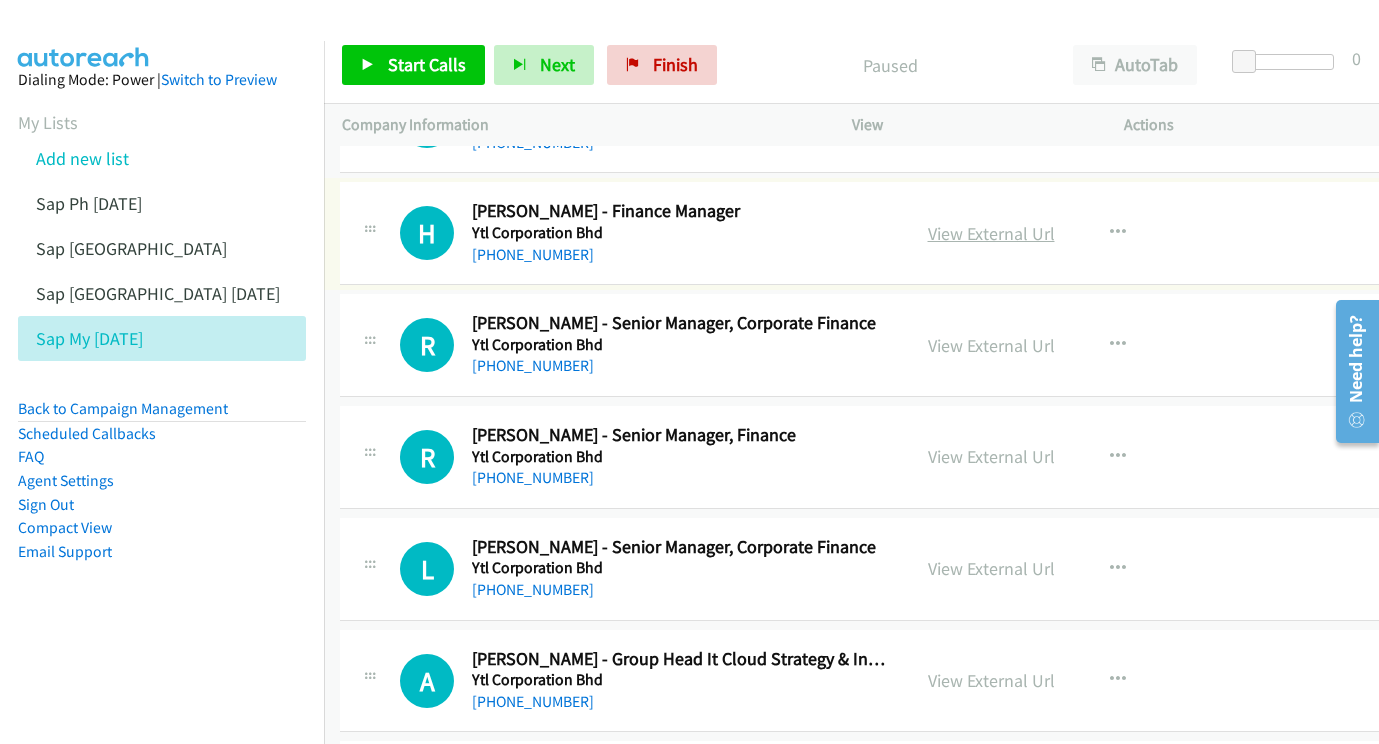 click on "View External Url" at bounding box center [991, 233] 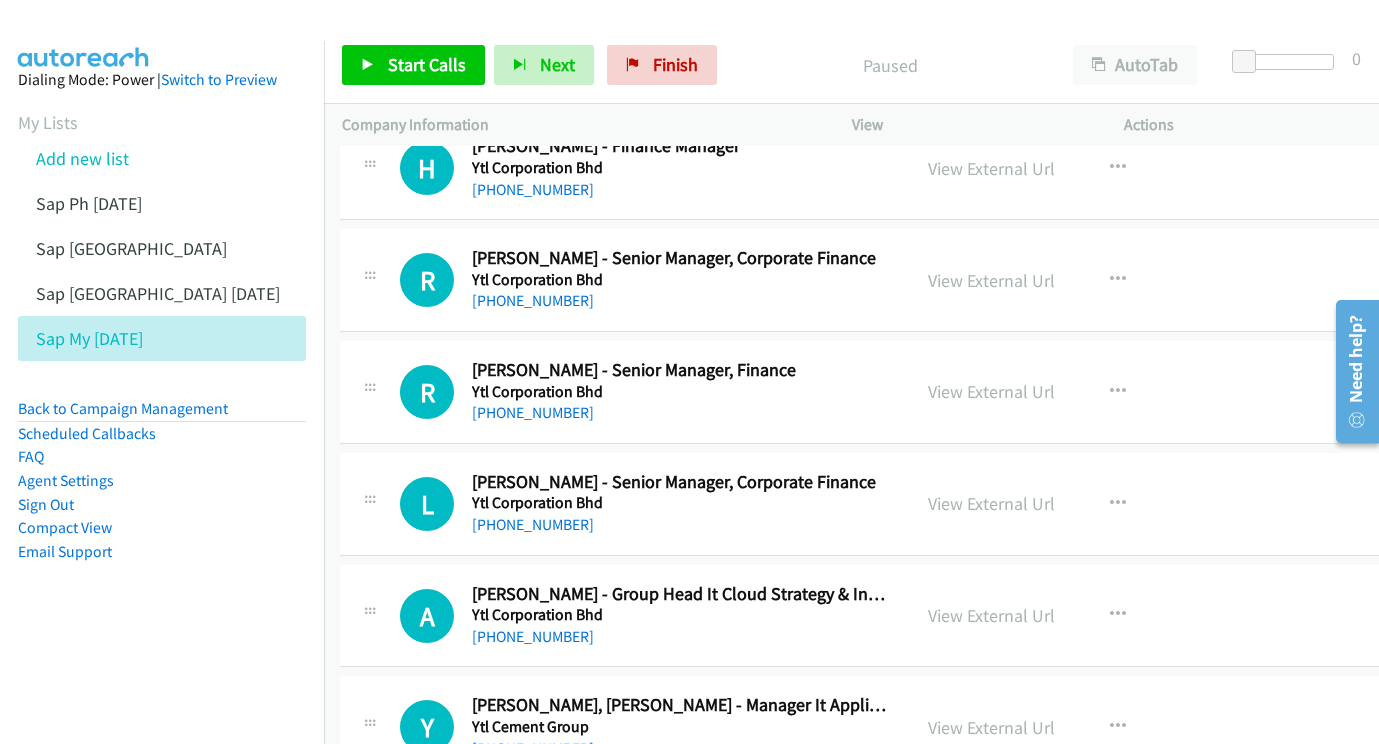 scroll, scrollTop: 782, scrollLeft: 2, axis: both 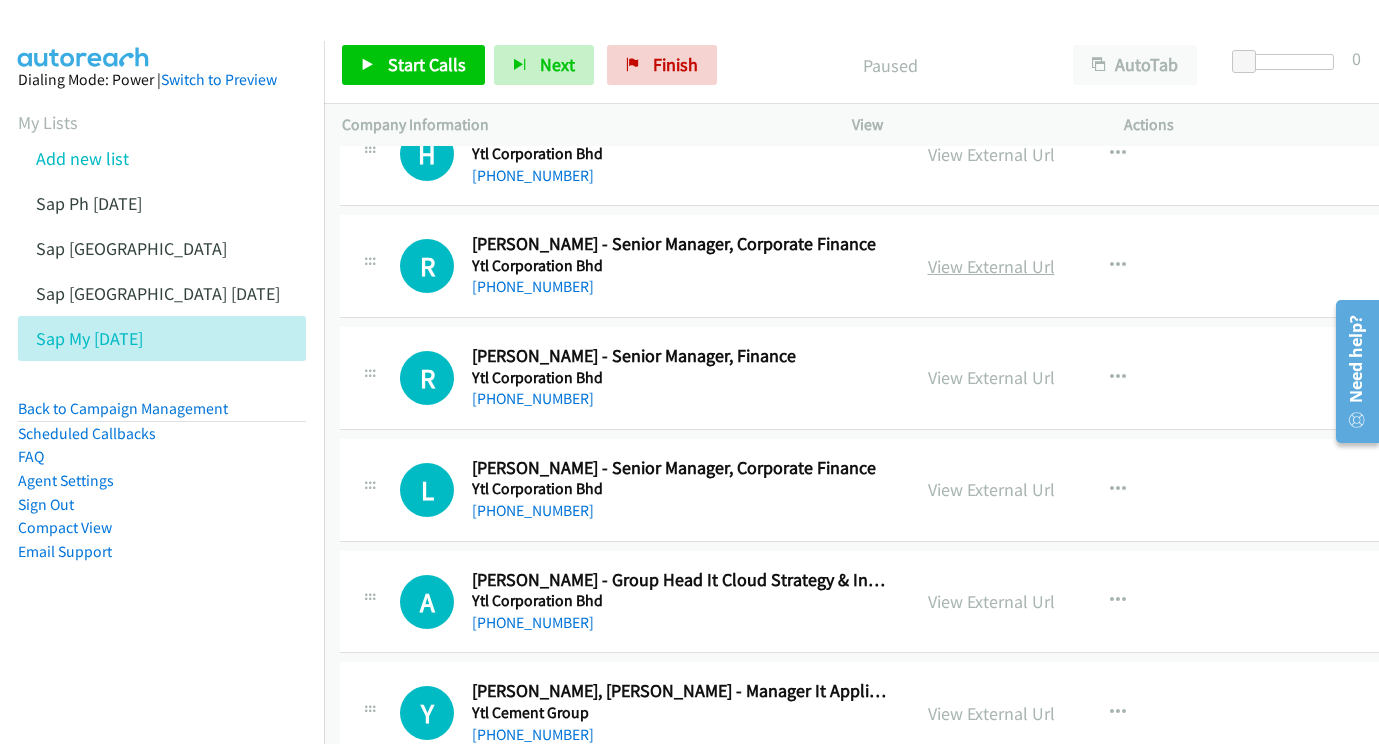 click on "View External Url" at bounding box center [991, 266] 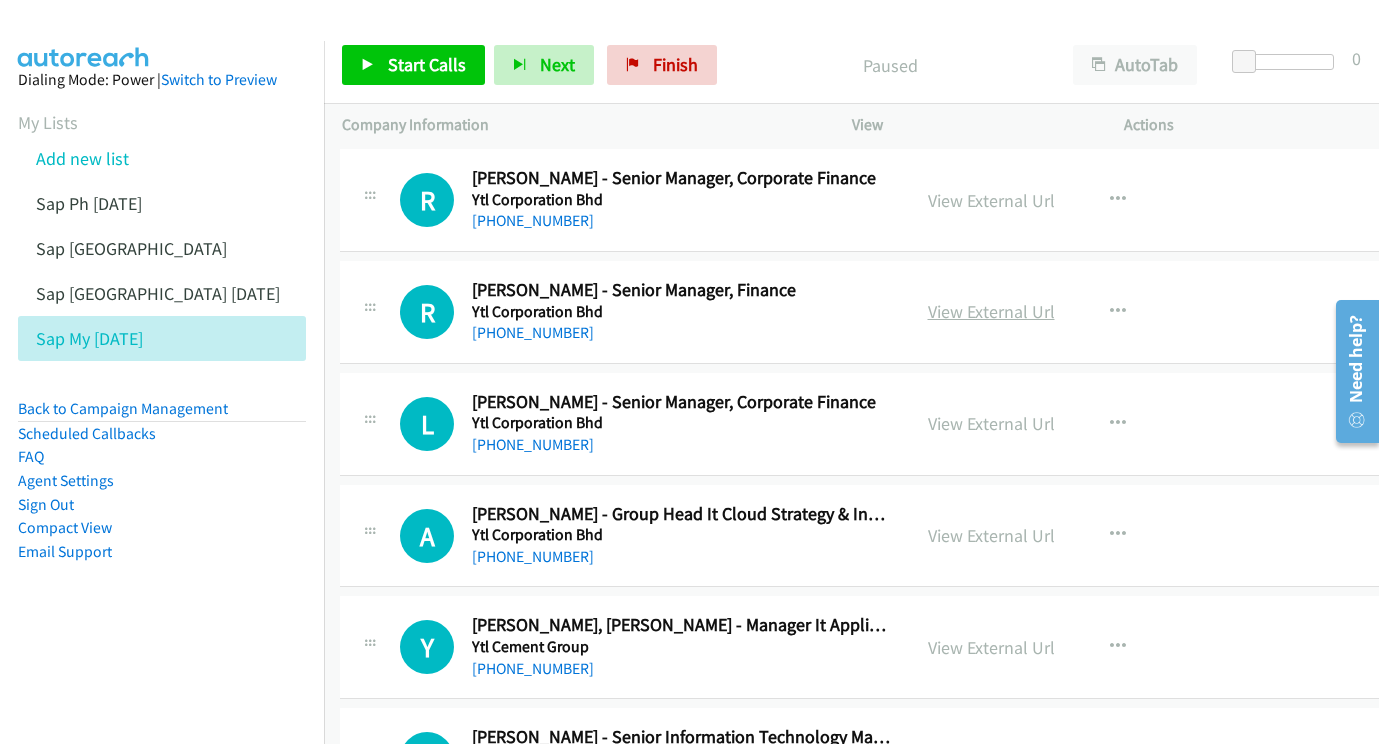 scroll, scrollTop: 869, scrollLeft: 2, axis: both 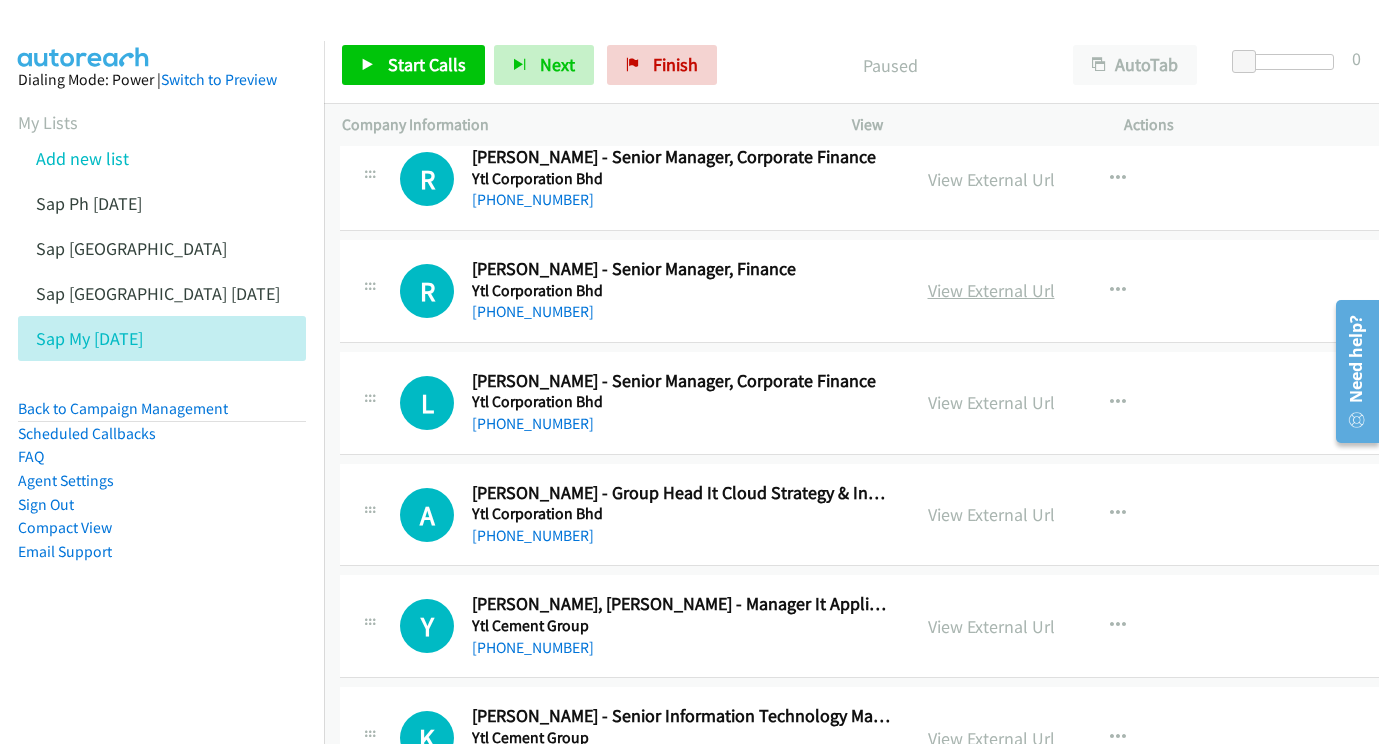 click on "View External Url" at bounding box center (991, 290) 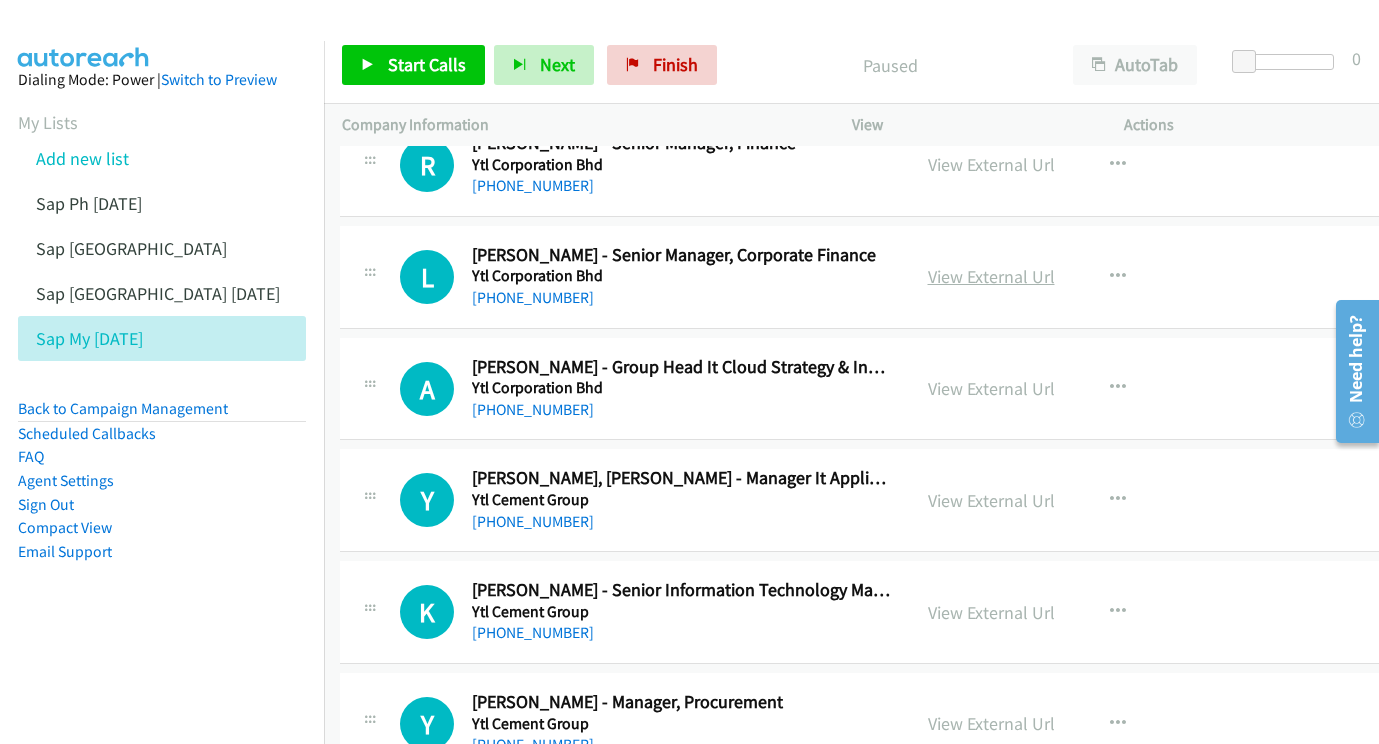 scroll, scrollTop: 1005, scrollLeft: 2, axis: both 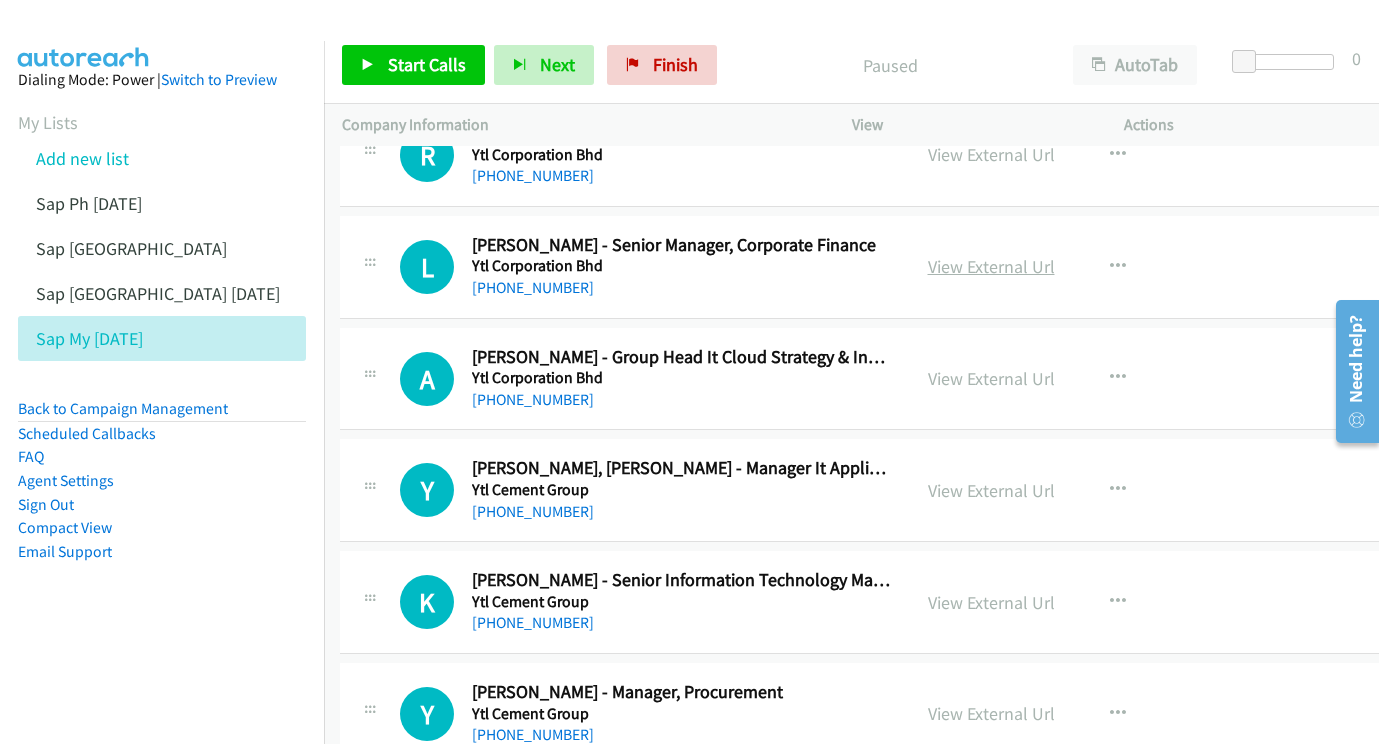 click on "View External Url" at bounding box center [991, 266] 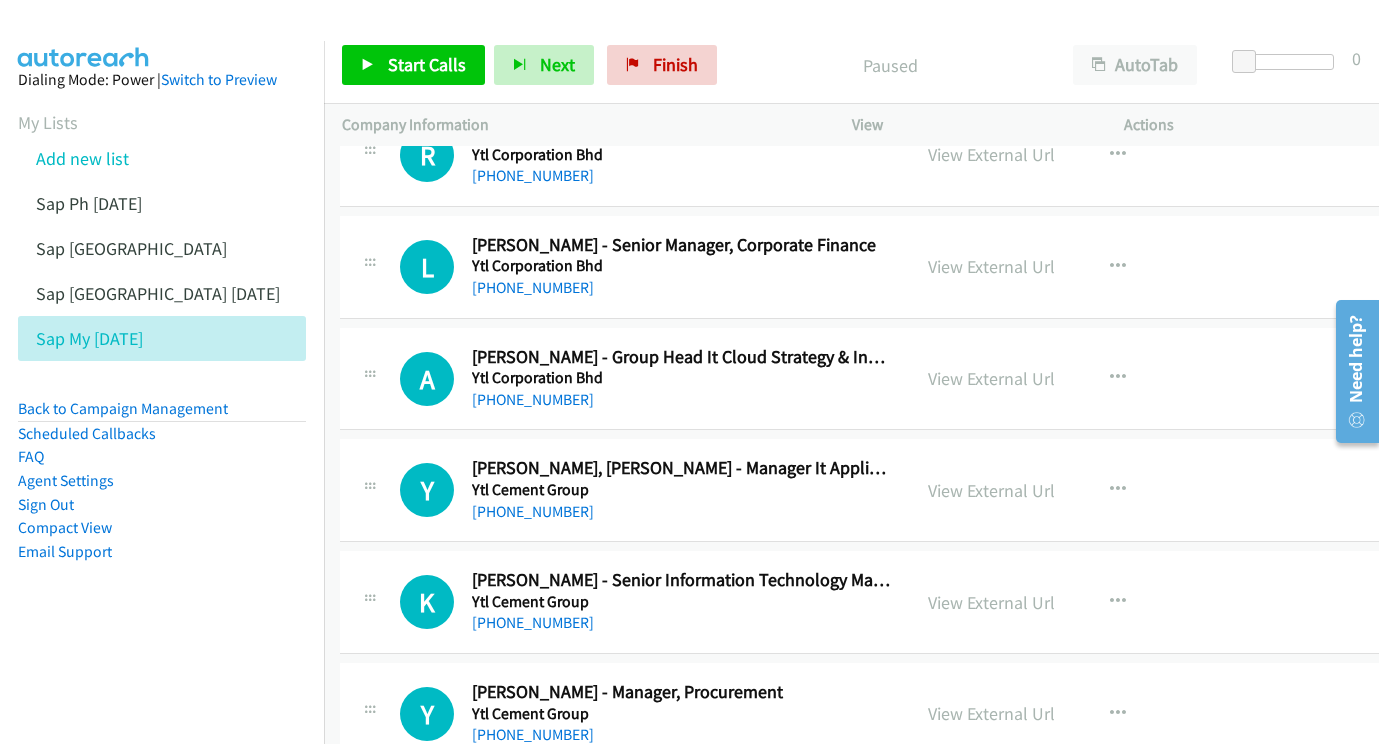 scroll, scrollTop: 1111, scrollLeft: 2, axis: both 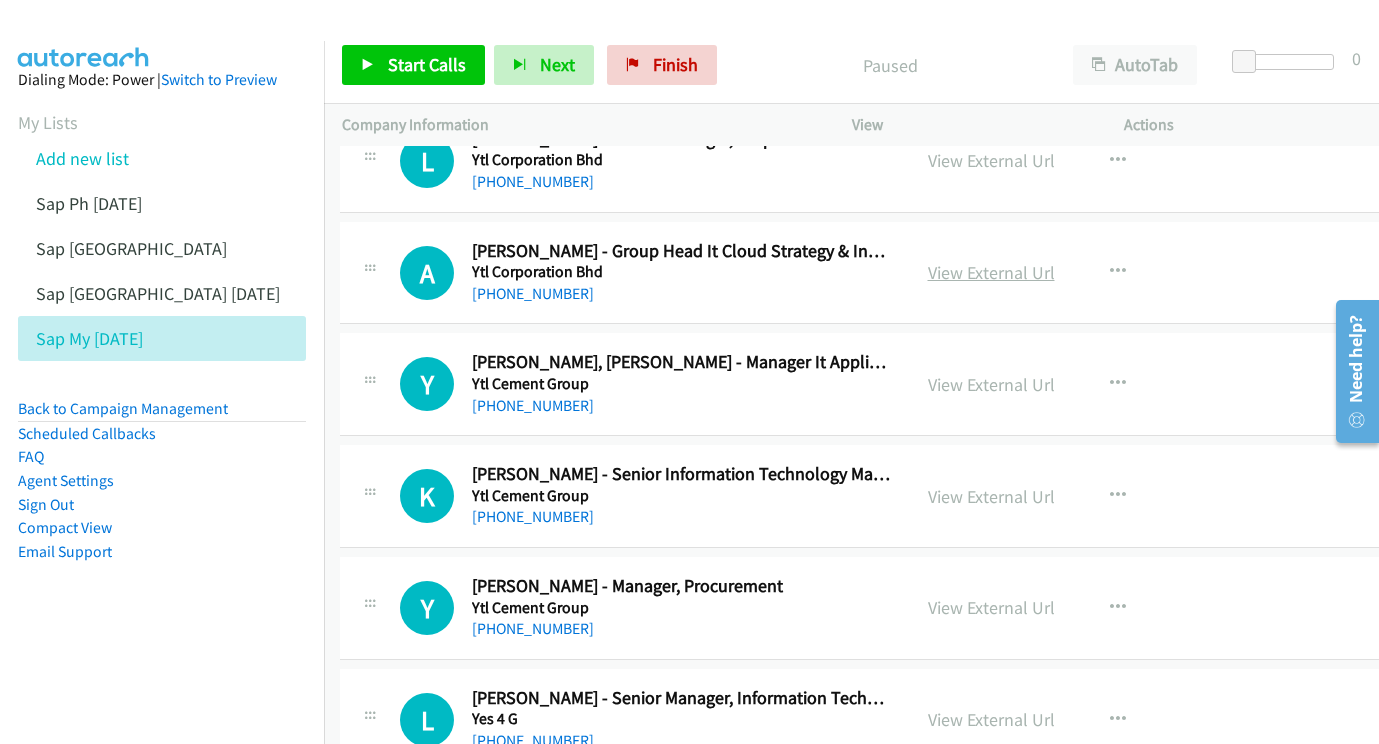 click on "View External Url" at bounding box center (991, 272) 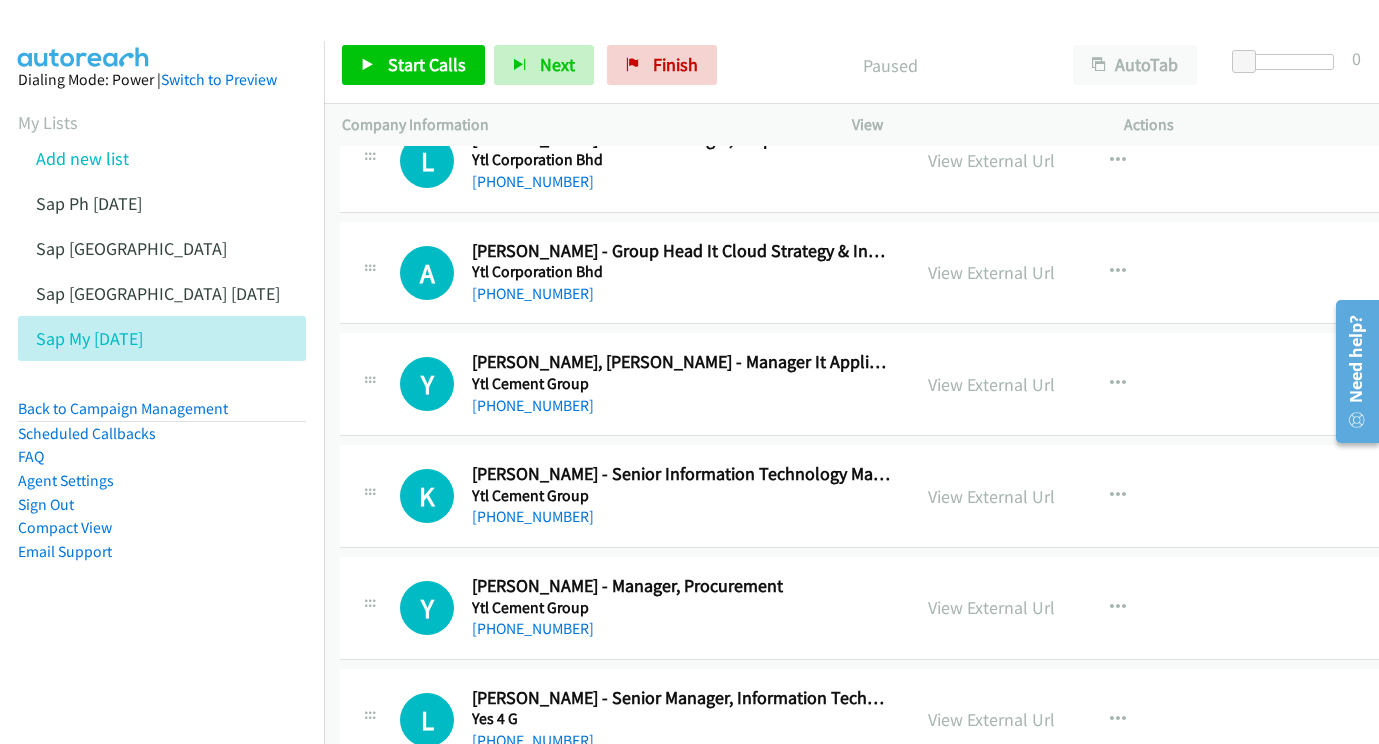 scroll, scrollTop: 1208, scrollLeft: 2, axis: both 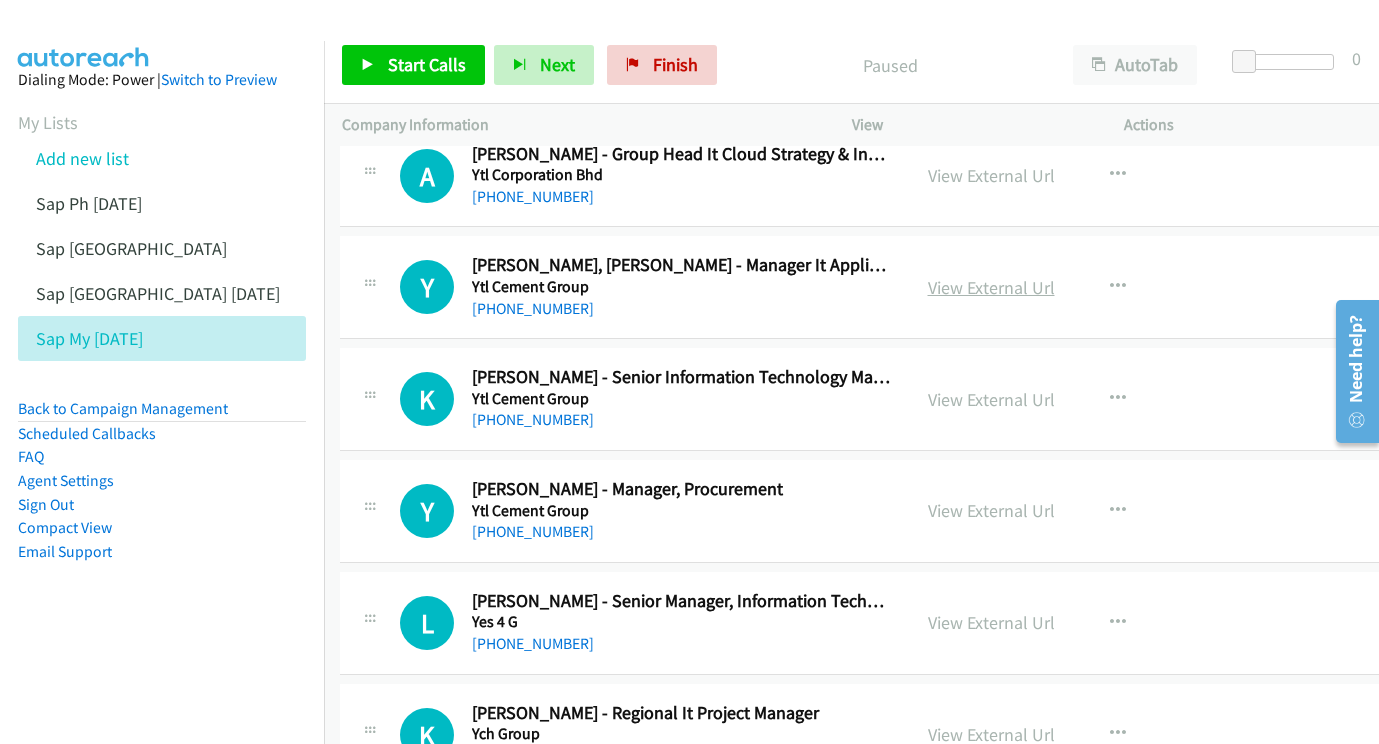 click on "View External Url" at bounding box center [991, 287] 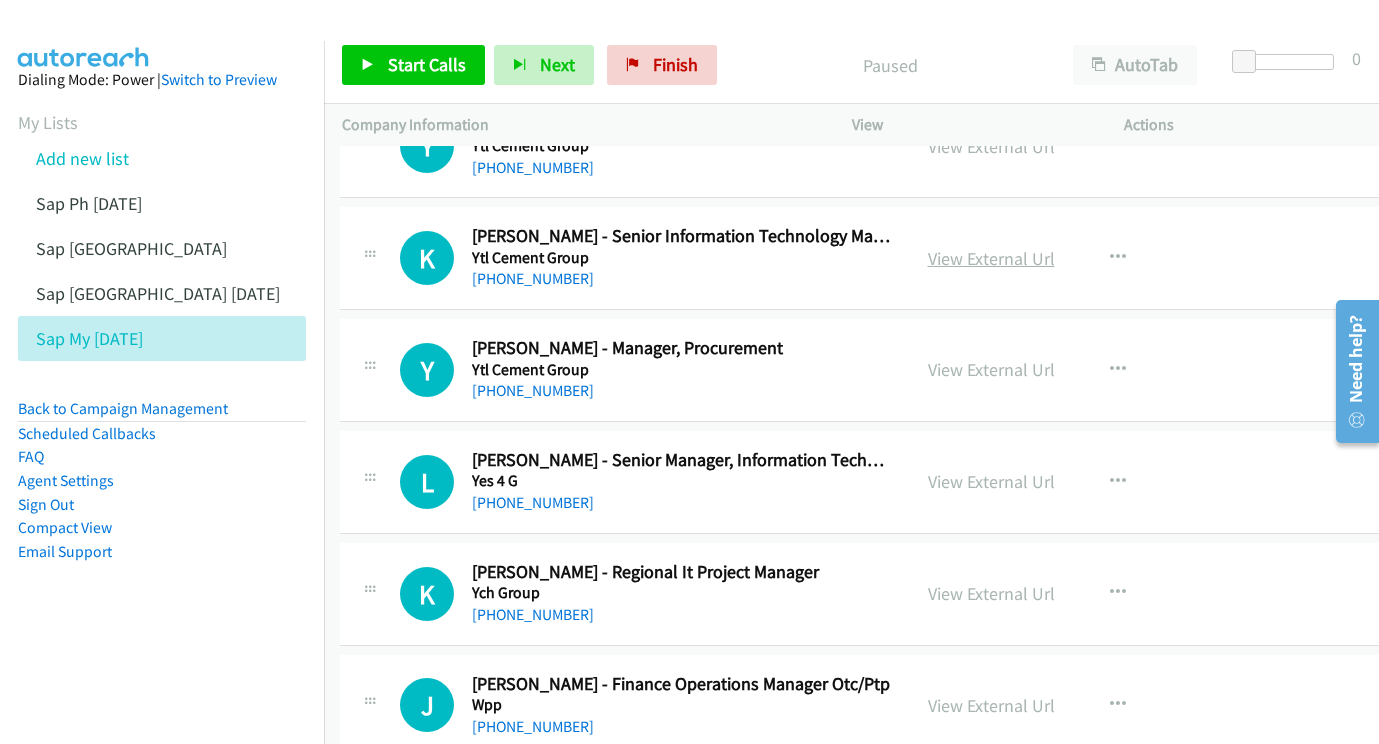 scroll, scrollTop: 1348, scrollLeft: 2, axis: both 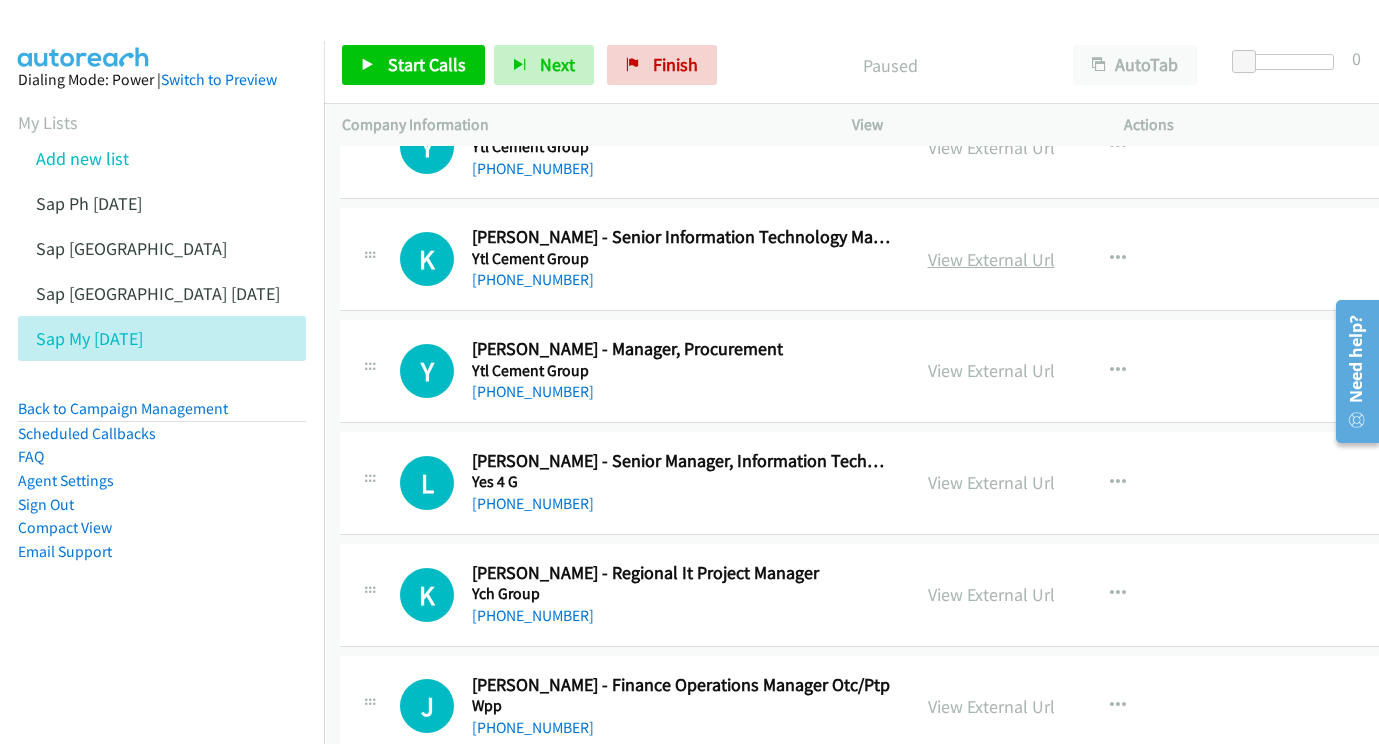 click on "View External Url" at bounding box center [991, 259] 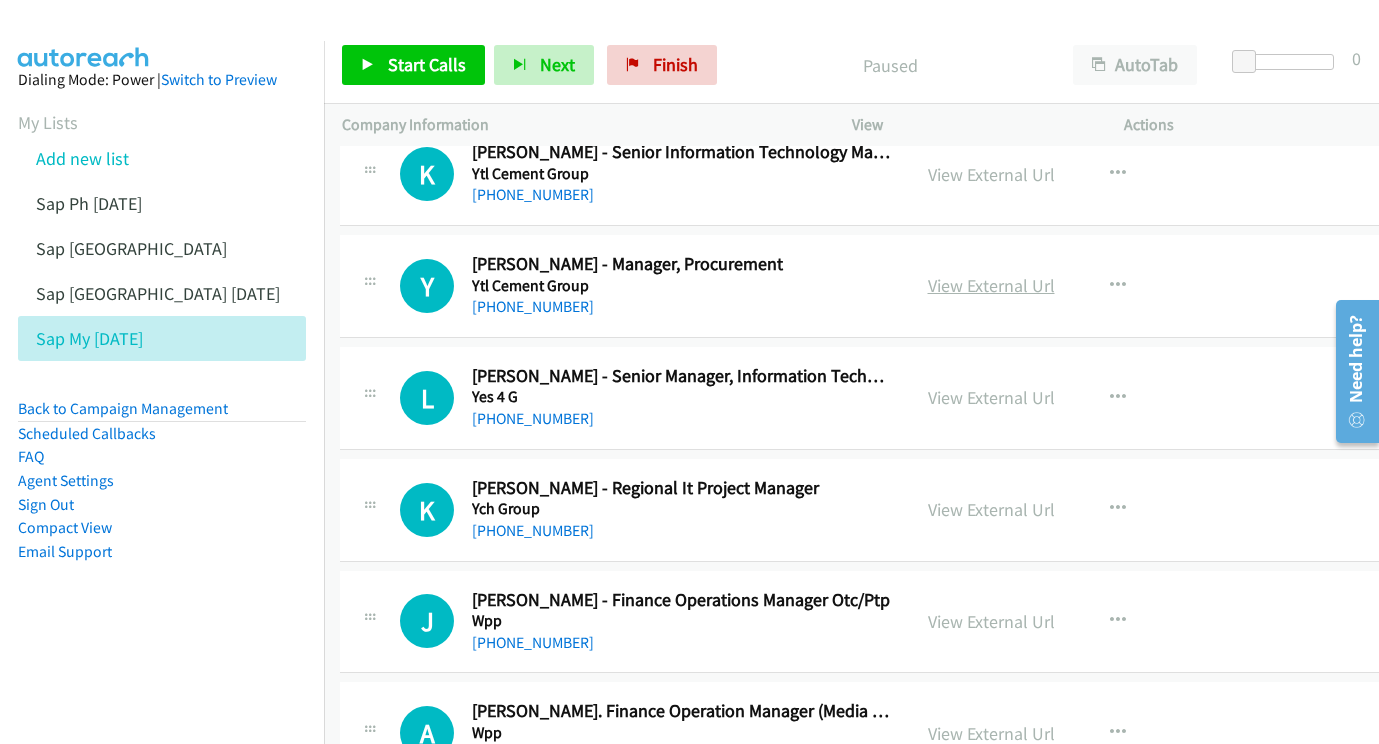 scroll, scrollTop: 1435, scrollLeft: 2, axis: both 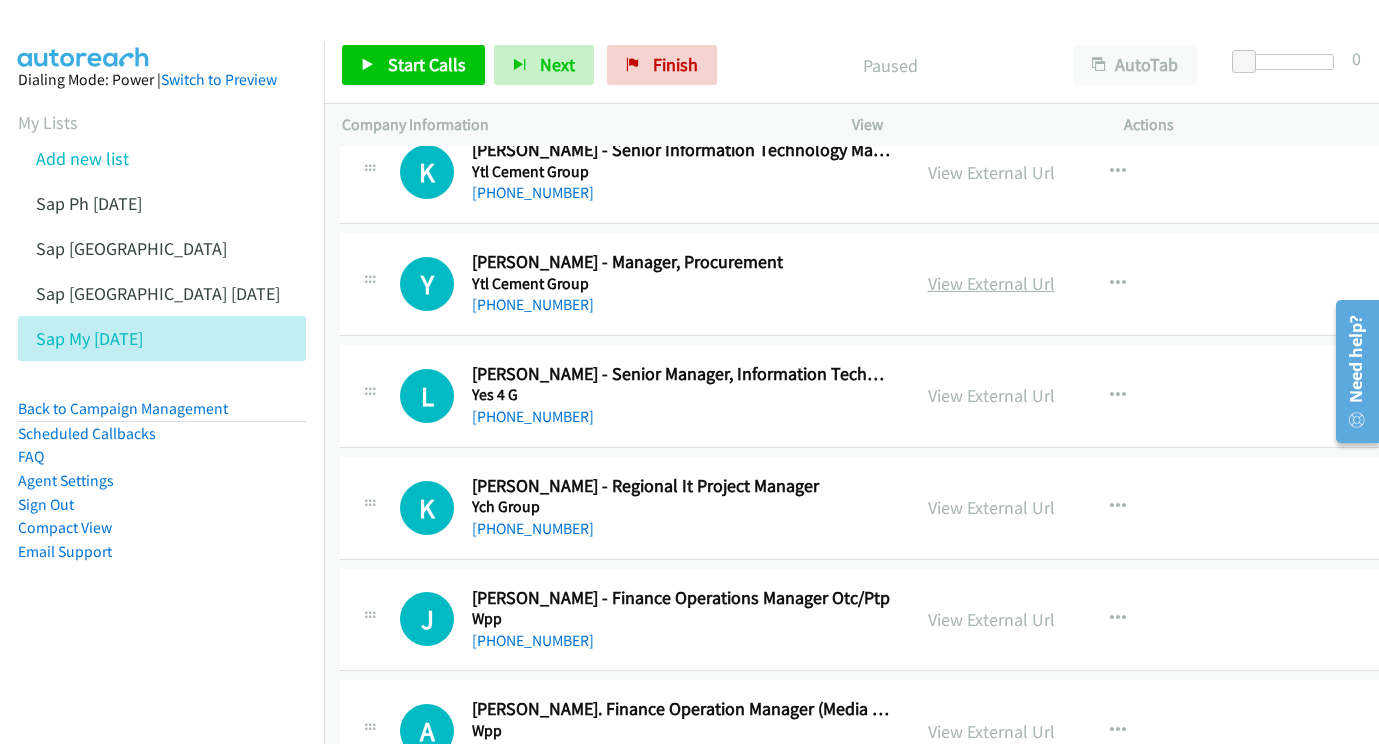 click on "View External Url" at bounding box center (991, 283) 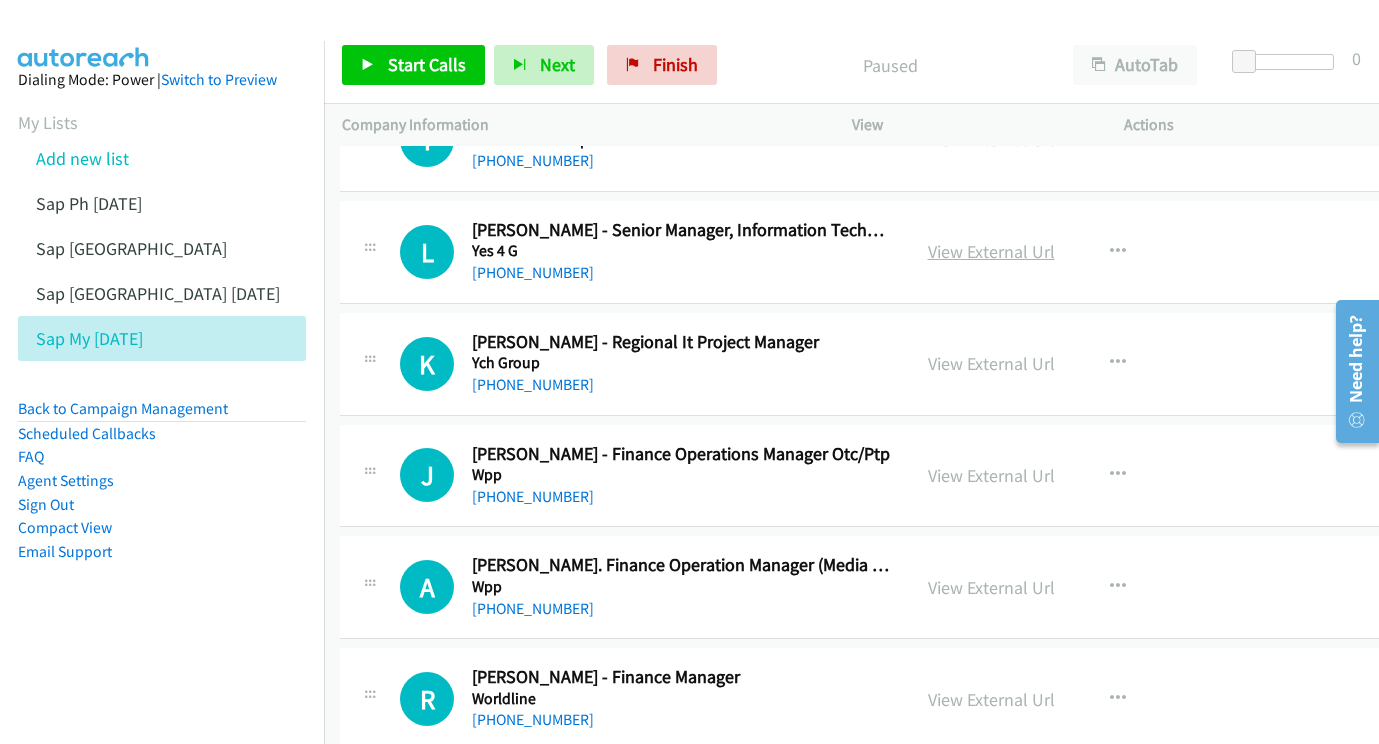 scroll, scrollTop: 1582, scrollLeft: 2, axis: both 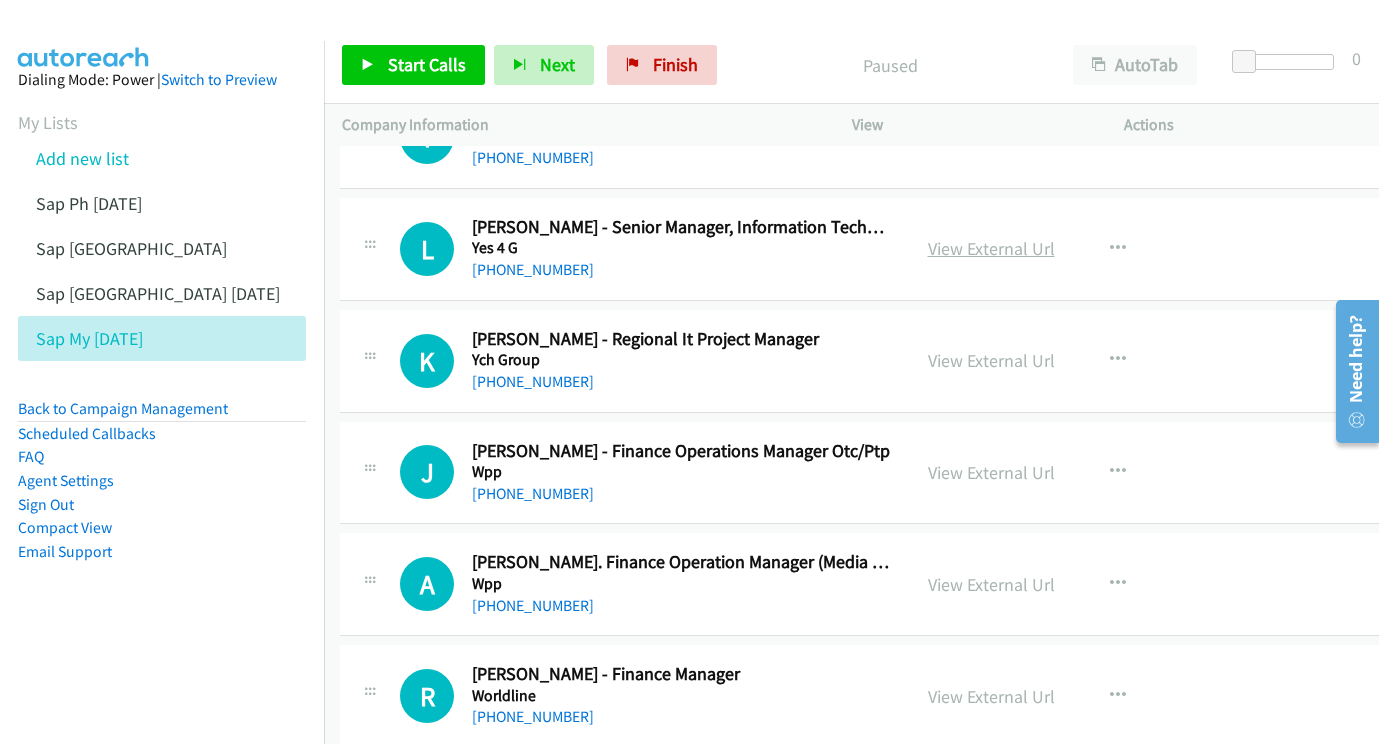 click on "View External Url" at bounding box center (991, 248) 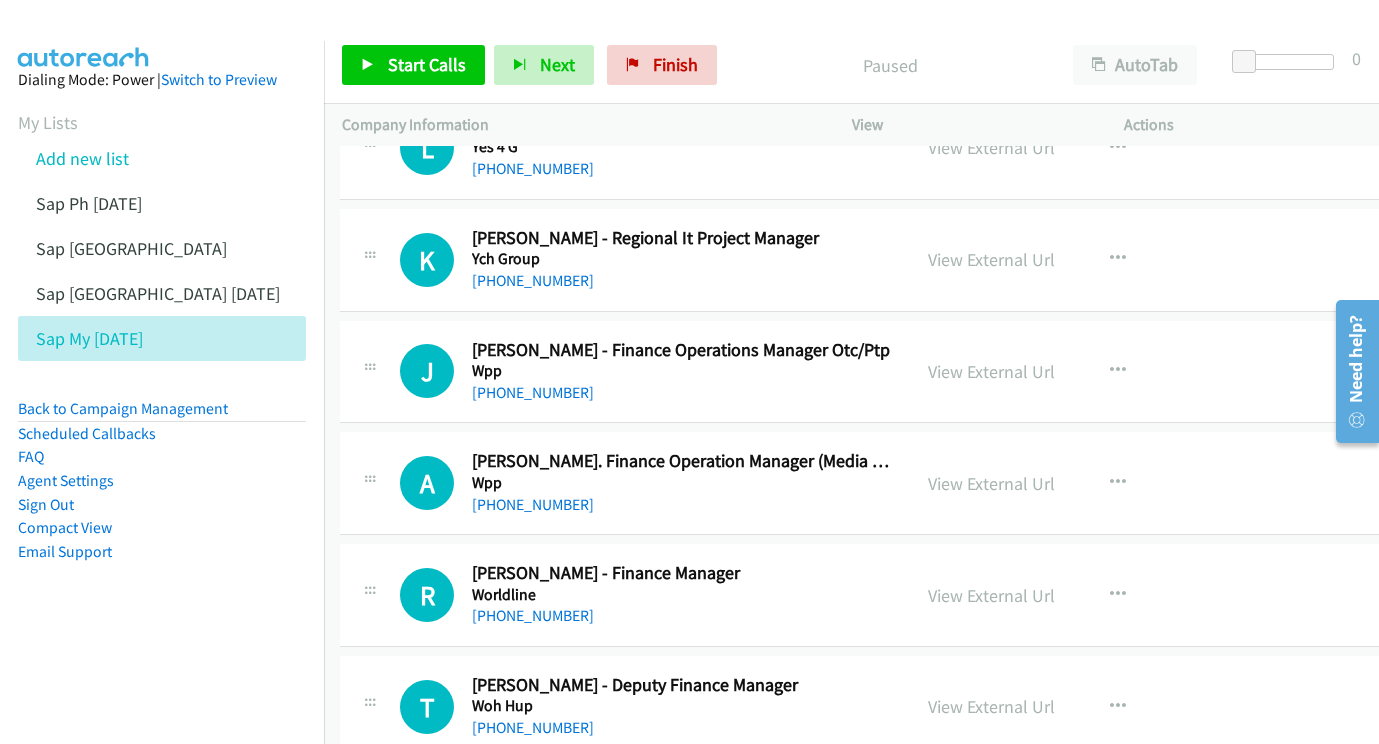scroll, scrollTop: 1684, scrollLeft: 2, axis: both 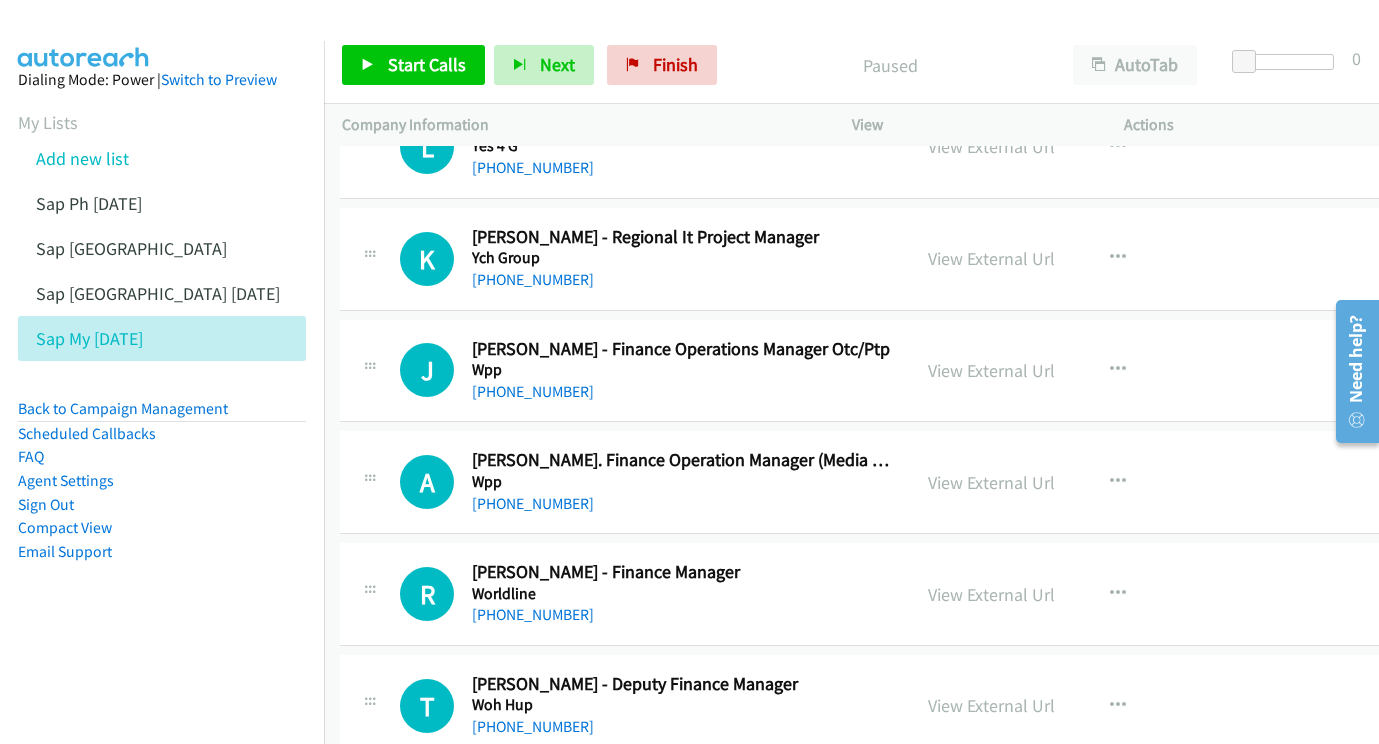 click on "View External Url" at bounding box center (991, 258) 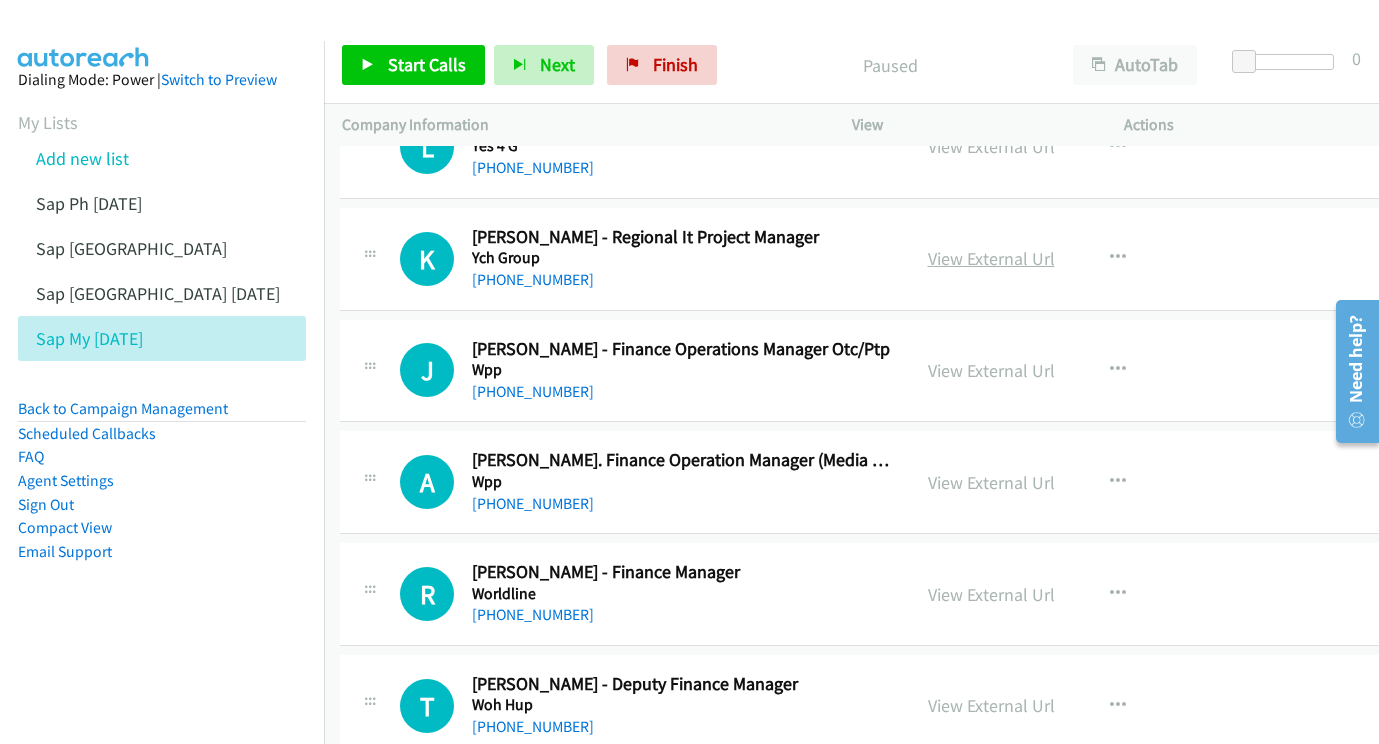 click on "View External Url" at bounding box center [991, 258] 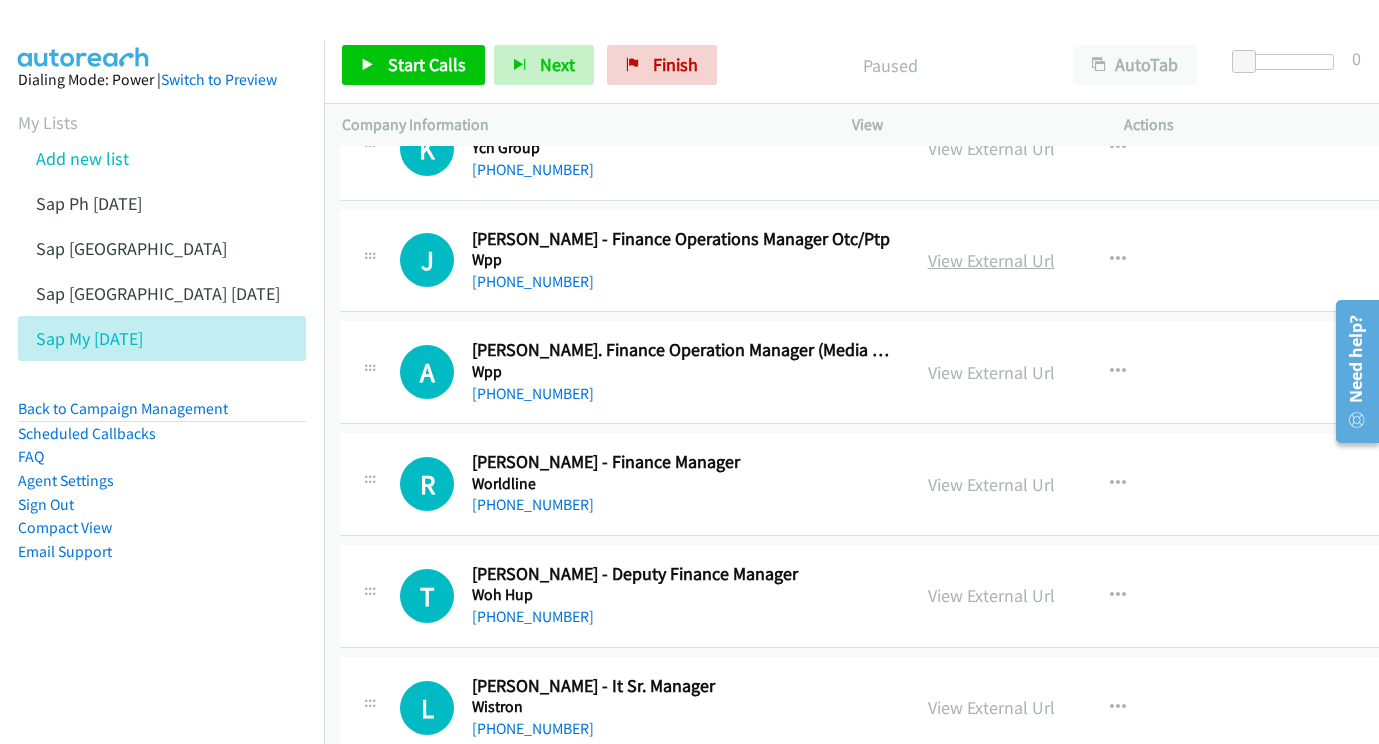 scroll, scrollTop: 1796, scrollLeft: 2, axis: both 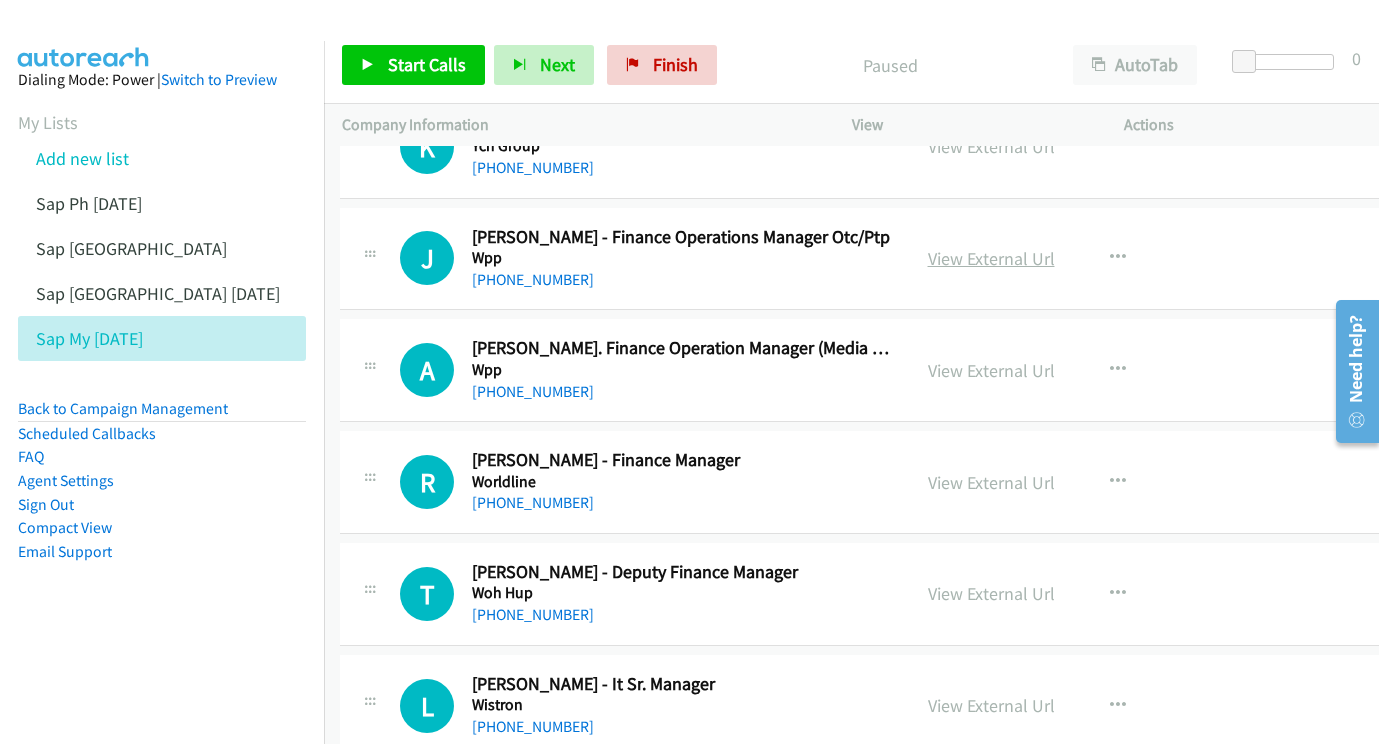 click on "View External Url" at bounding box center (991, 258) 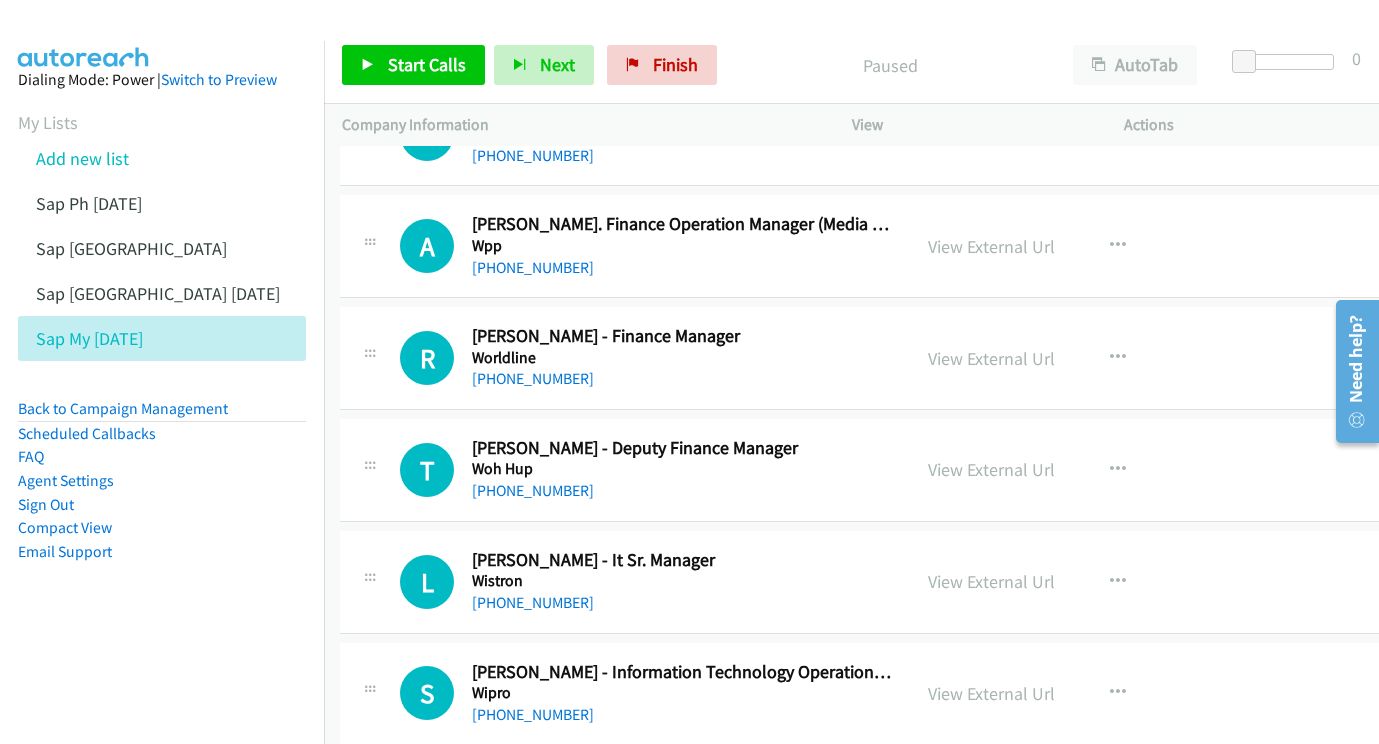 scroll, scrollTop: 2005, scrollLeft: 2, axis: both 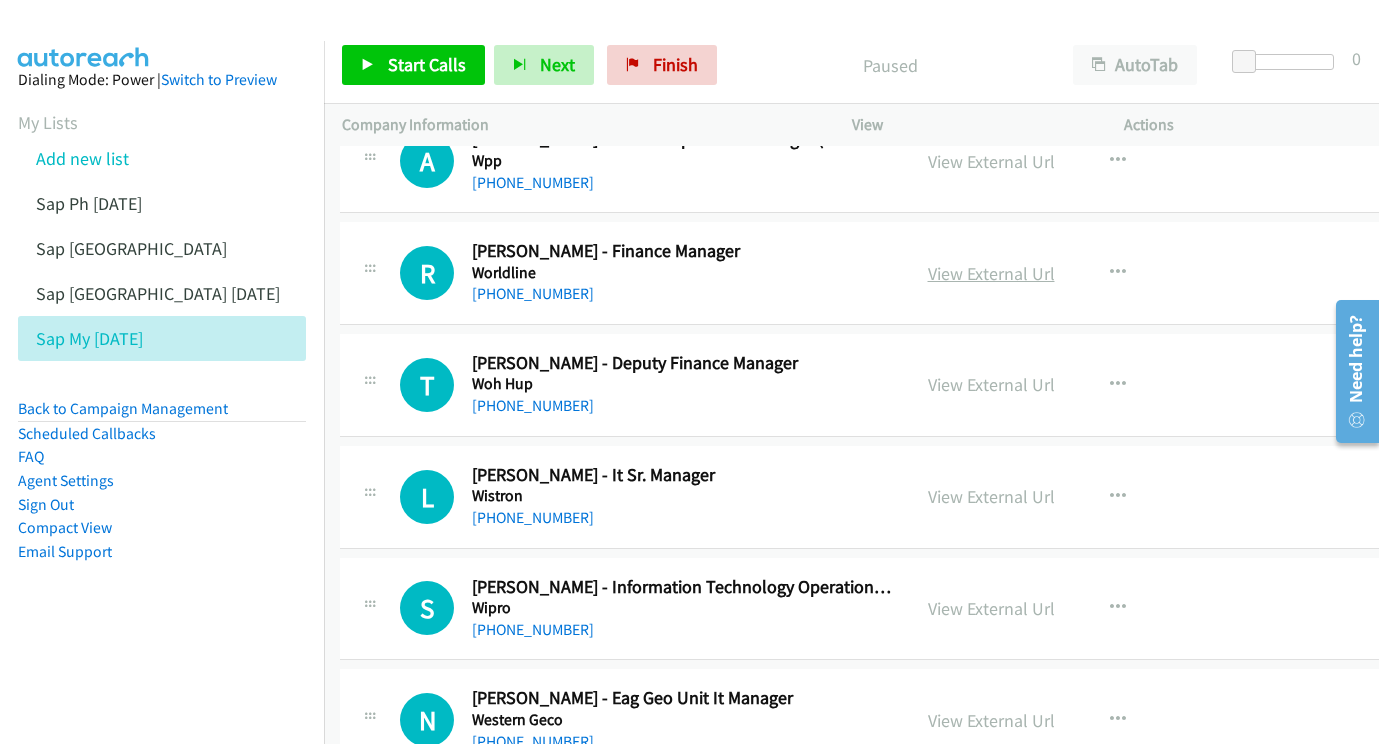 click on "View External Url" at bounding box center (991, 273) 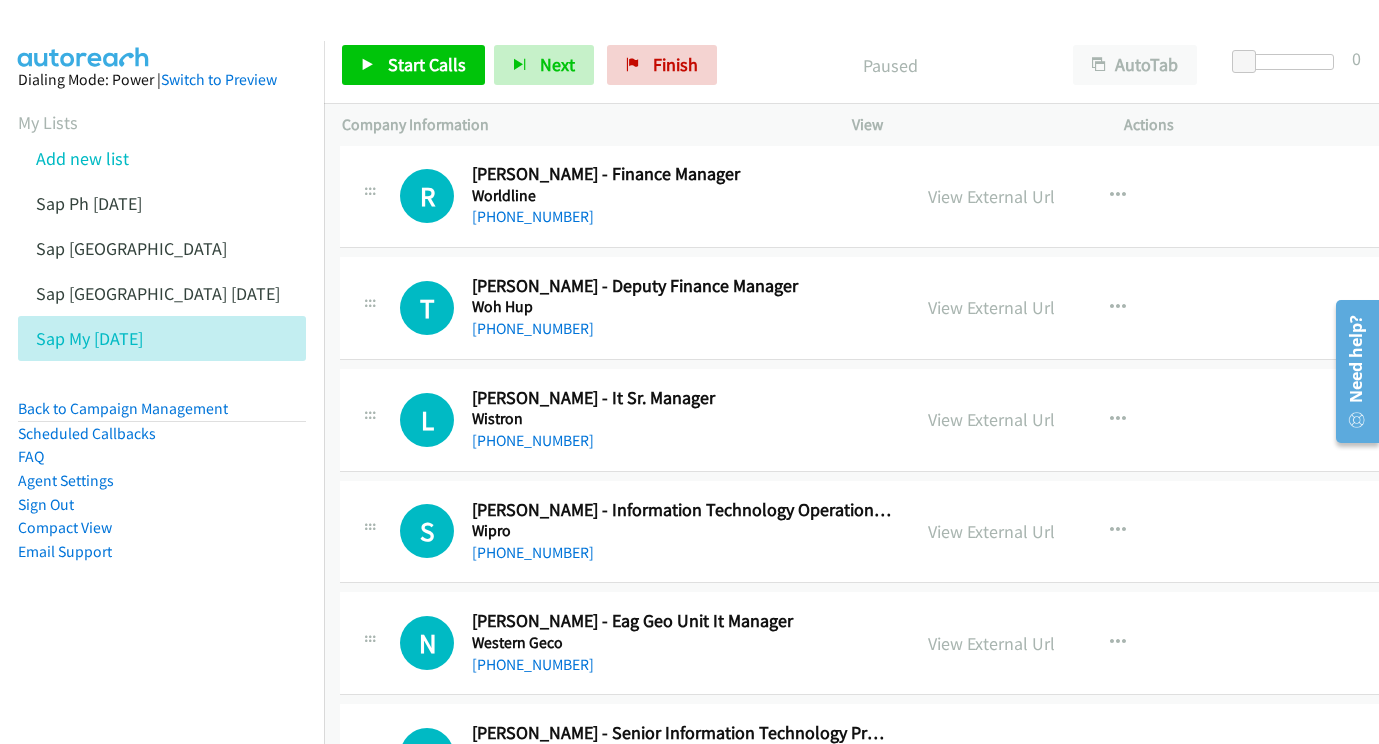 scroll, scrollTop: 2082, scrollLeft: 2, axis: both 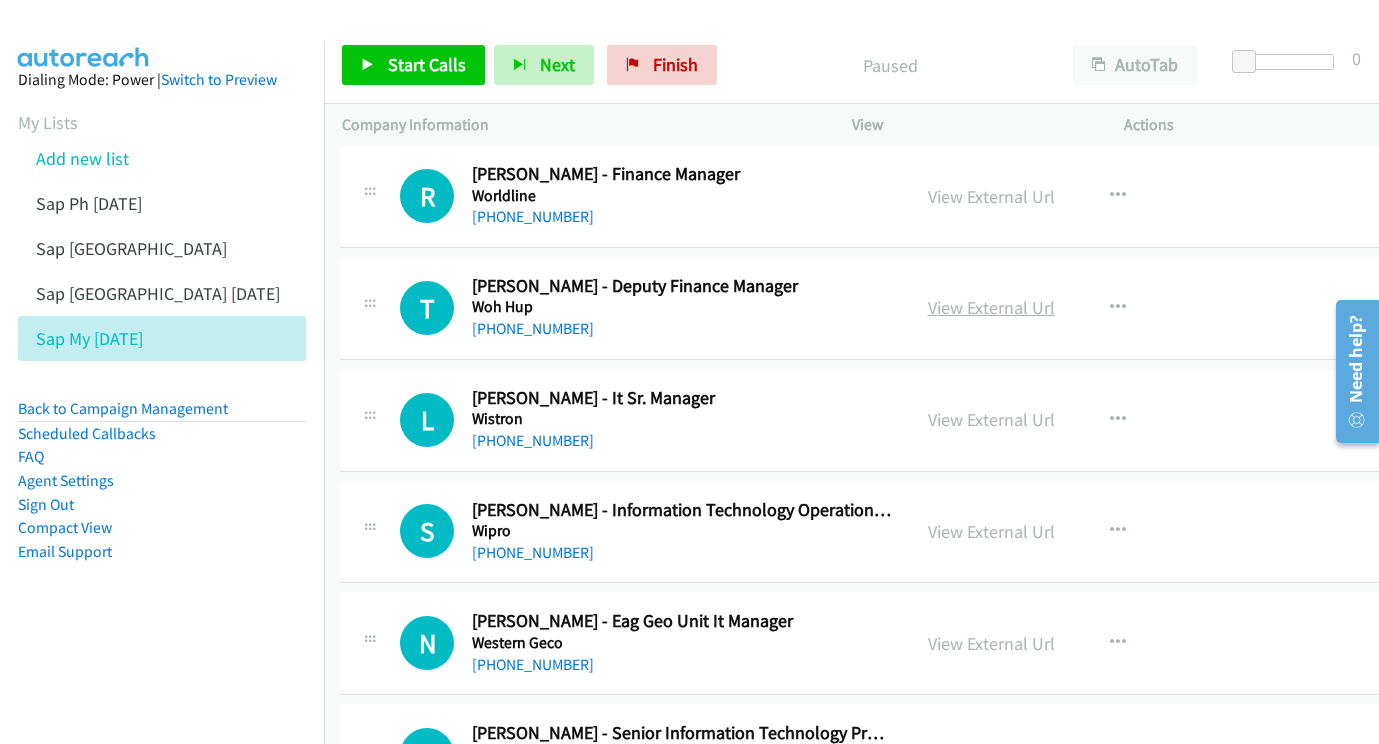 click on "View External Url" at bounding box center [991, 307] 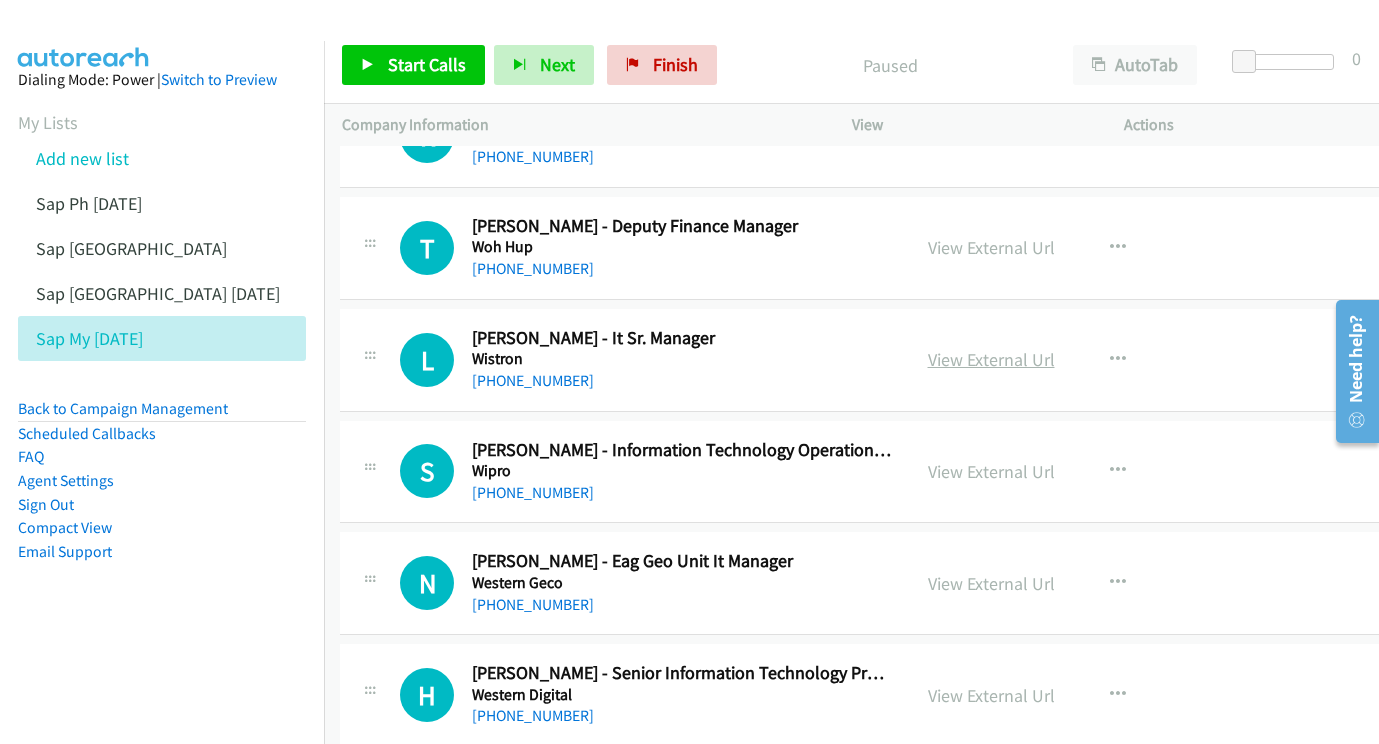 scroll, scrollTop: 2190, scrollLeft: 2, axis: both 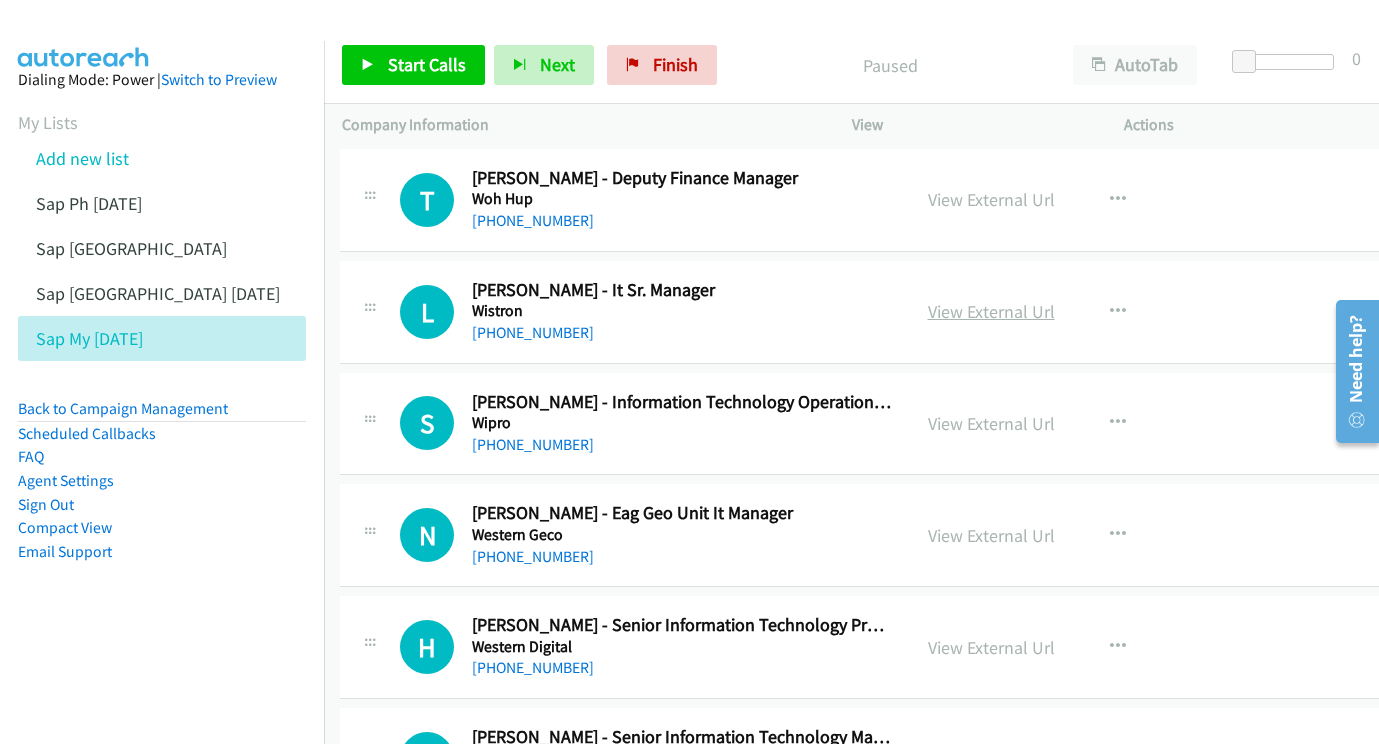 click on "View External Url" at bounding box center (991, 311) 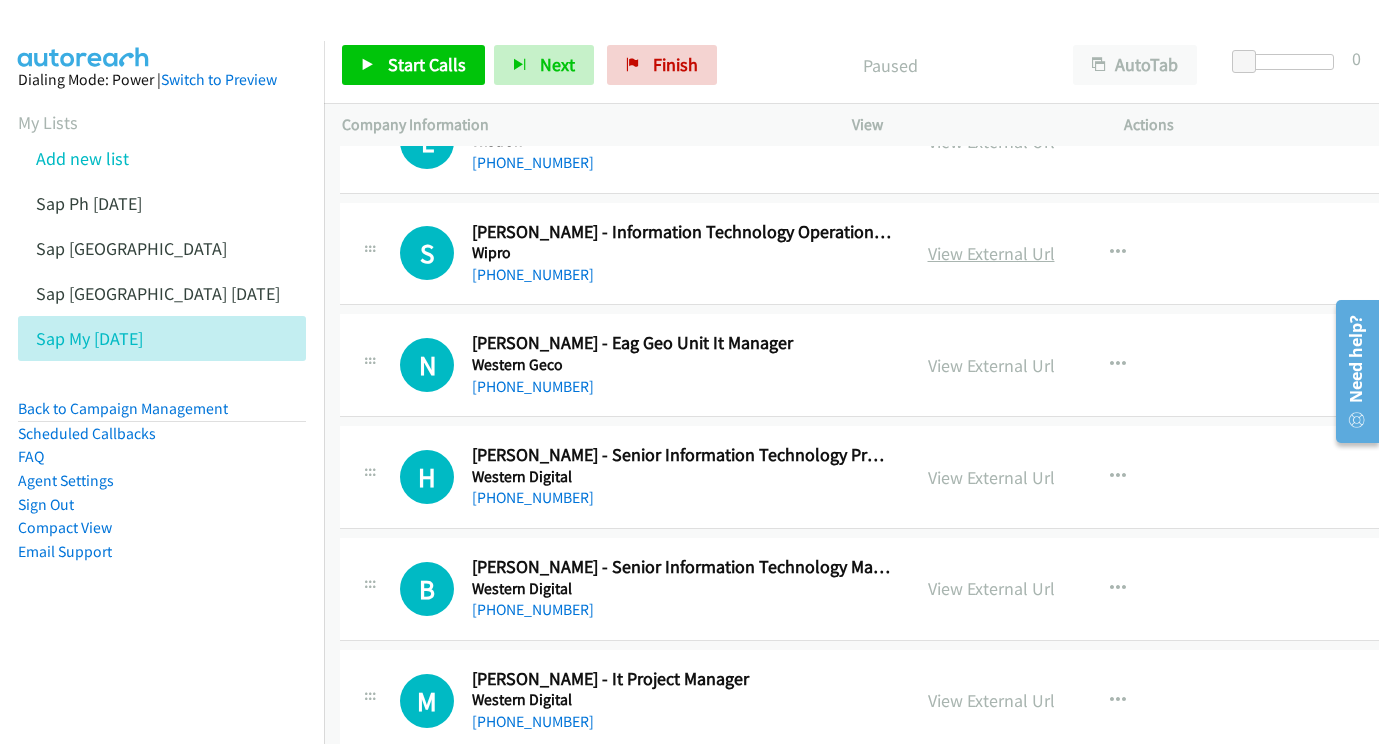 scroll, scrollTop: 2353, scrollLeft: 2, axis: both 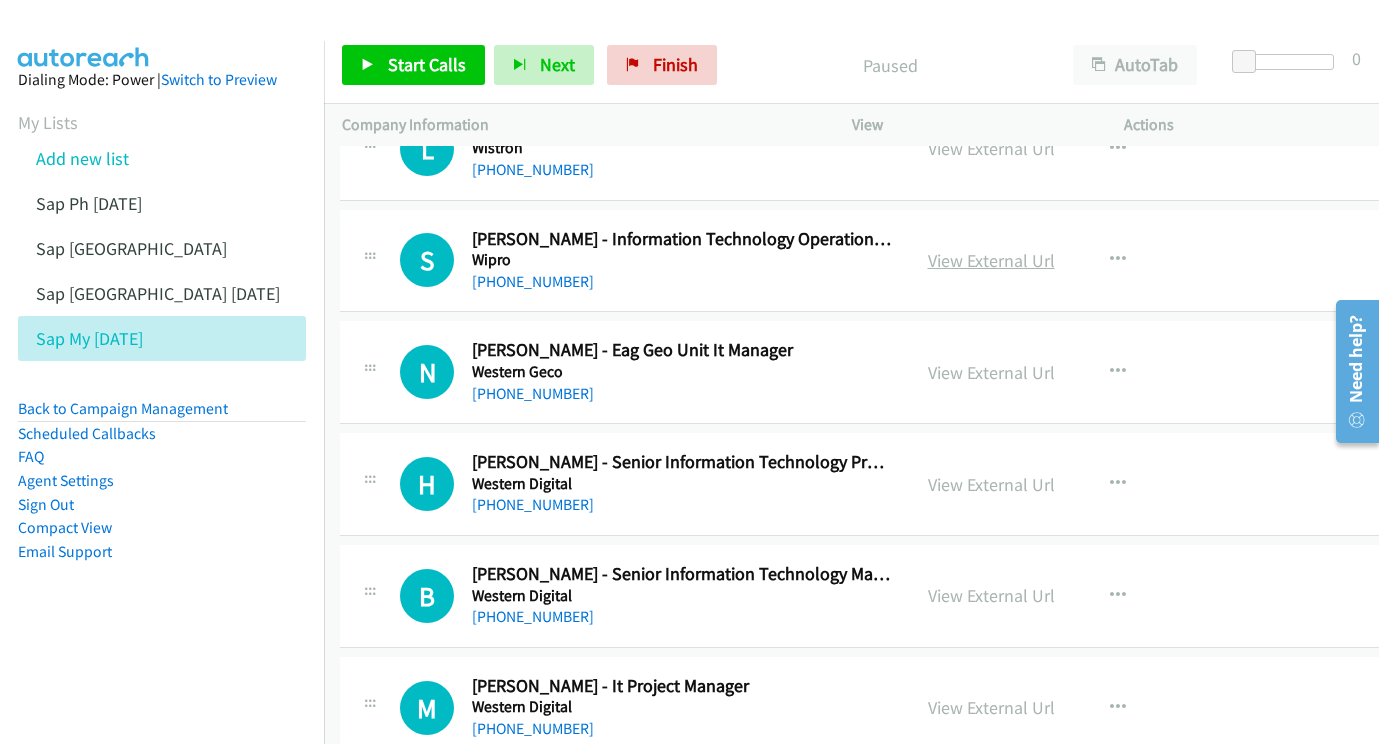 click on "View External Url" at bounding box center (991, 260) 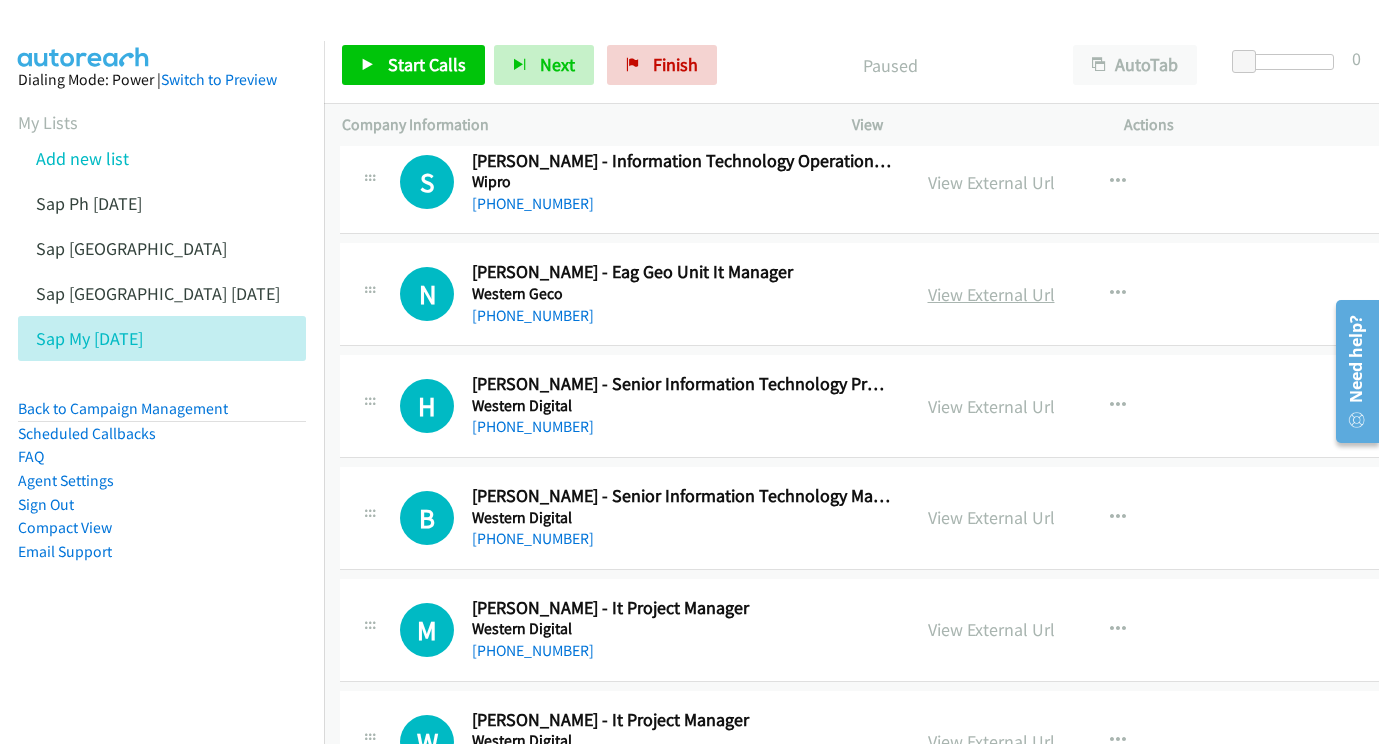 scroll, scrollTop: 2432, scrollLeft: 2, axis: both 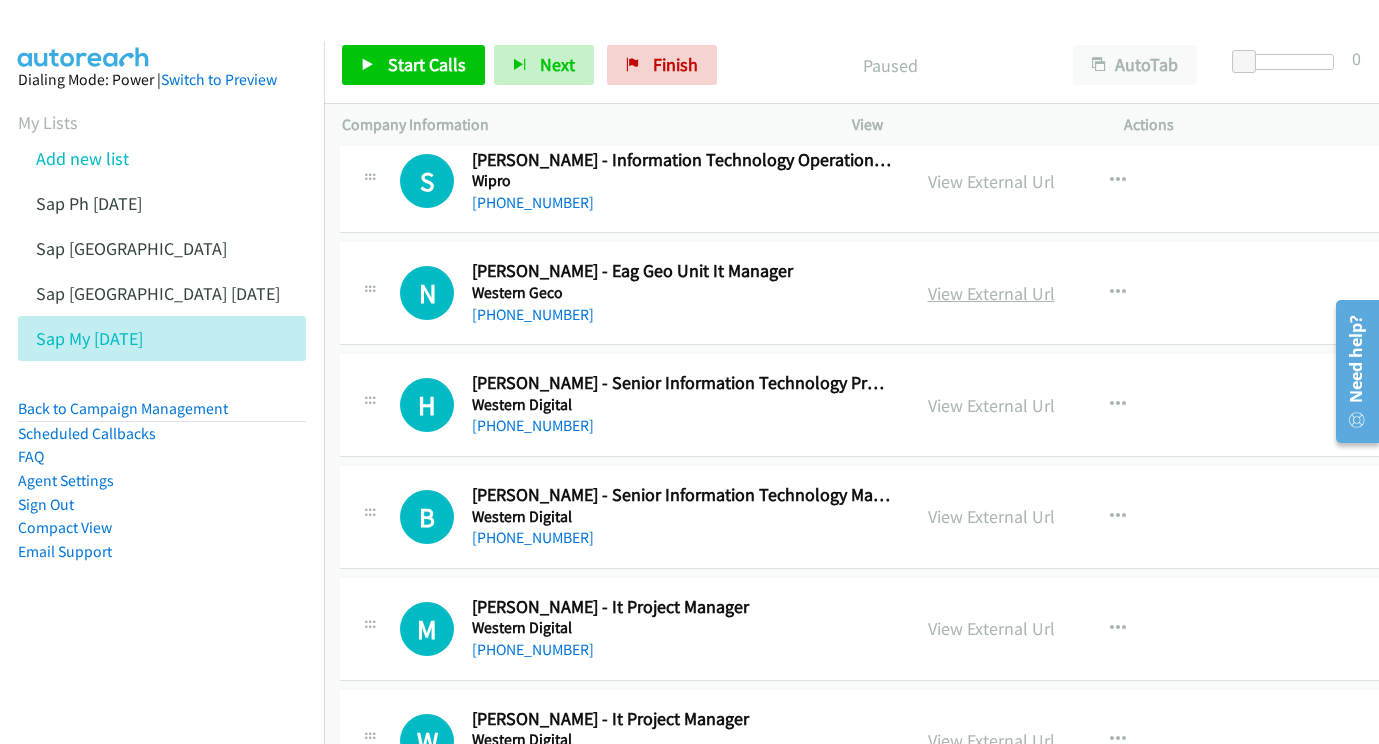 click on "View External Url" at bounding box center (991, 293) 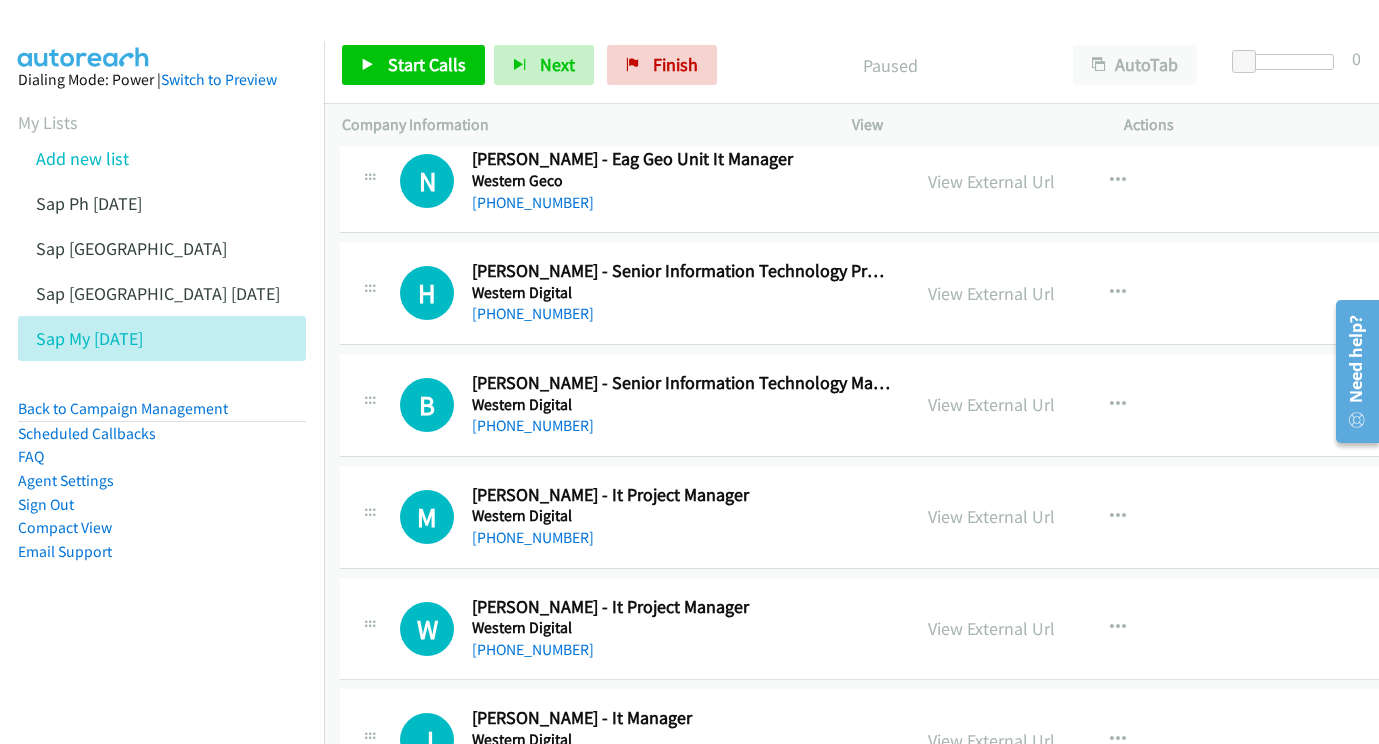 scroll, scrollTop: 2547, scrollLeft: 2, axis: both 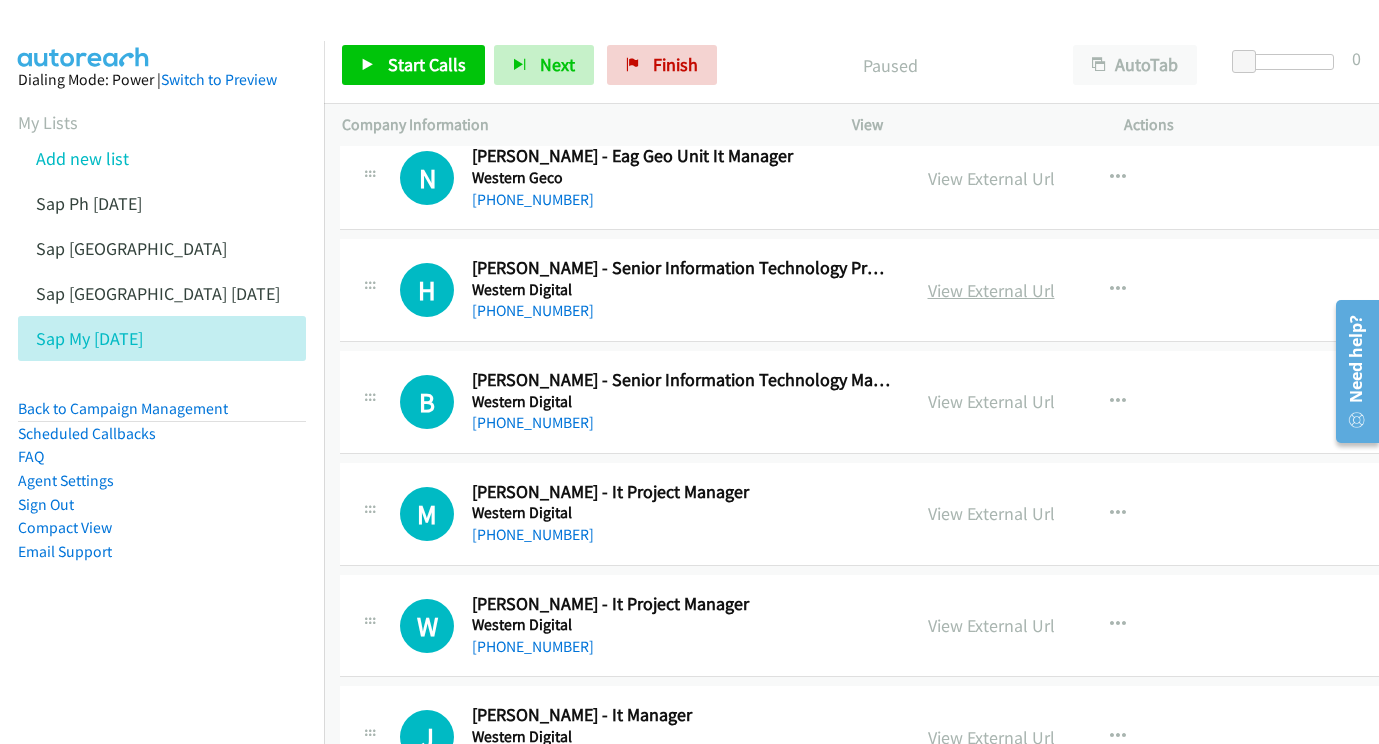 click on "View External Url" at bounding box center [991, 290] 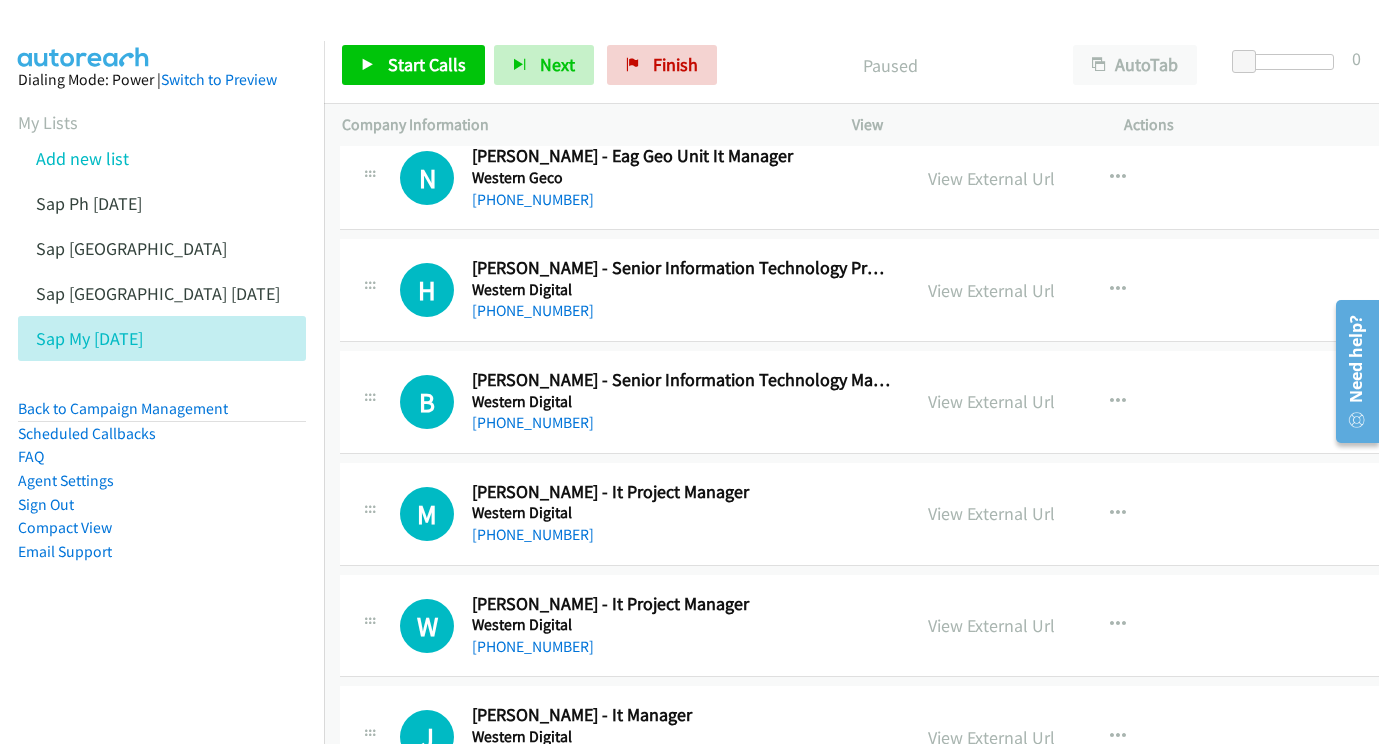scroll, scrollTop: 2674, scrollLeft: 2, axis: both 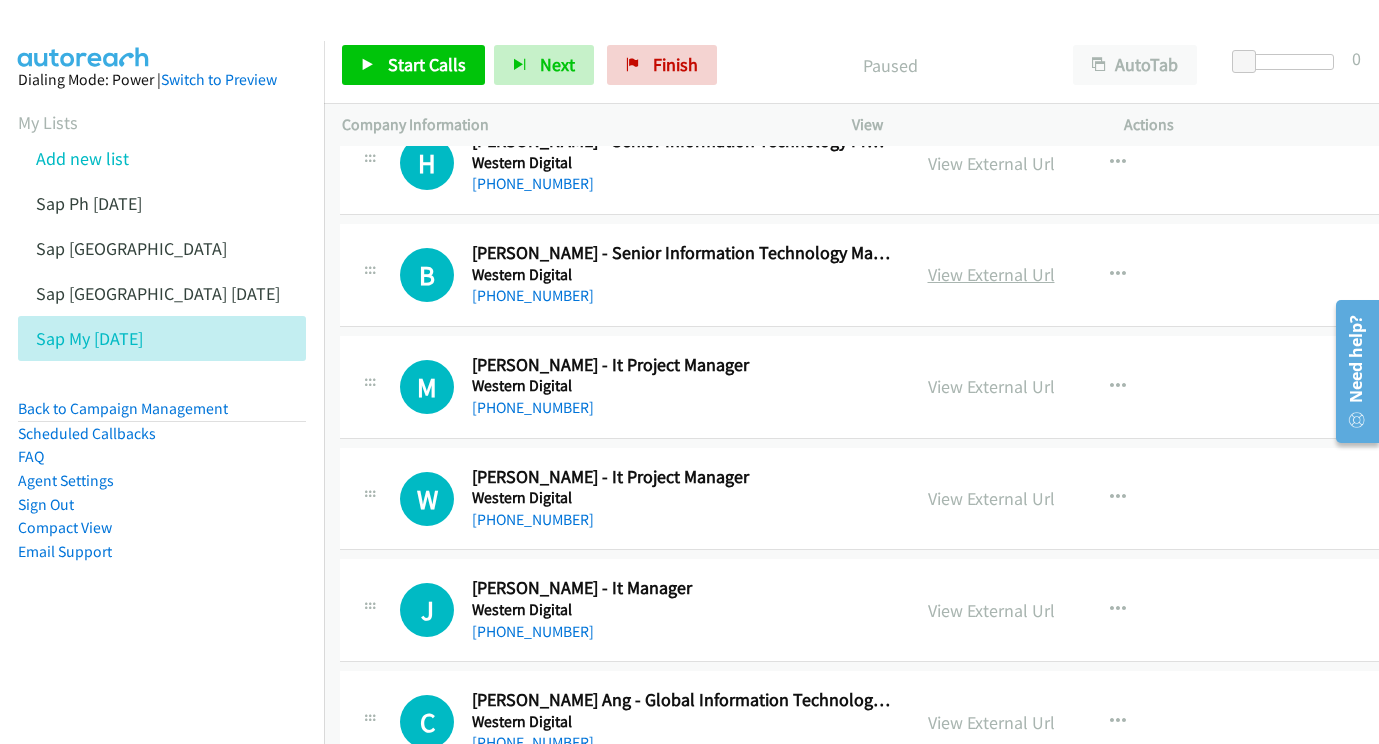 click on "View External Url" at bounding box center [991, 274] 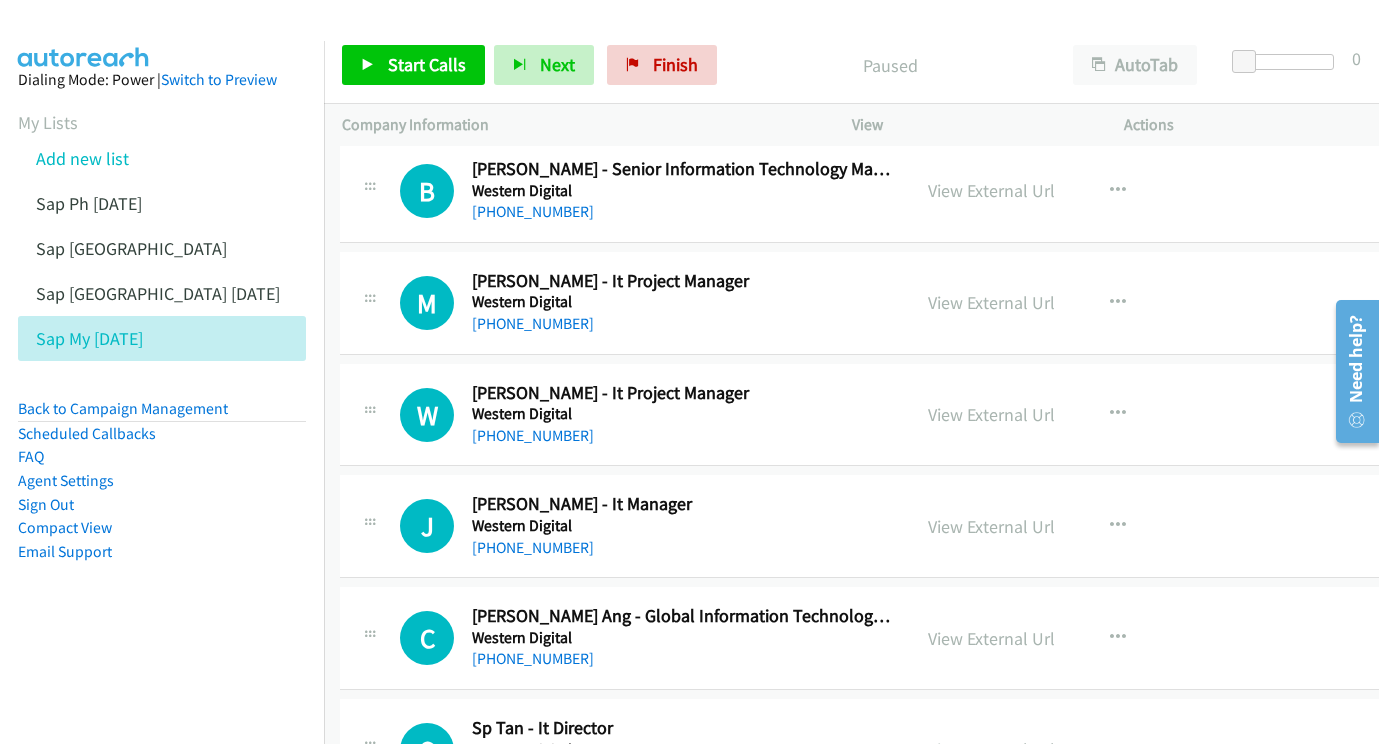 scroll, scrollTop: 2759, scrollLeft: 2, axis: both 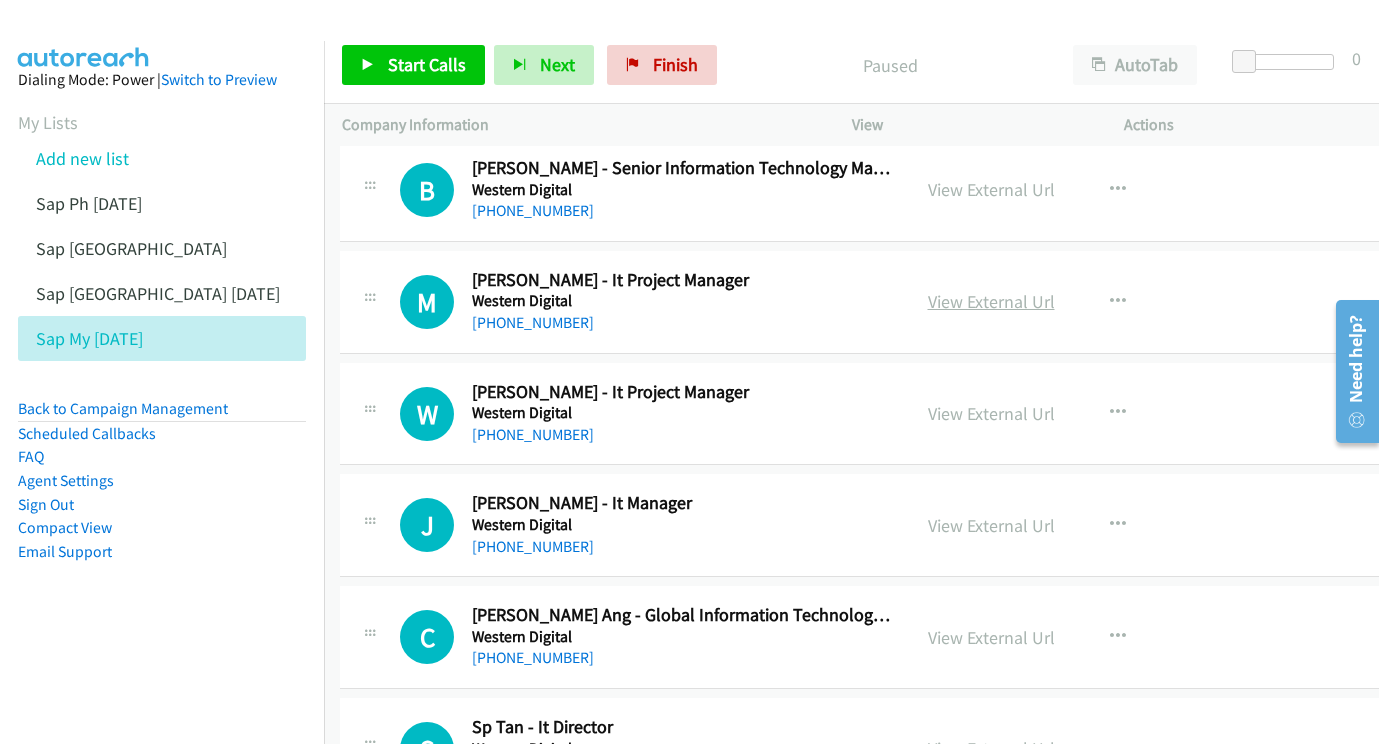 click on "View External Url" at bounding box center [991, 301] 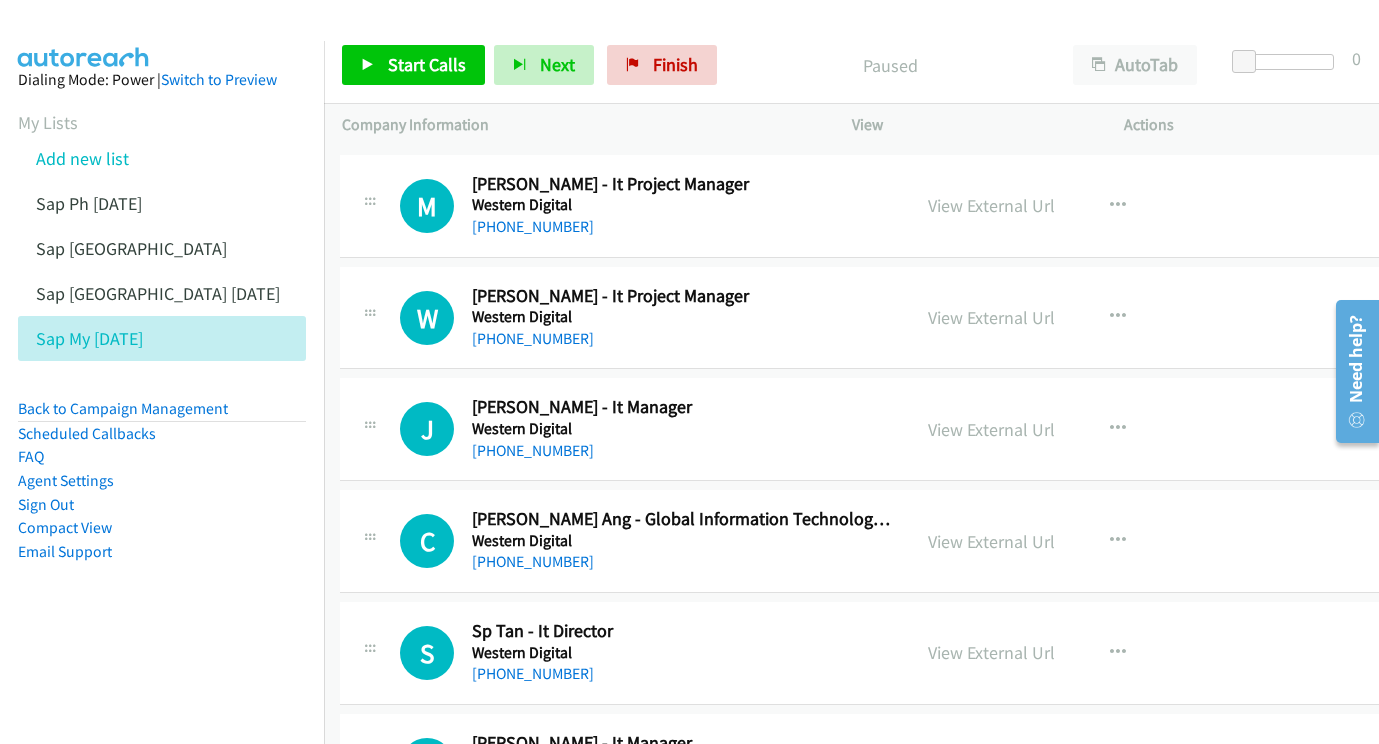 scroll, scrollTop: 2857, scrollLeft: 2, axis: both 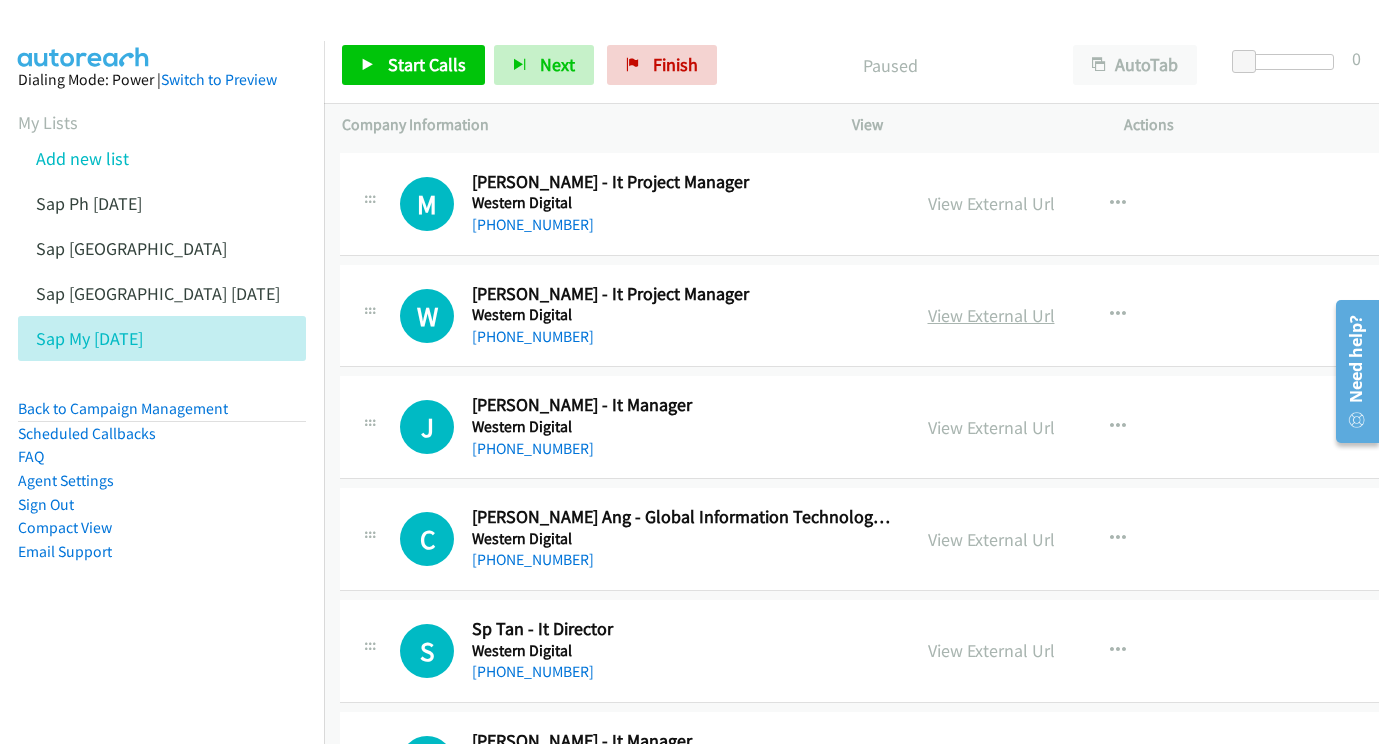 click on "View External Url
View External Url
Schedule/Manage Callback
Start Calls Here
Remove from list
Add to do not call list
Reset Call Status" at bounding box center (1061, 316) 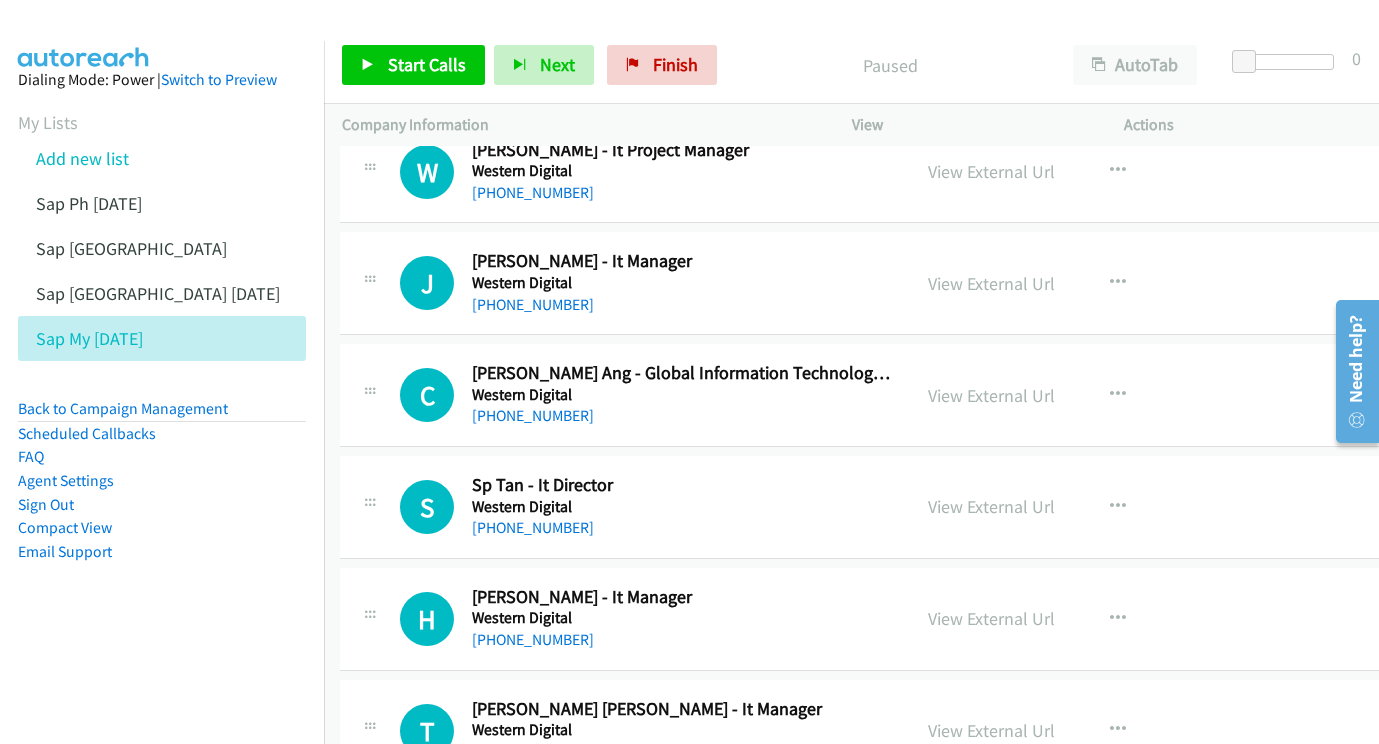 scroll, scrollTop: 3001, scrollLeft: 2, axis: both 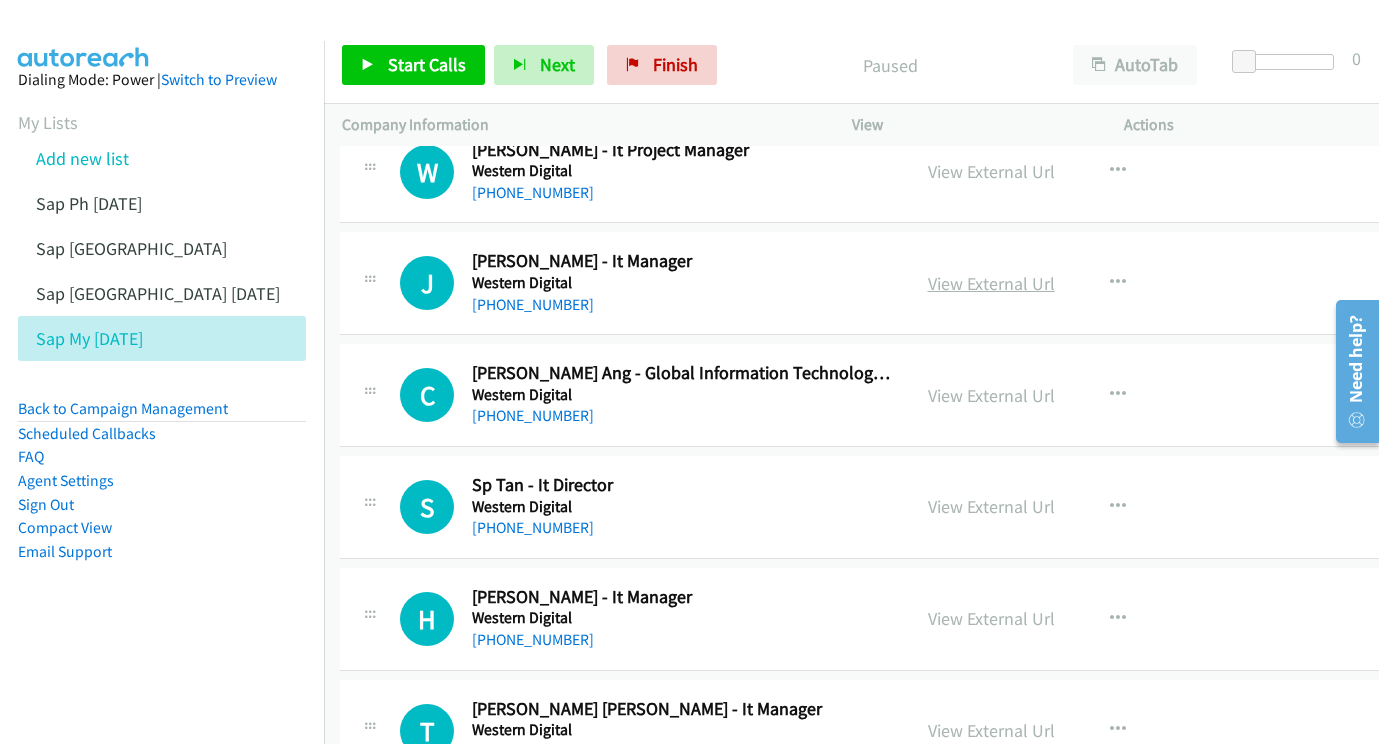 click on "View External Url" at bounding box center [991, 283] 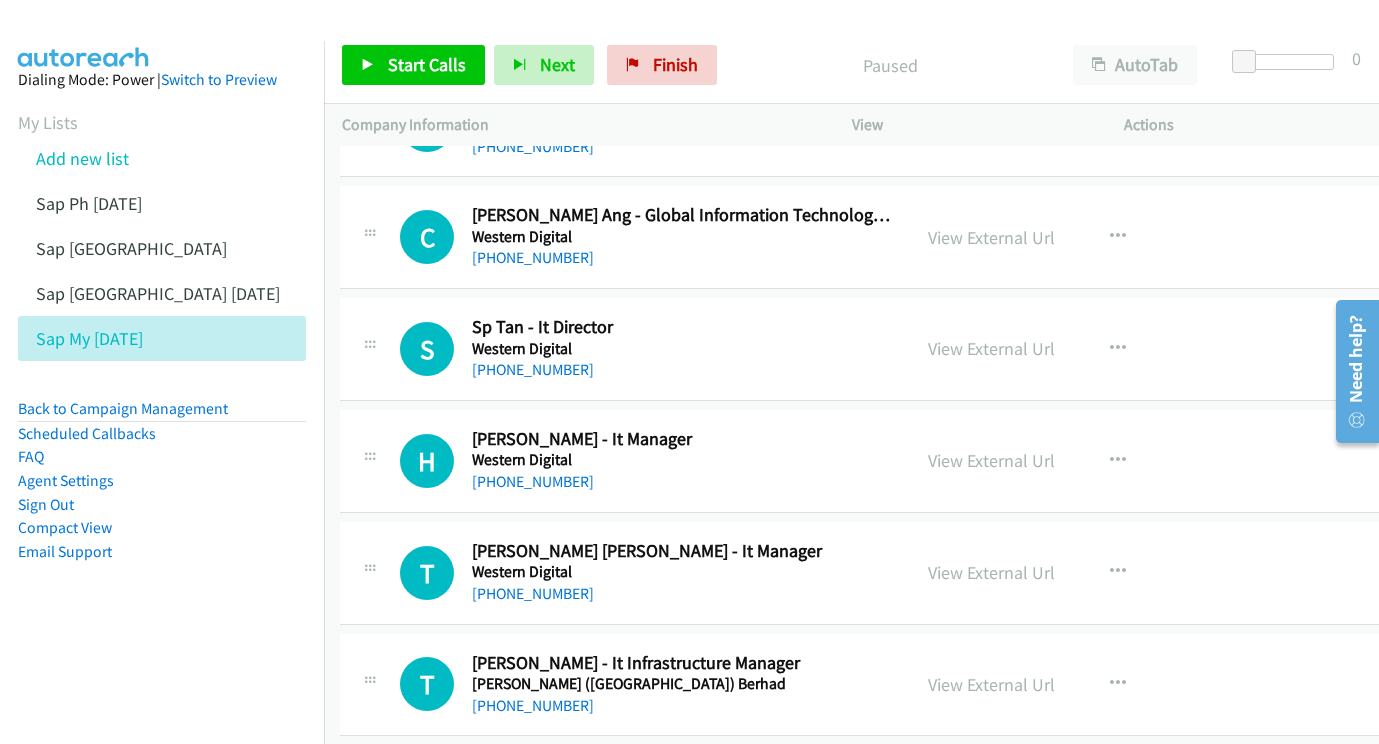 scroll, scrollTop: 3141, scrollLeft: 2, axis: both 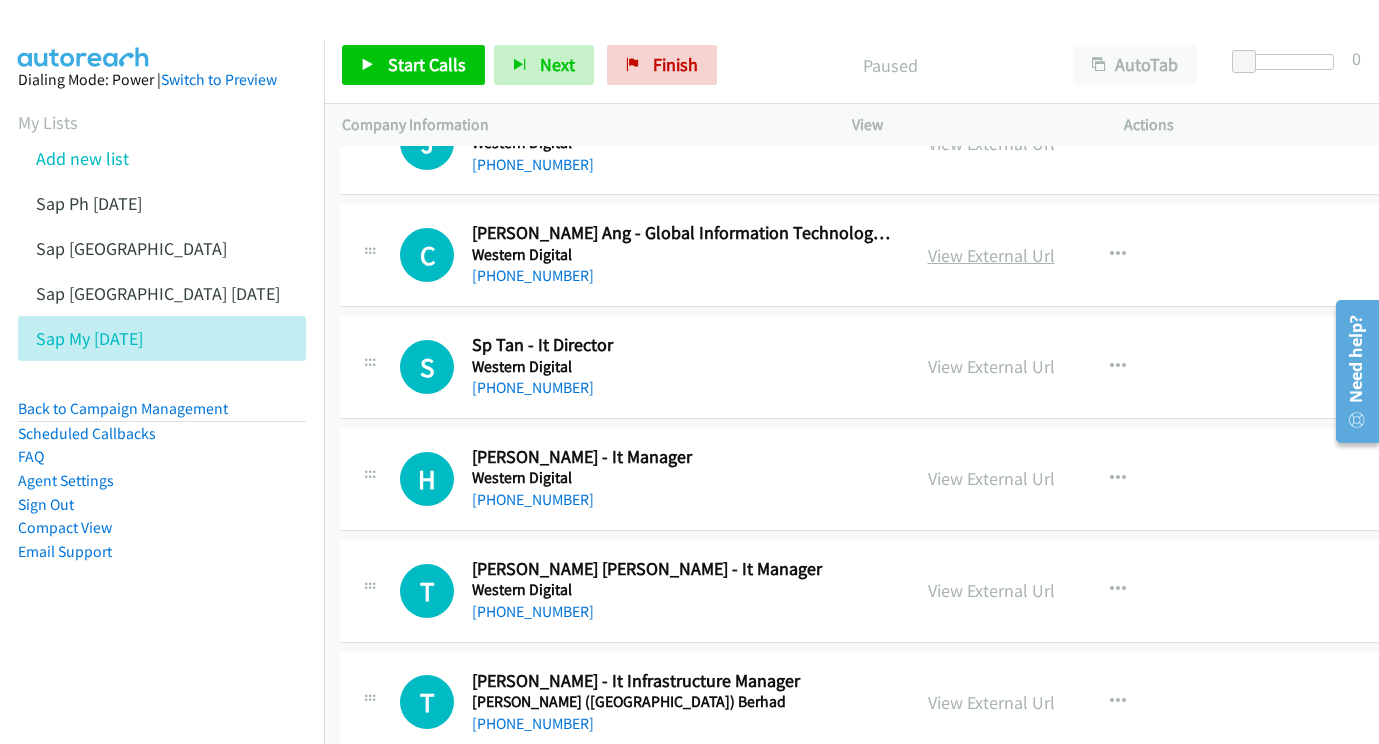 click on "View External Url" at bounding box center [991, 255] 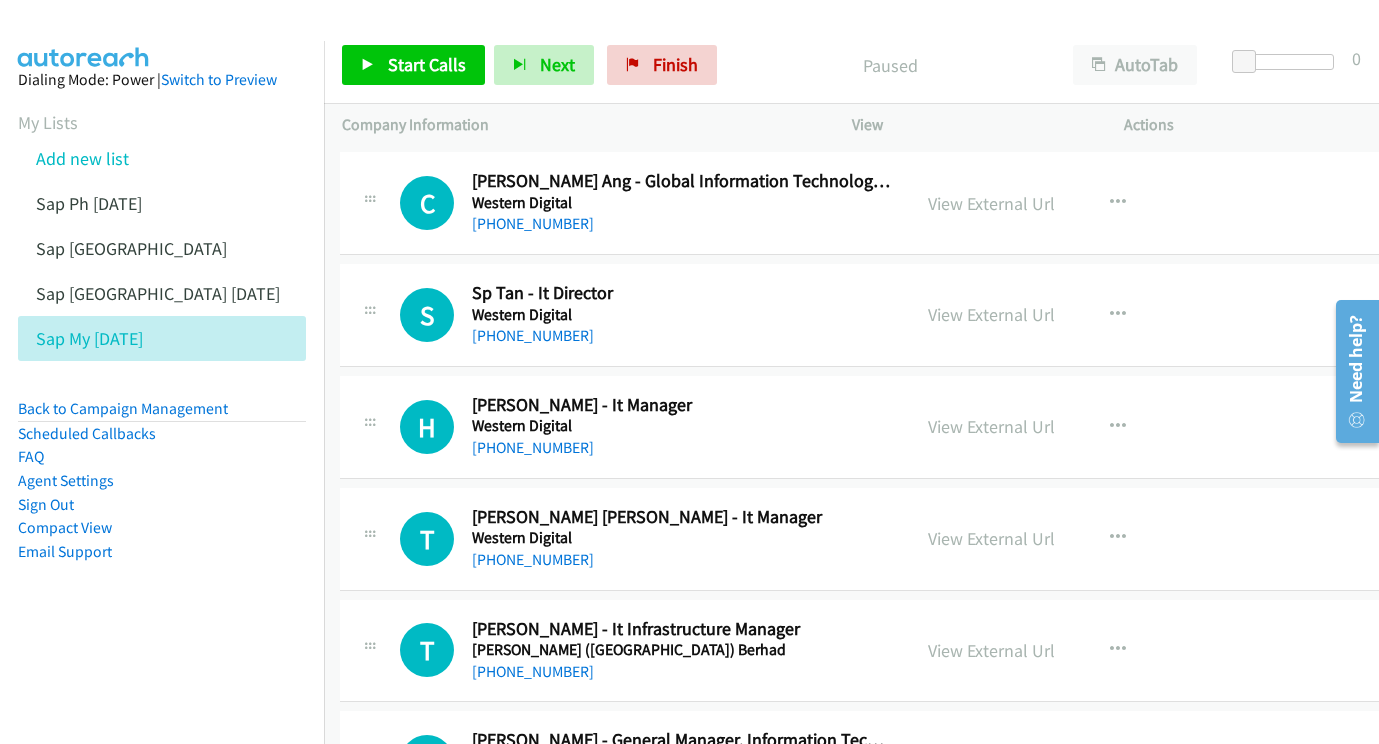 scroll, scrollTop: 3244, scrollLeft: 2, axis: both 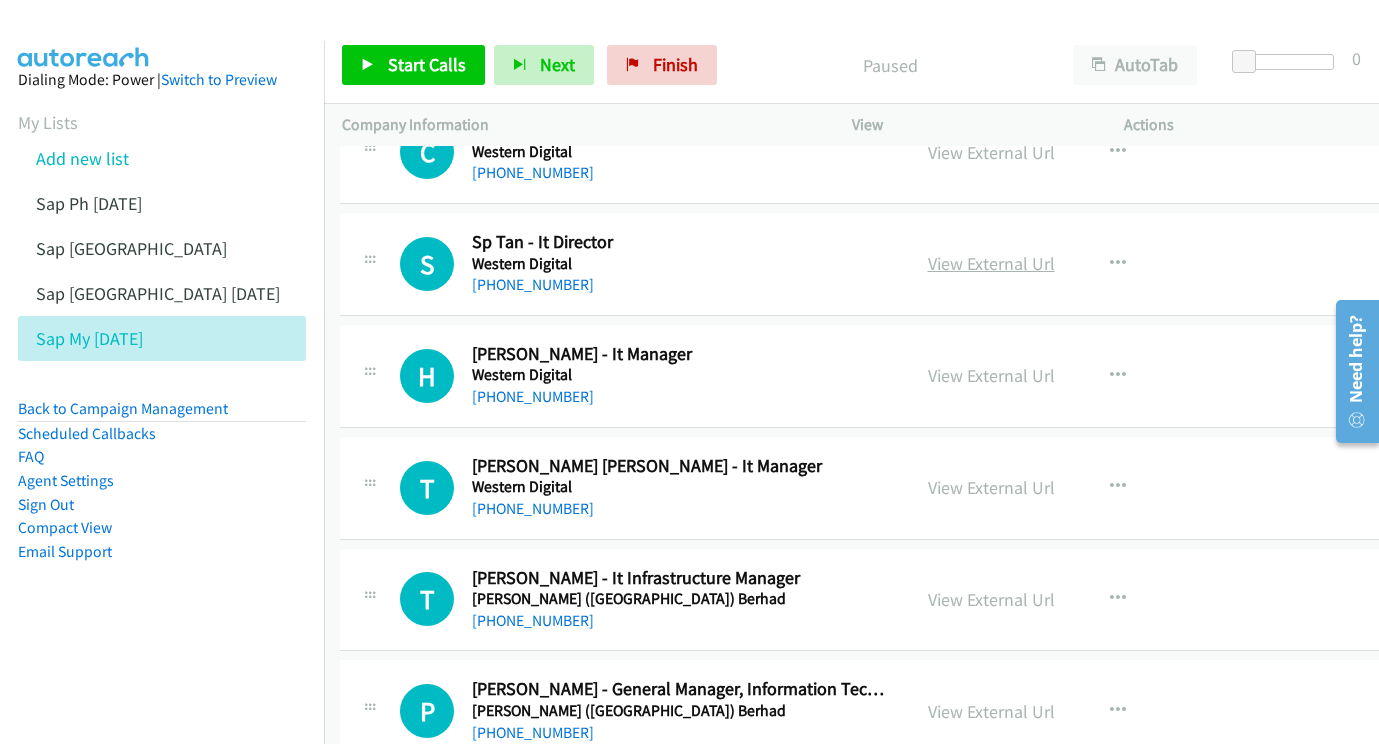 click on "View External Url" at bounding box center (991, 263) 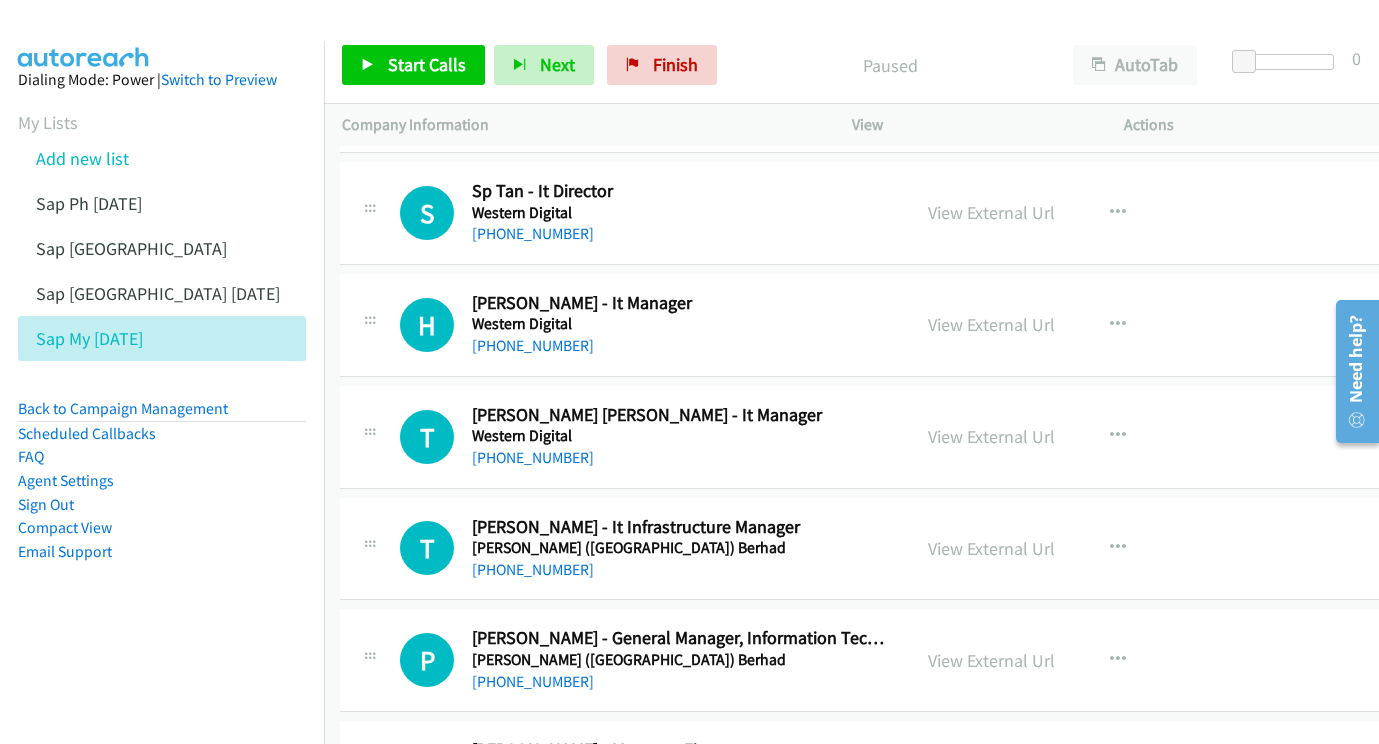 scroll, scrollTop: 3332, scrollLeft: 2, axis: both 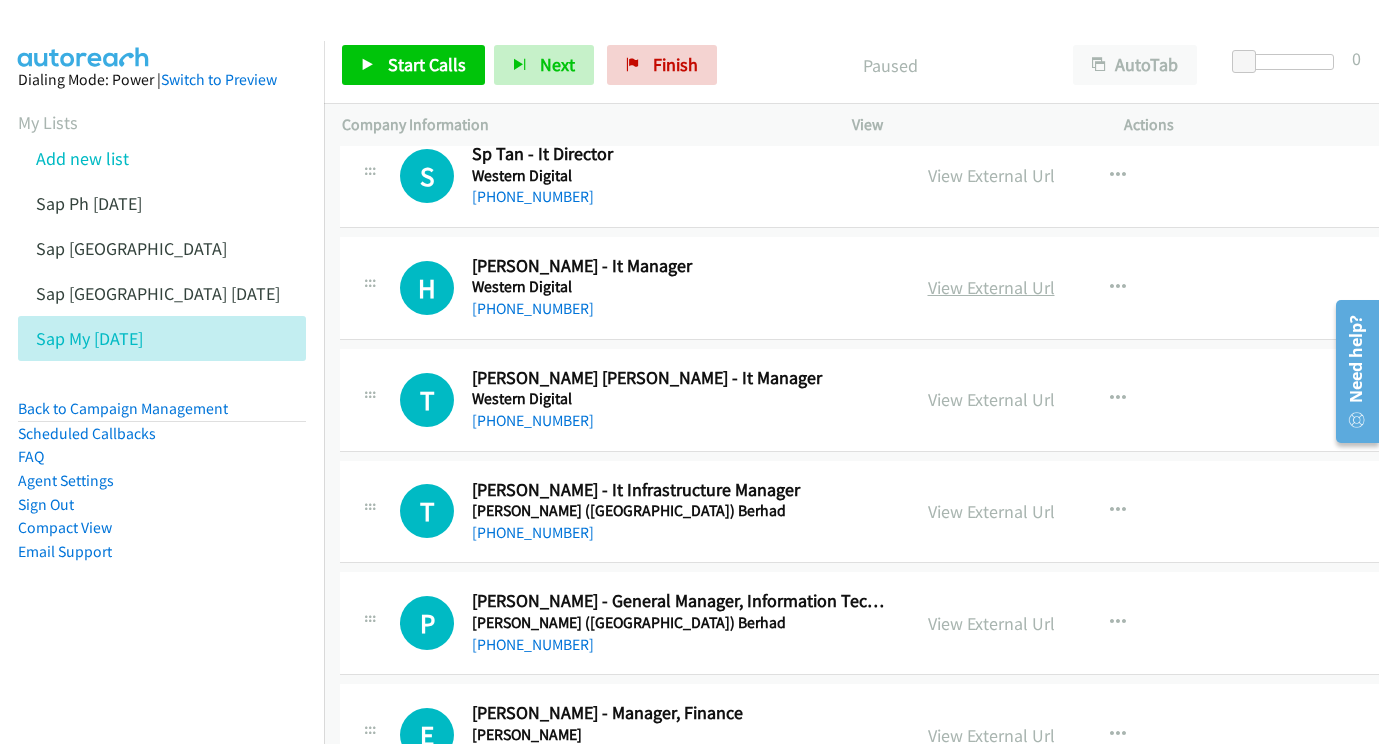 click on "View External Url" at bounding box center [991, 287] 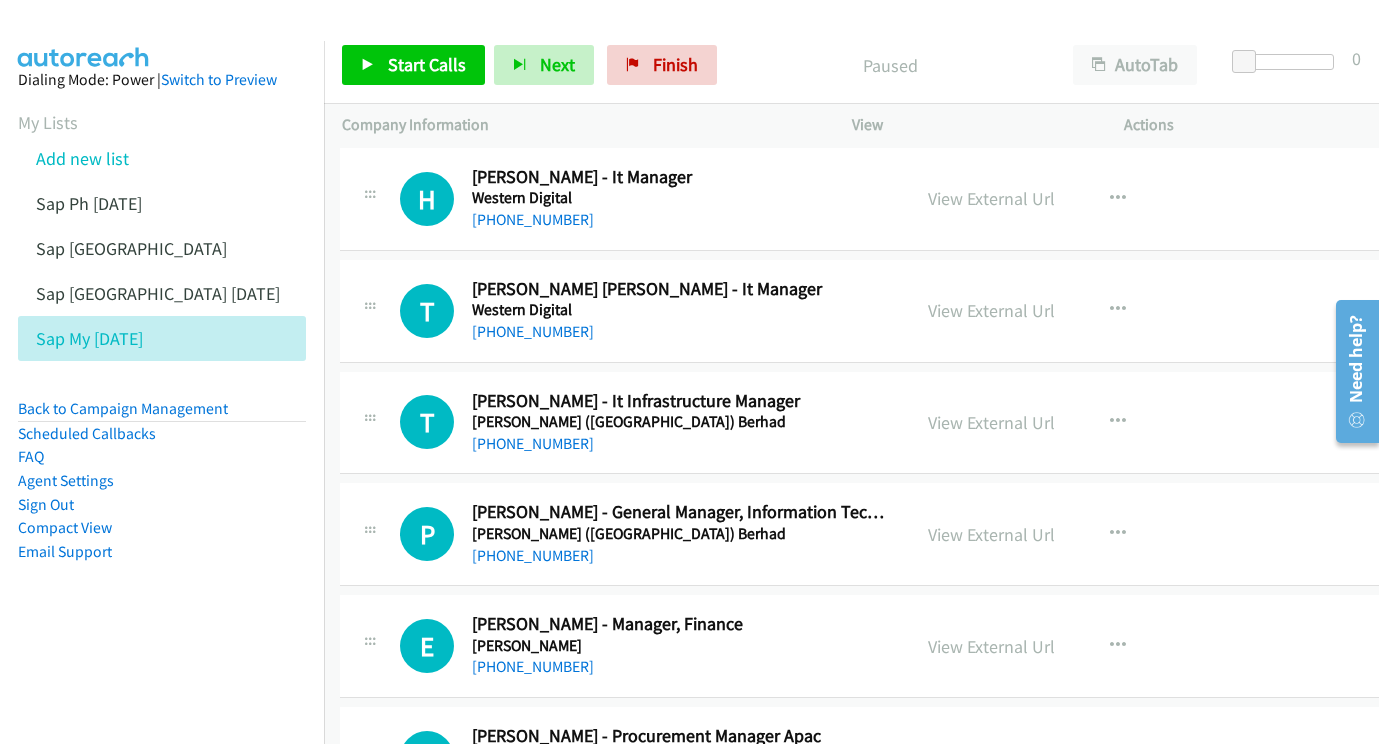 scroll, scrollTop: 3424, scrollLeft: 2, axis: both 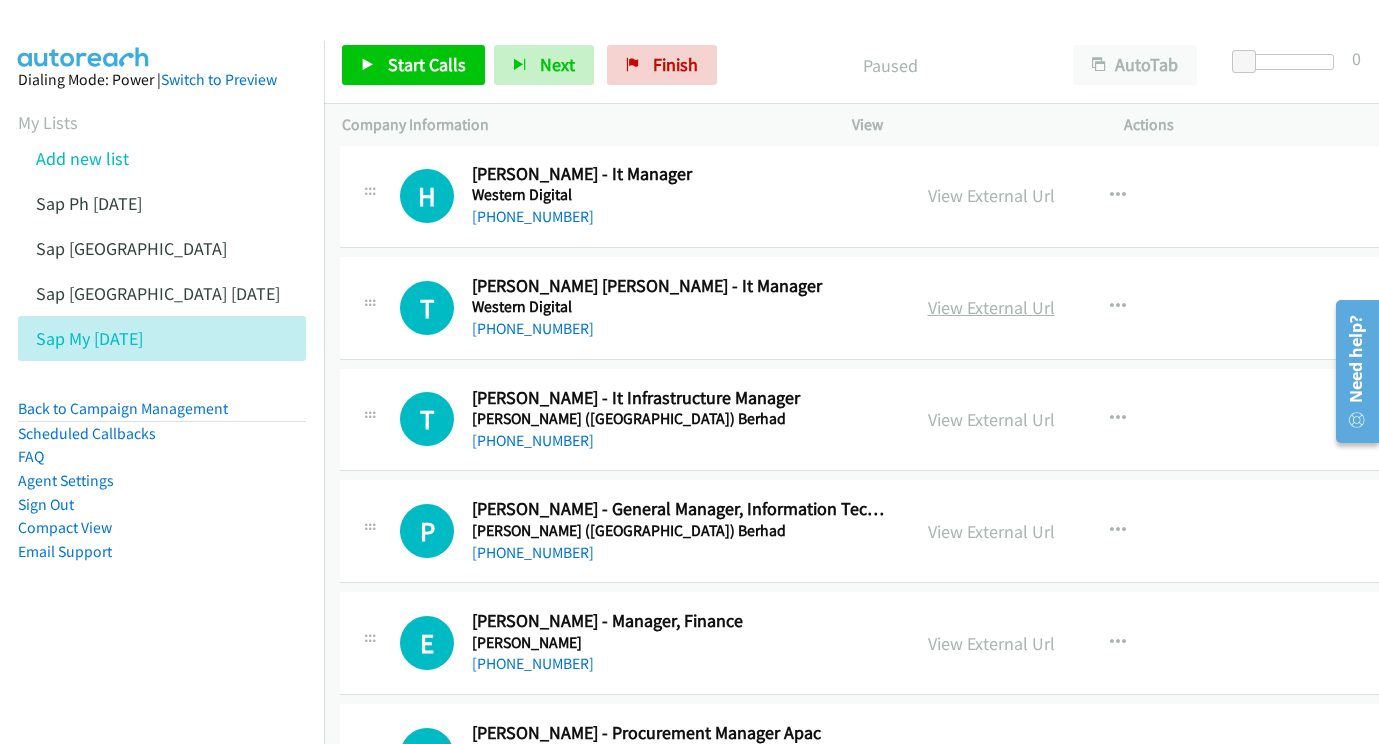 click on "View External Url" at bounding box center (991, 307) 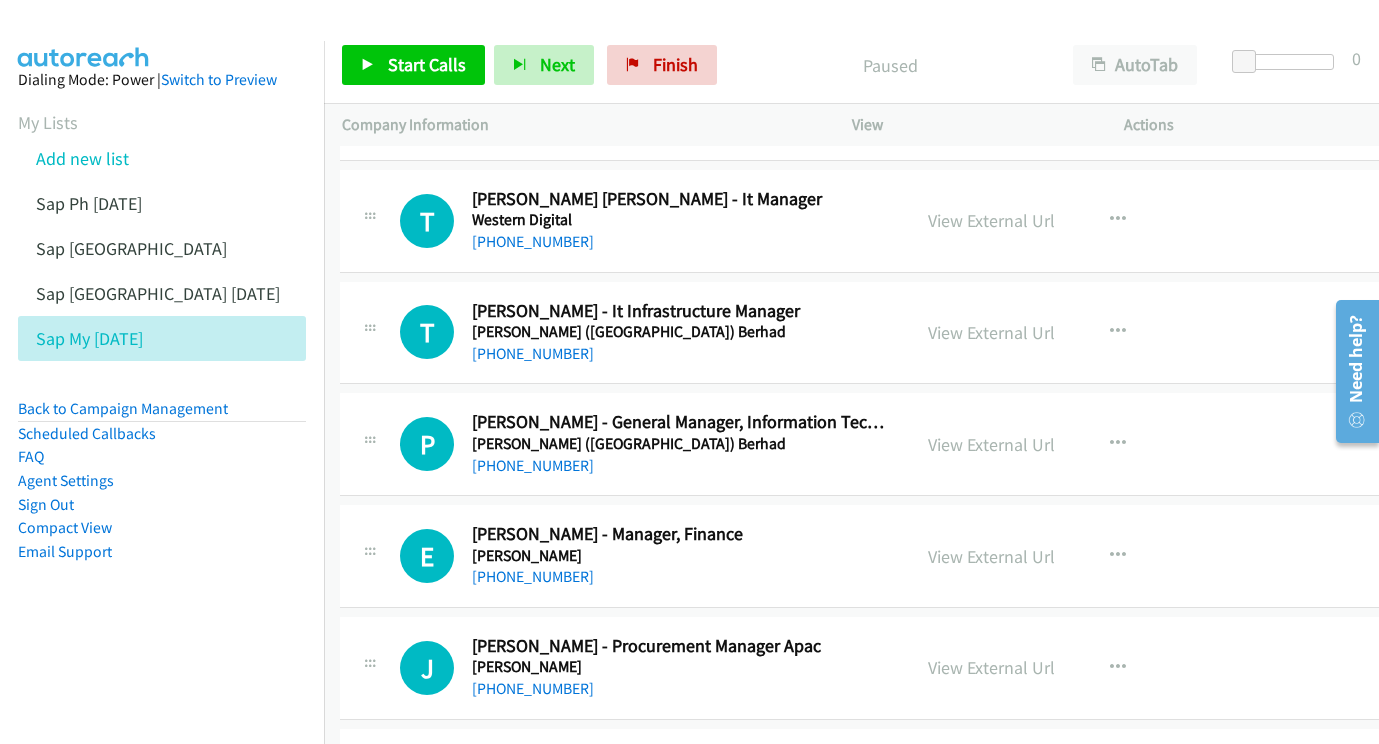 scroll, scrollTop: 3515, scrollLeft: 2, axis: both 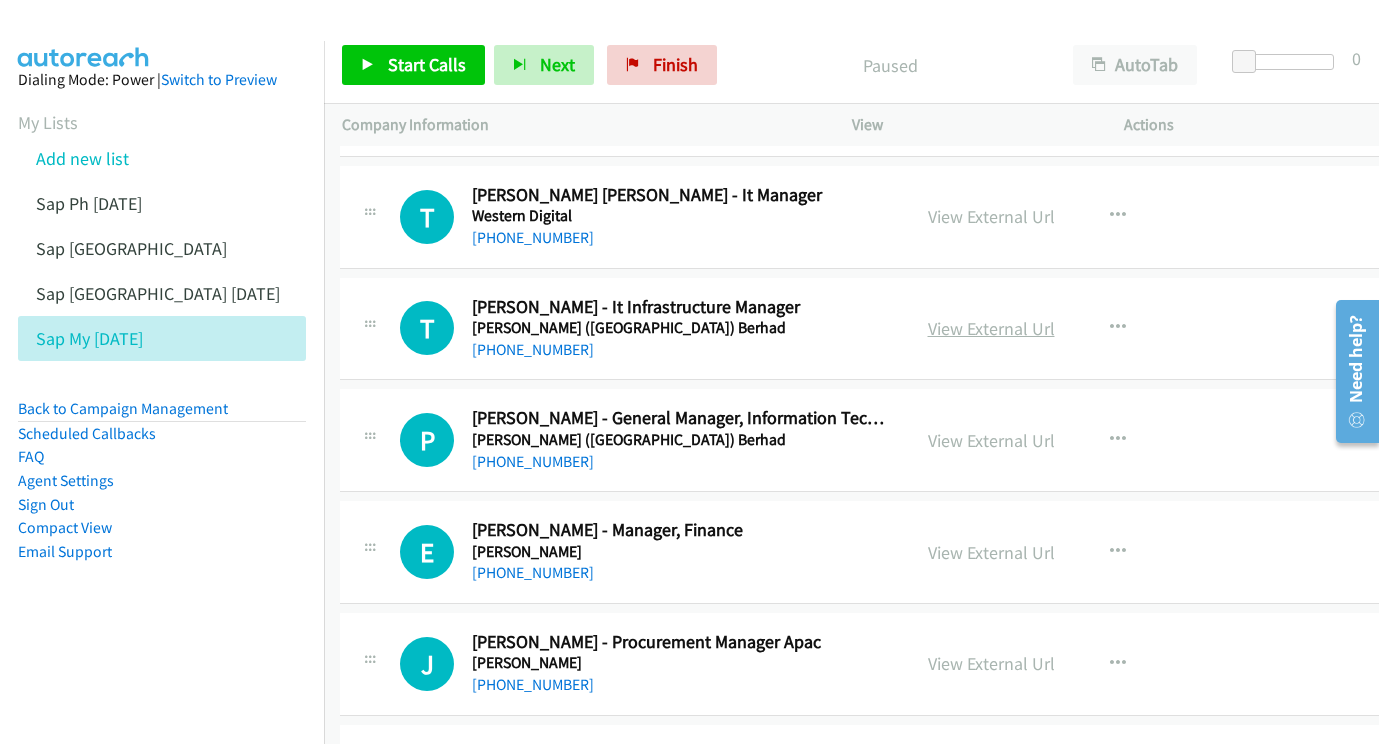 click on "View External Url" at bounding box center (991, 328) 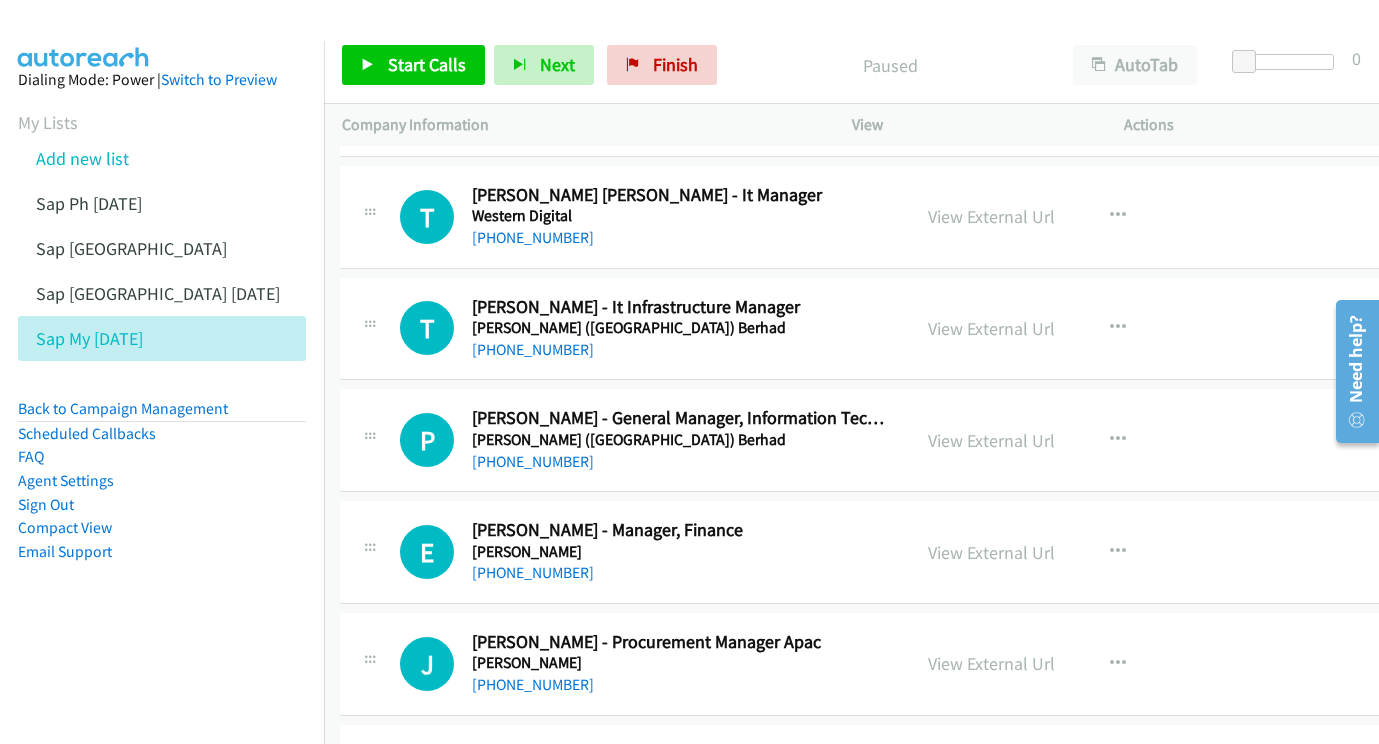 scroll, scrollTop: 3621, scrollLeft: 2, axis: both 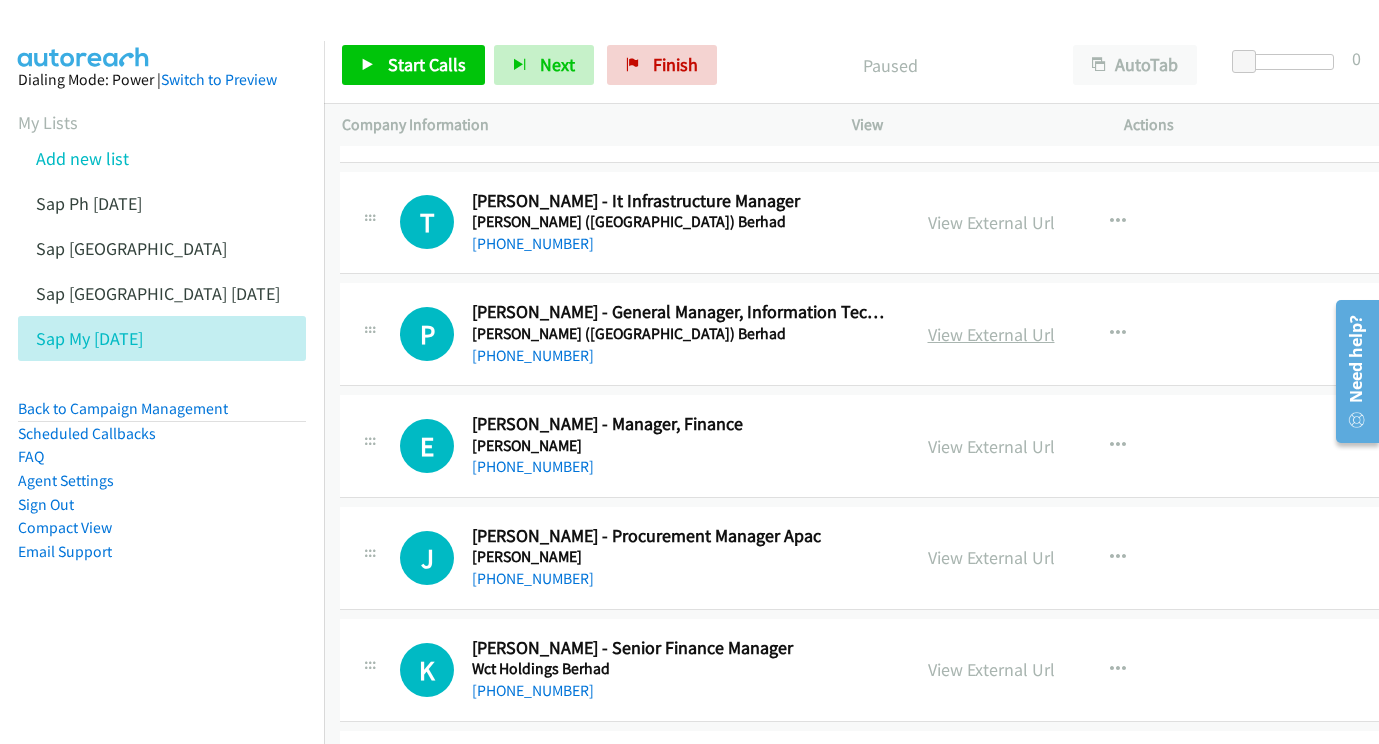 click on "View External Url" at bounding box center [991, 334] 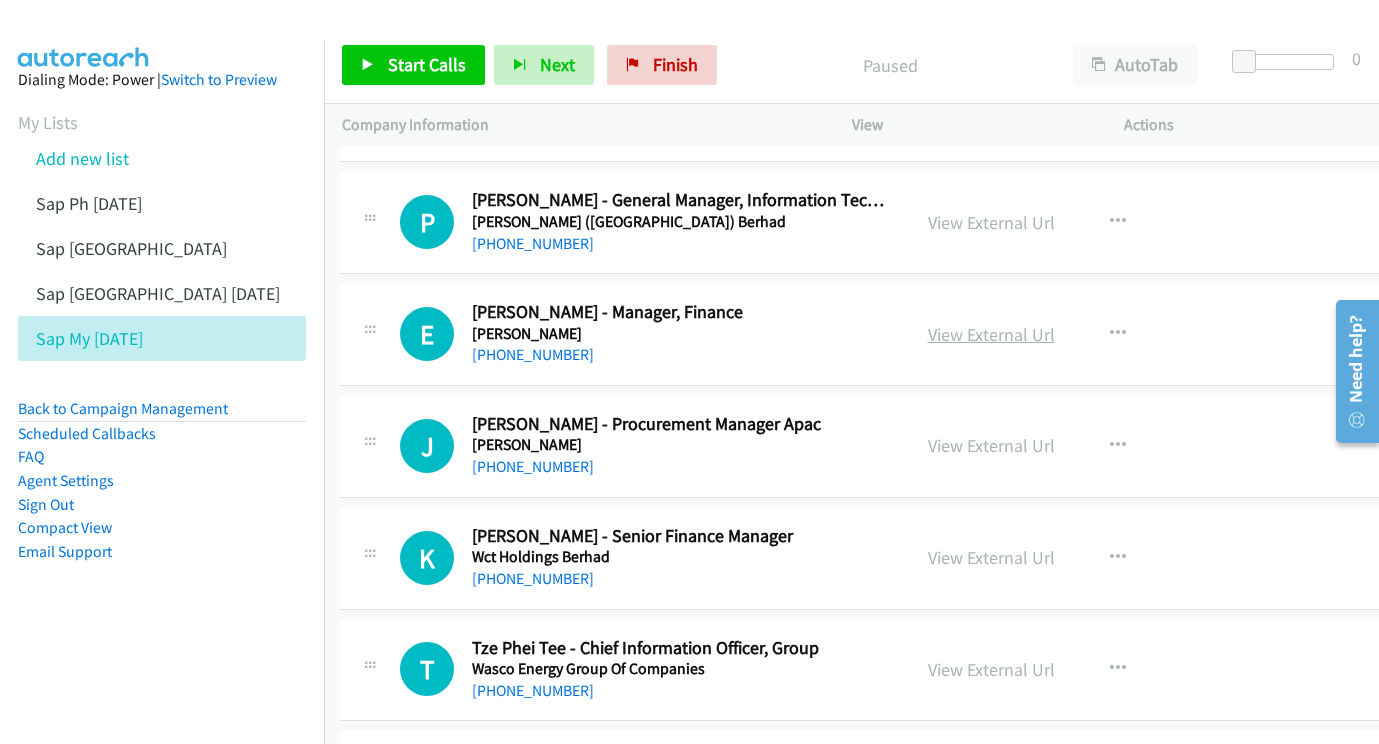 scroll, scrollTop: 3736, scrollLeft: 2, axis: both 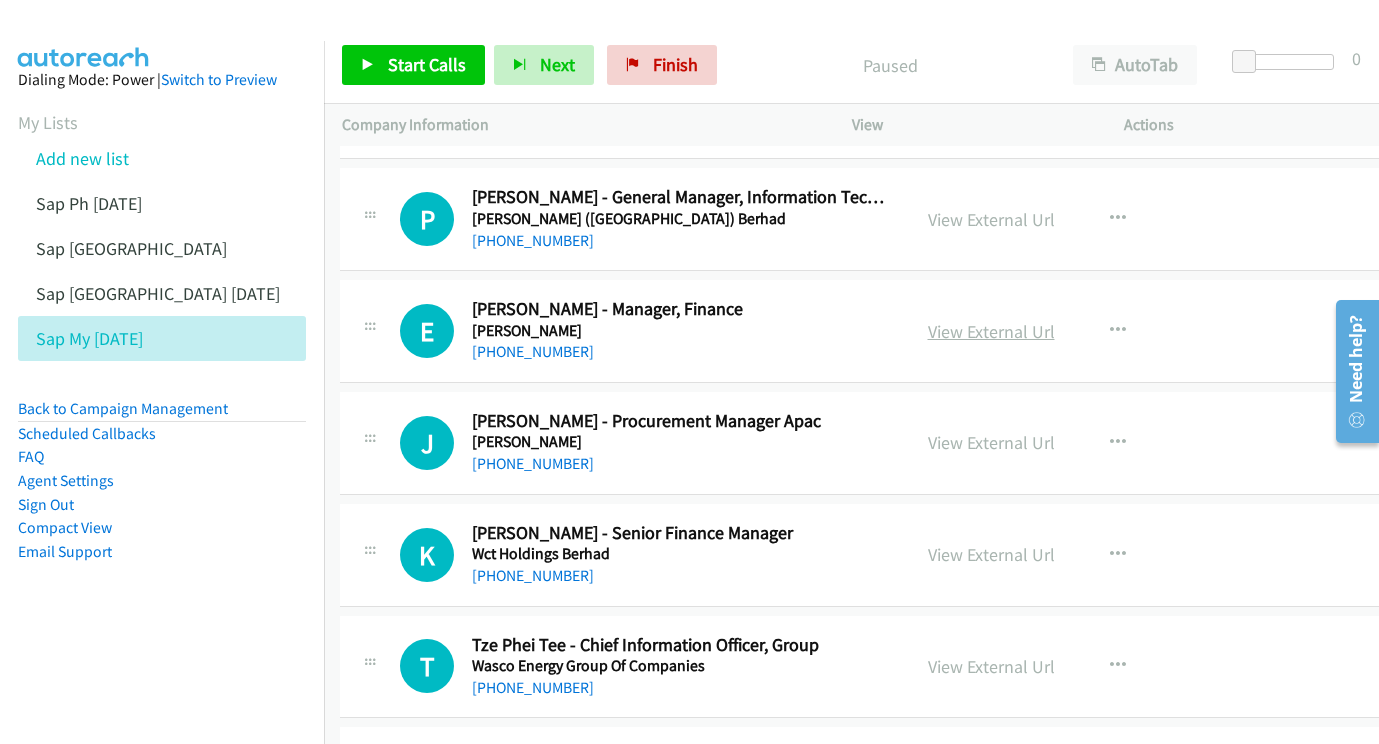 click on "View External Url" at bounding box center (991, 331) 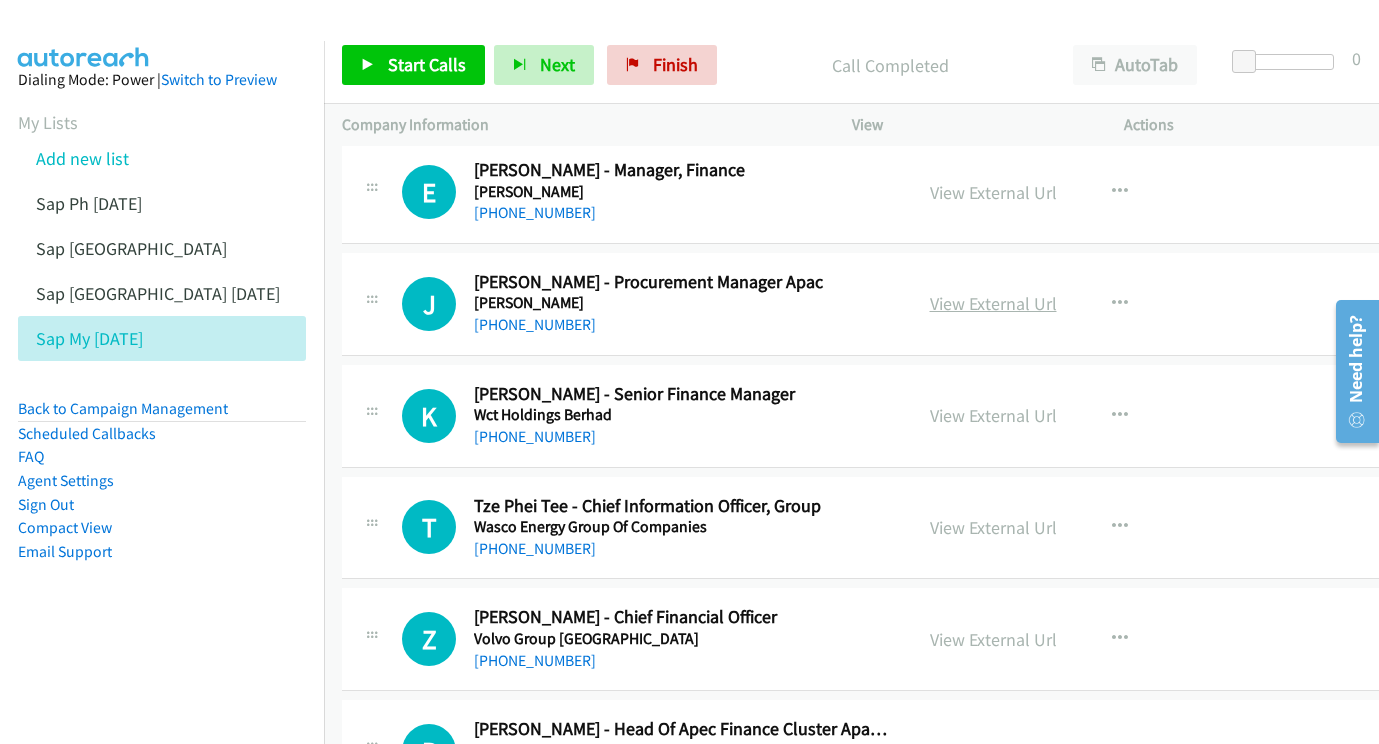 scroll, scrollTop: 3883, scrollLeft: 0, axis: vertical 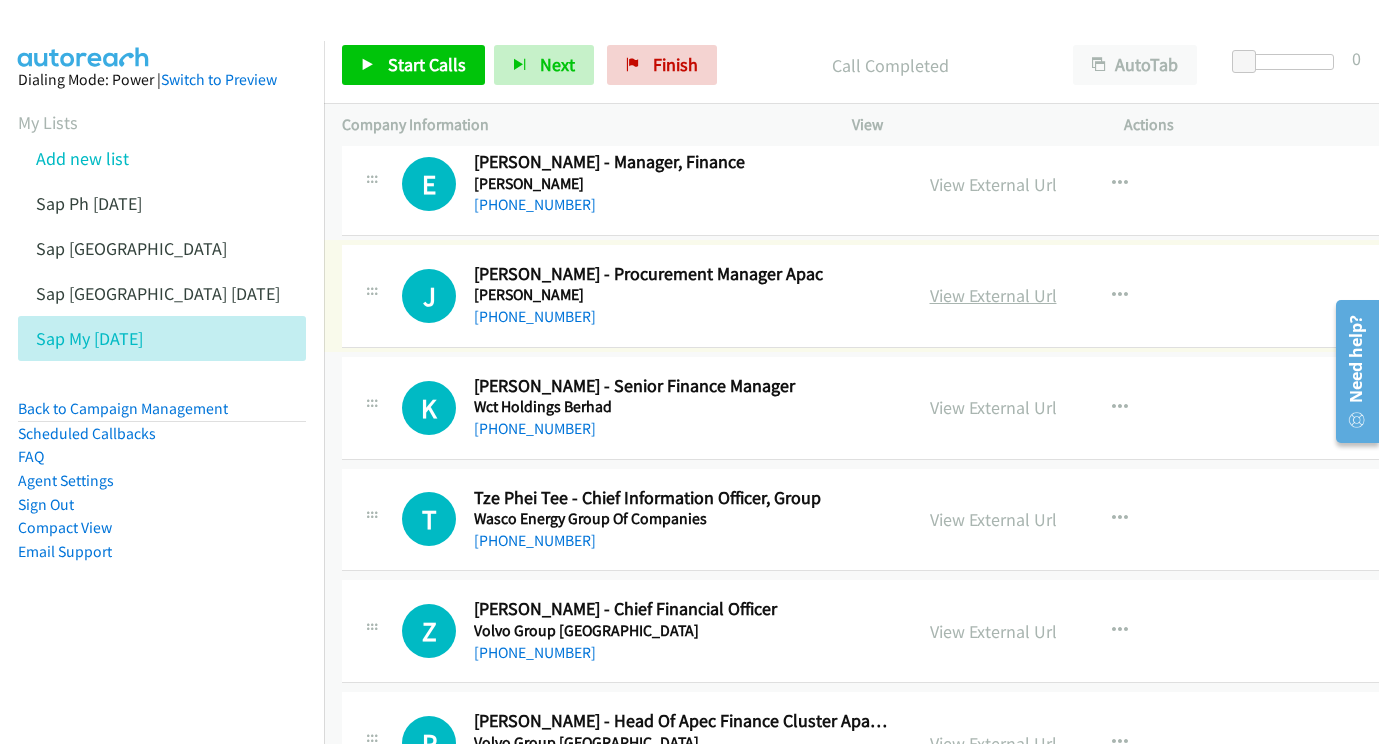 click on "View External Url" at bounding box center [993, 295] 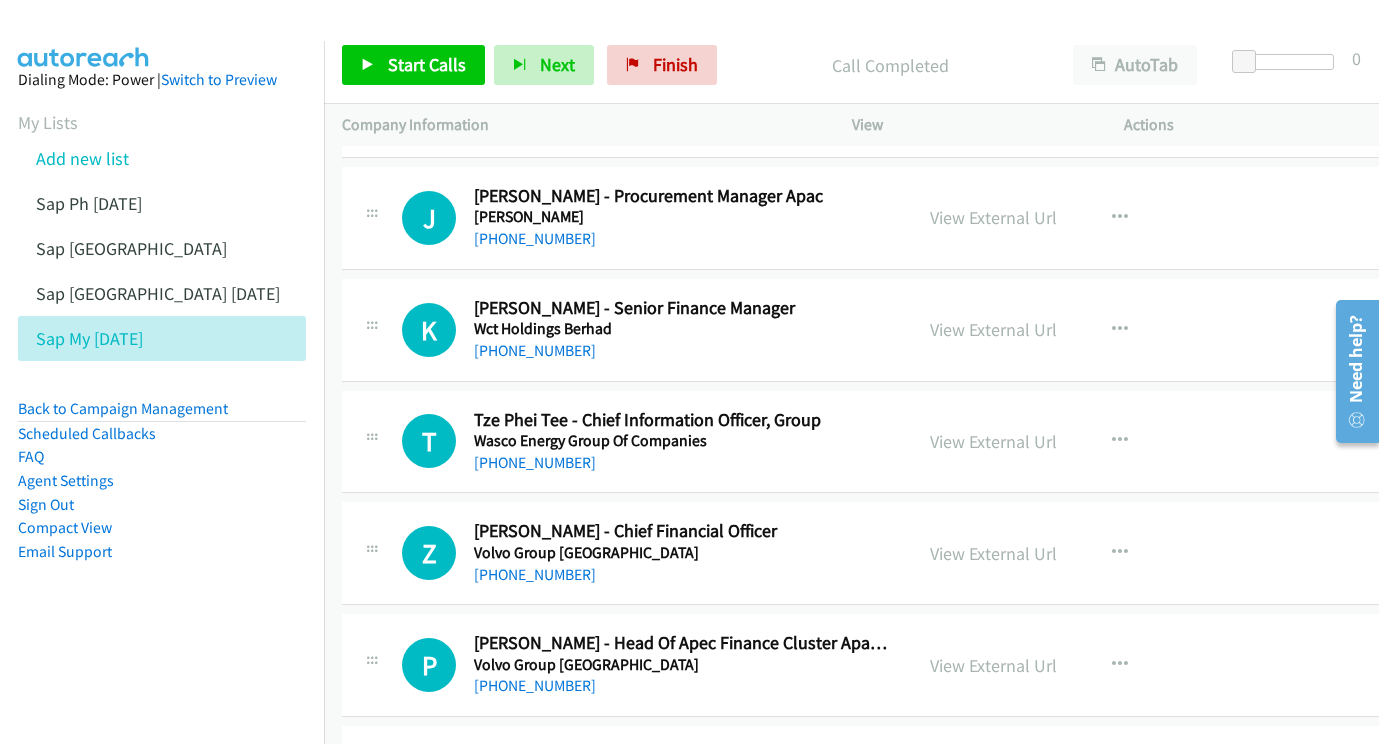 scroll, scrollTop: 3993, scrollLeft: 0, axis: vertical 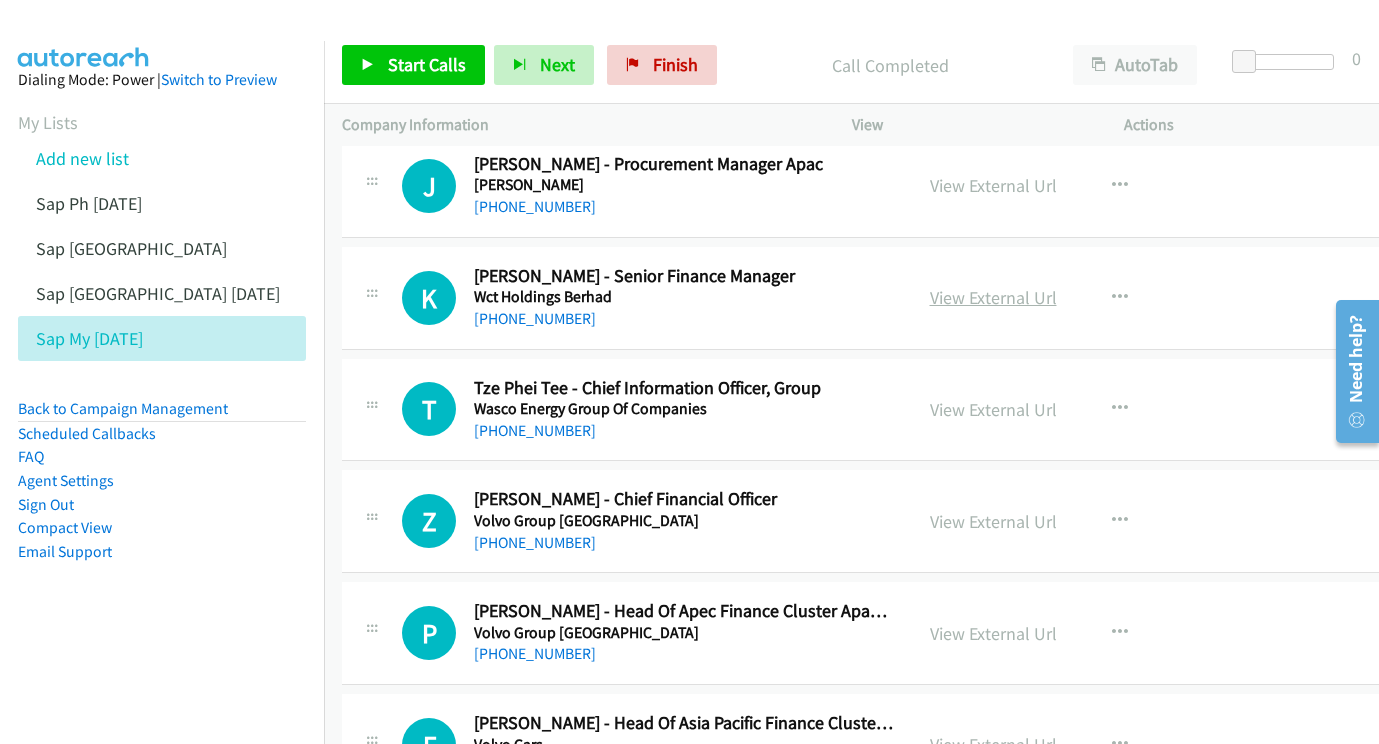 click on "View External Url" at bounding box center [993, 297] 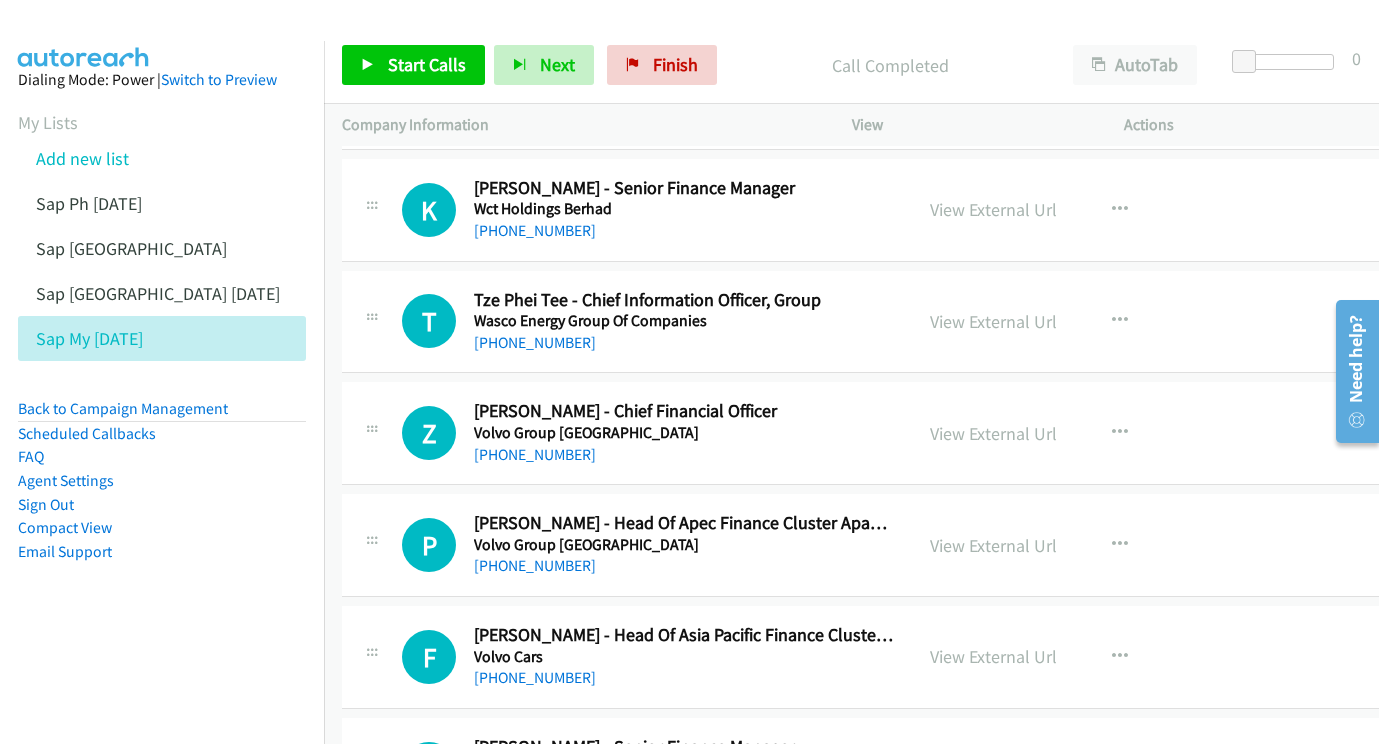 scroll, scrollTop: 4119, scrollLeft: 0, axis: vertical 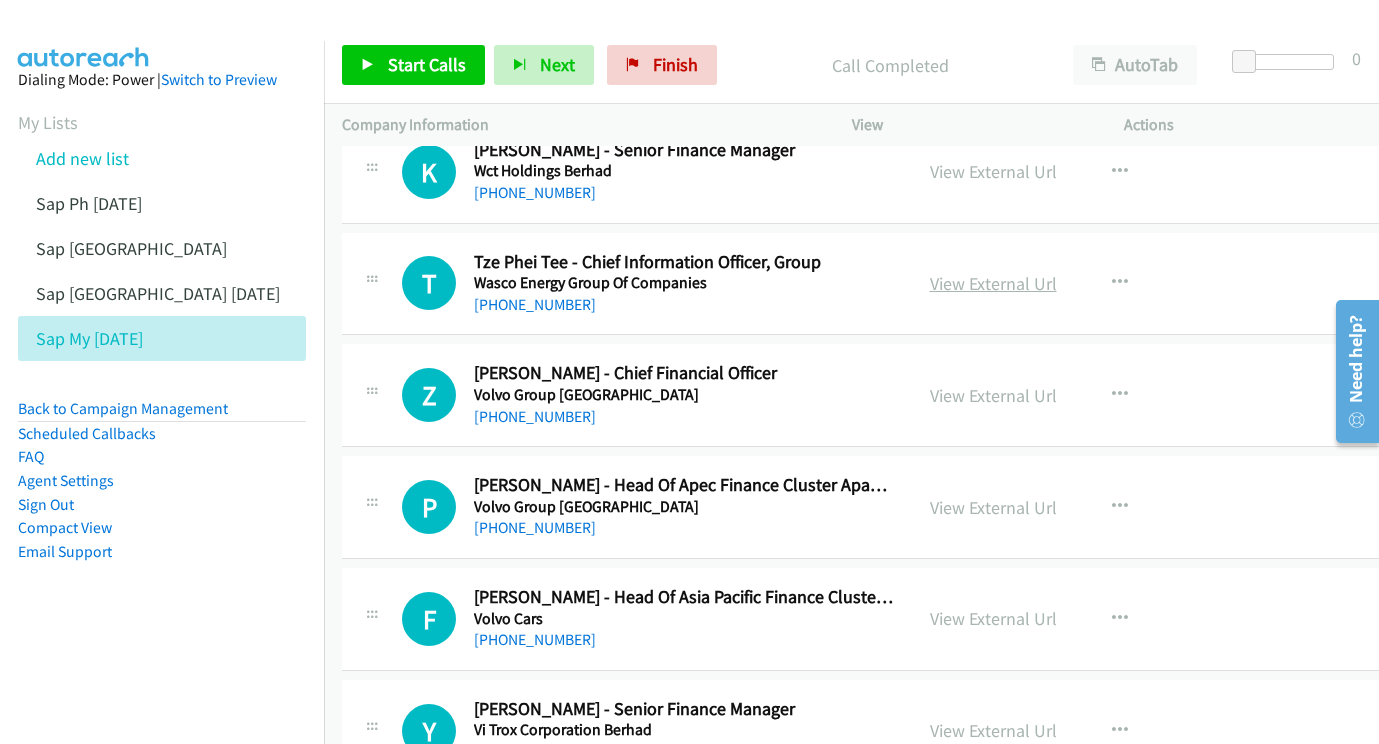 click on "View External Url" at bounding box center (993, 283) 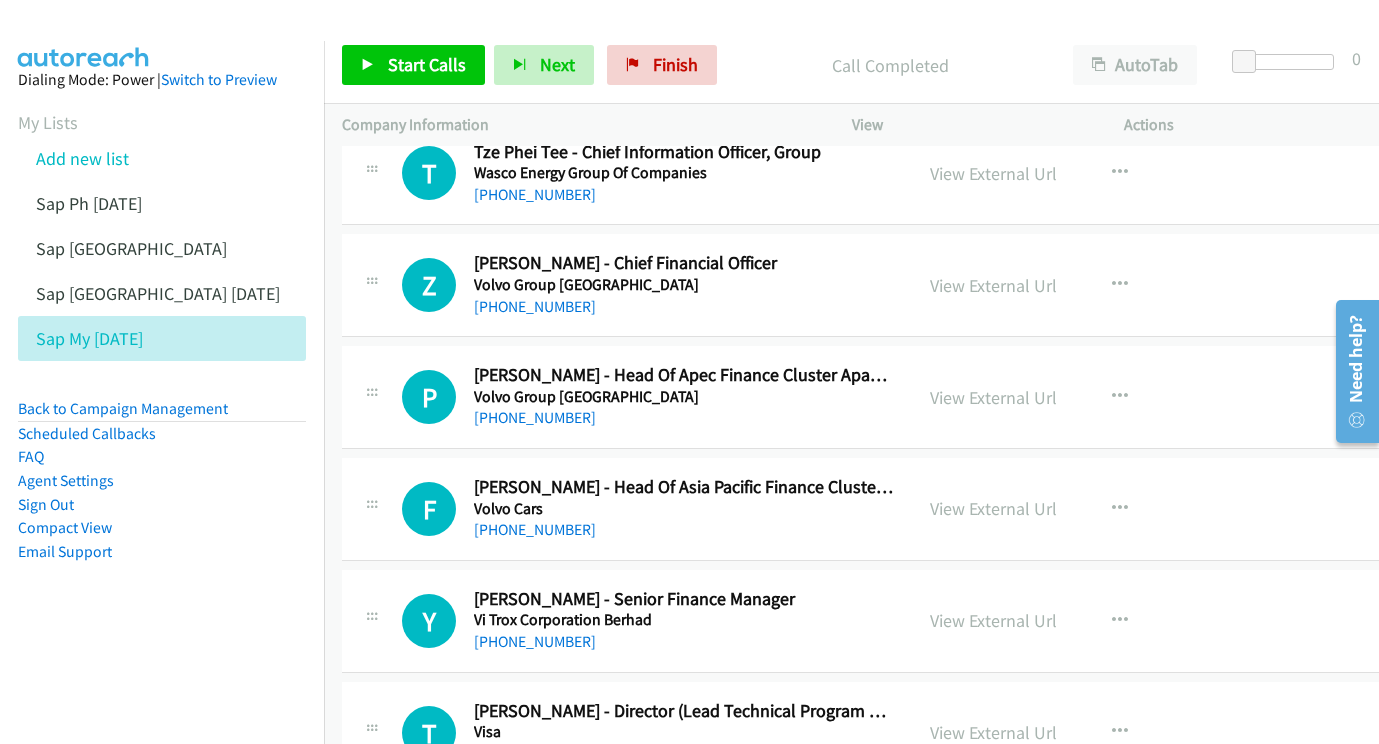 scroll, scrollTop: 4230, scrollLeft: 0, axis: vertical 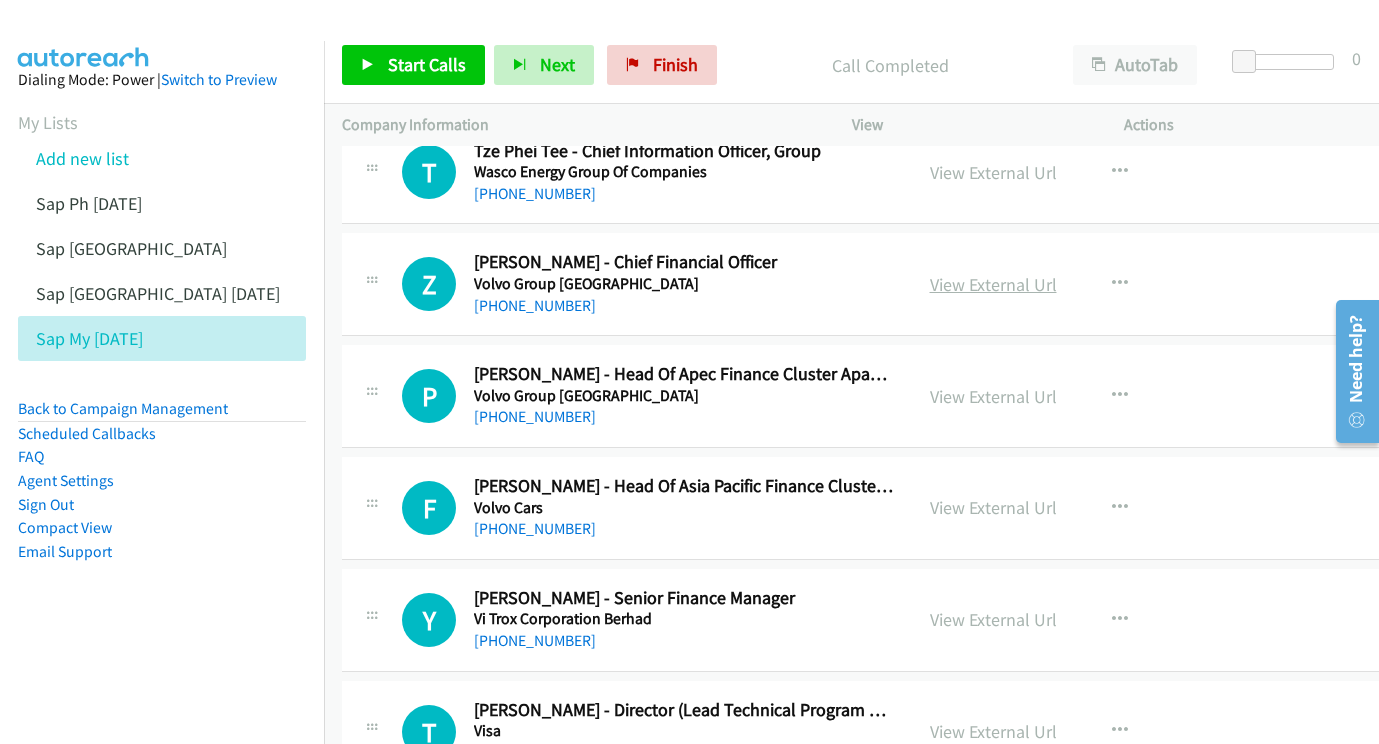 click on "View External Url" at bounding box center (993, 284) 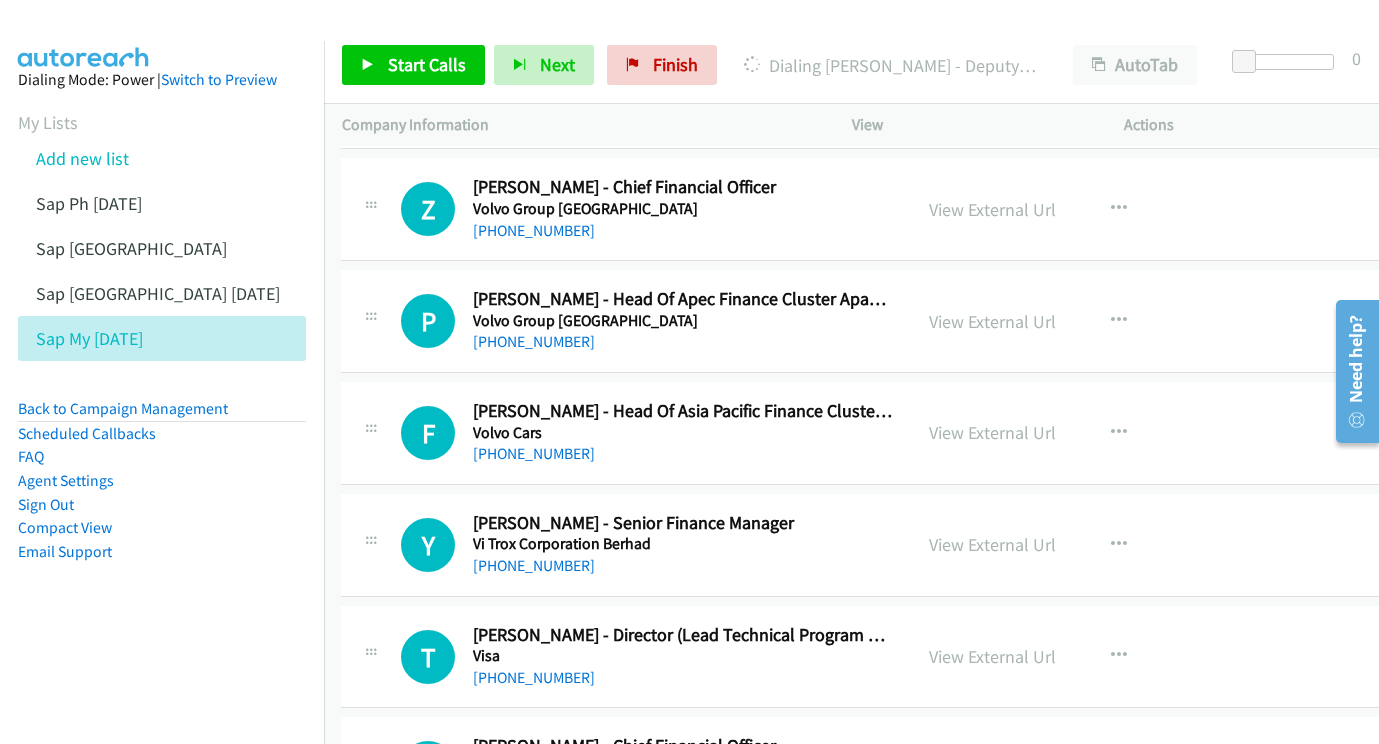 scroll, scrollTop: 4325, scrollLeft: 1, axis: both 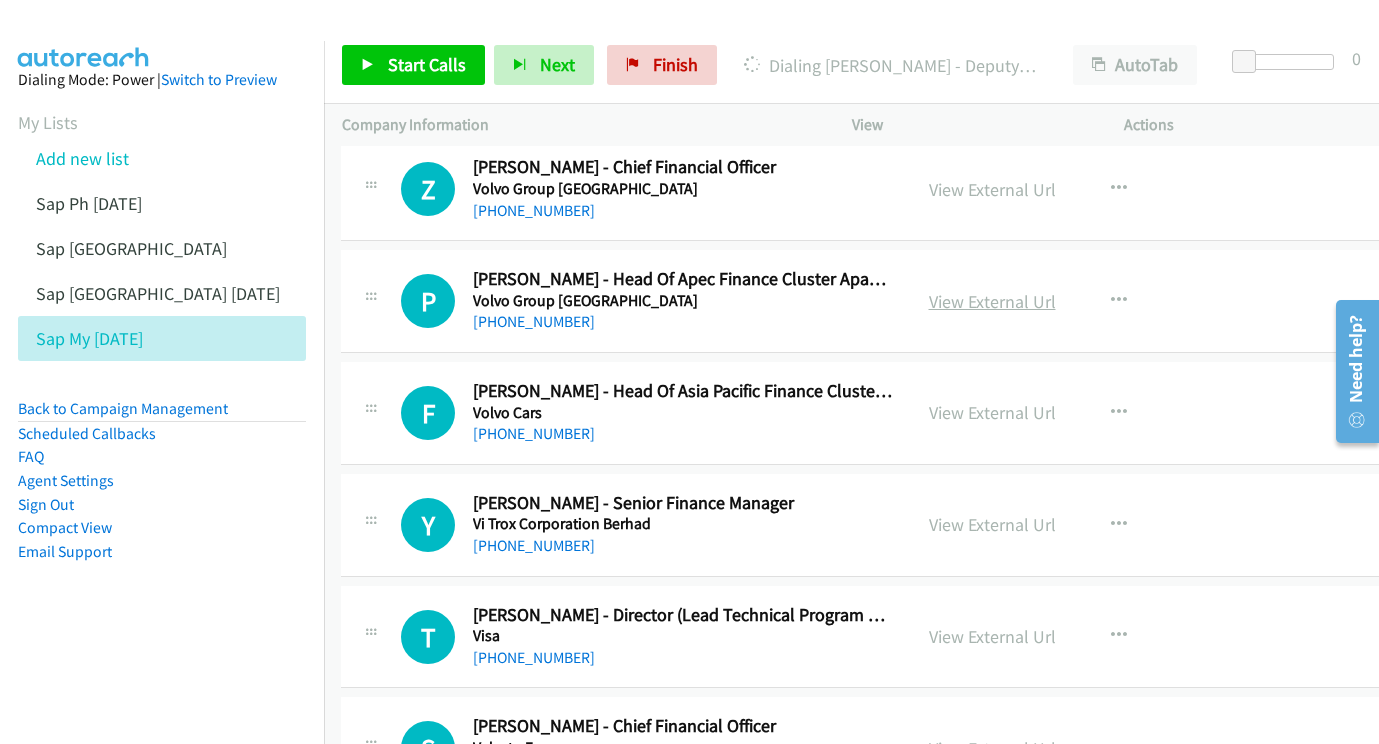 click on "View External Url" at bounding box center (992, 301) 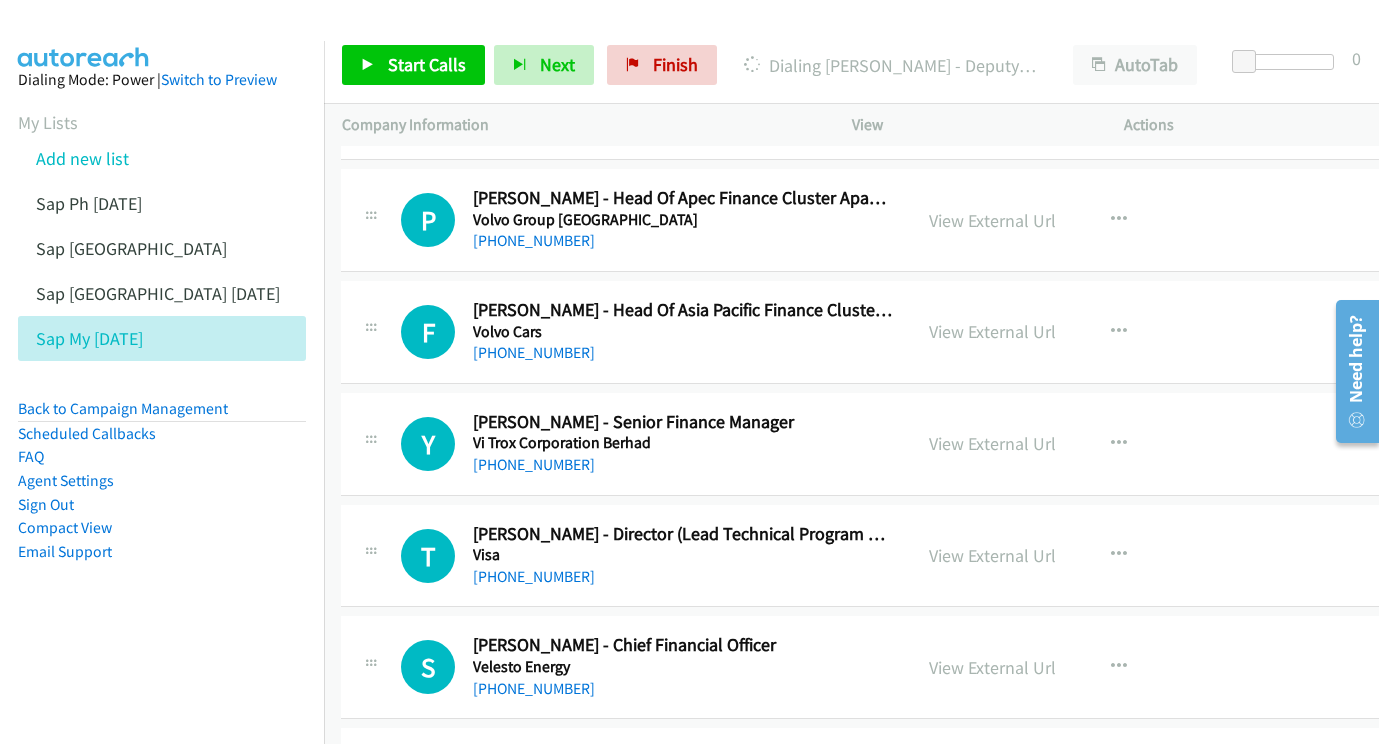 scroll, scrollTop: 4432, scrollLeft: 1, axis: both 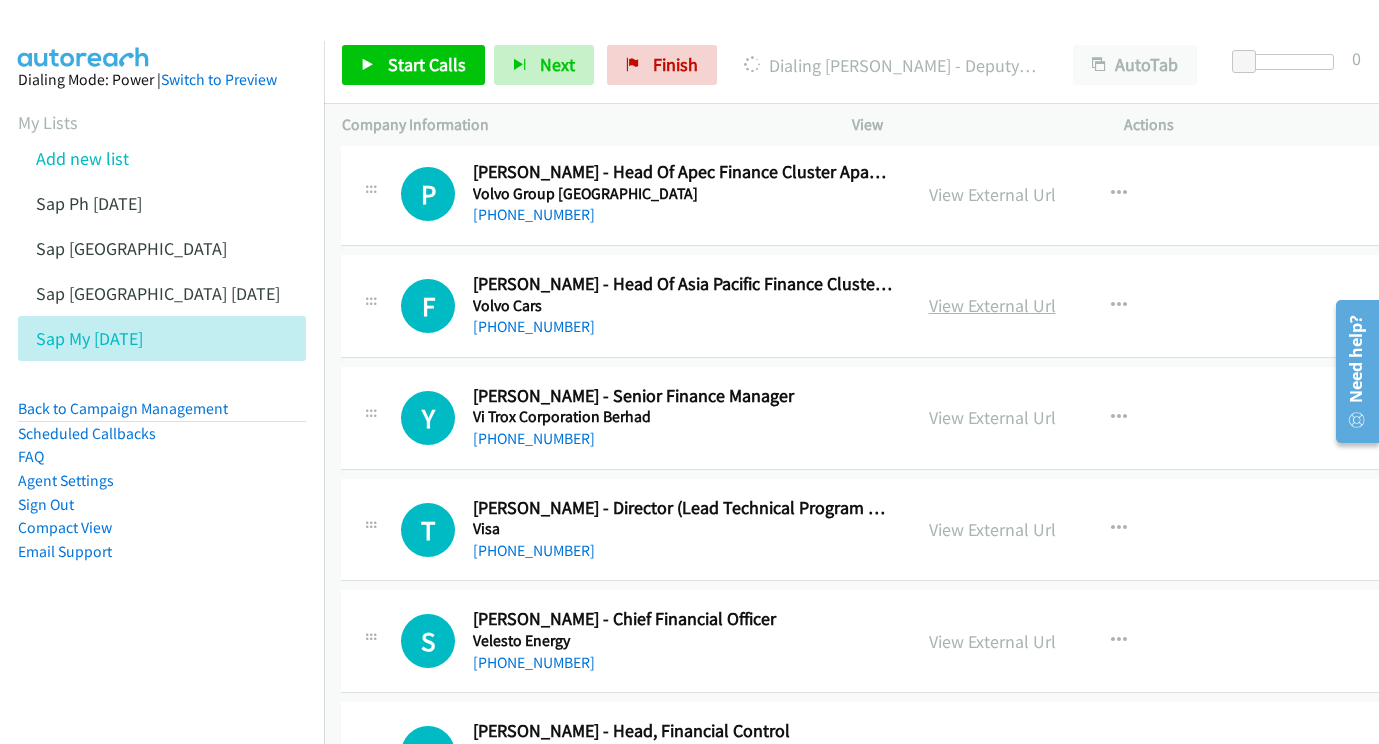 click on "View External Url" at bounding box center [992, 305] 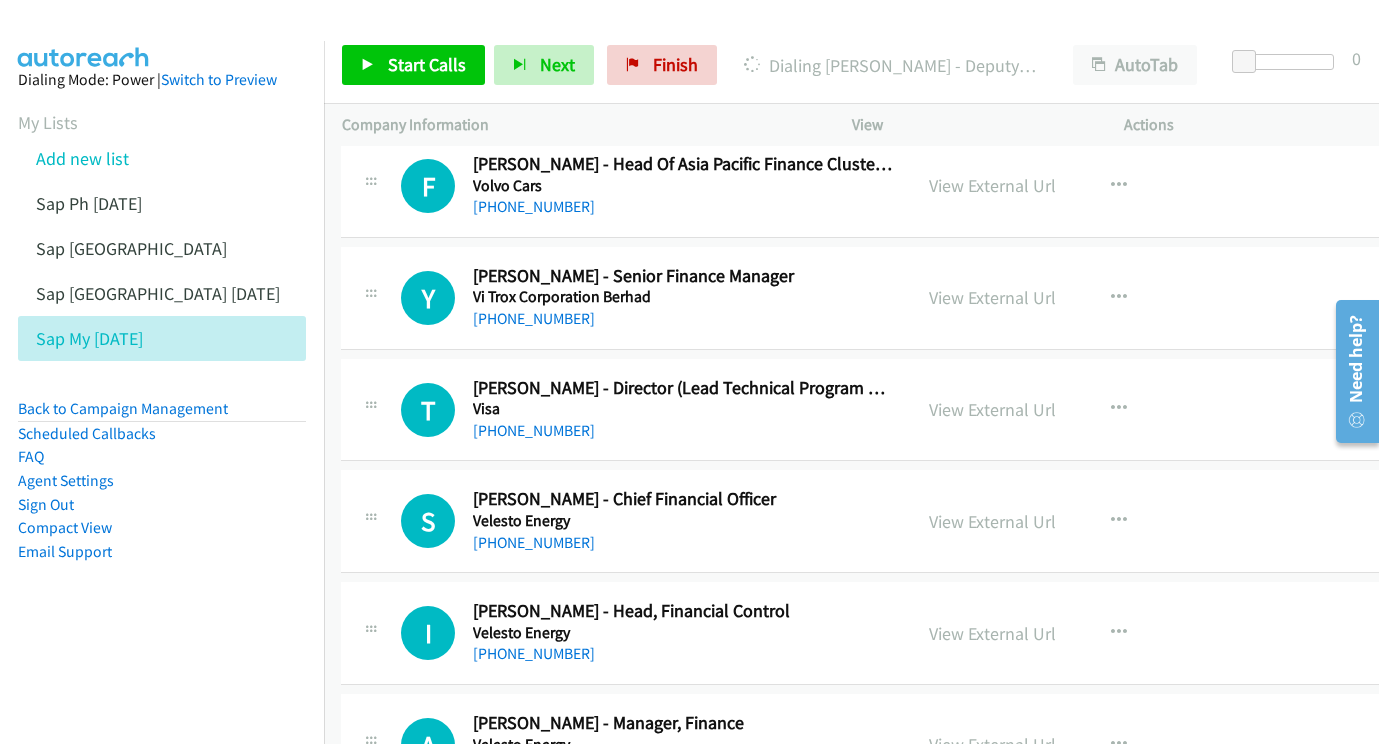 scroll, scrollTop: 4553, scrollLeft: 1, axis: both 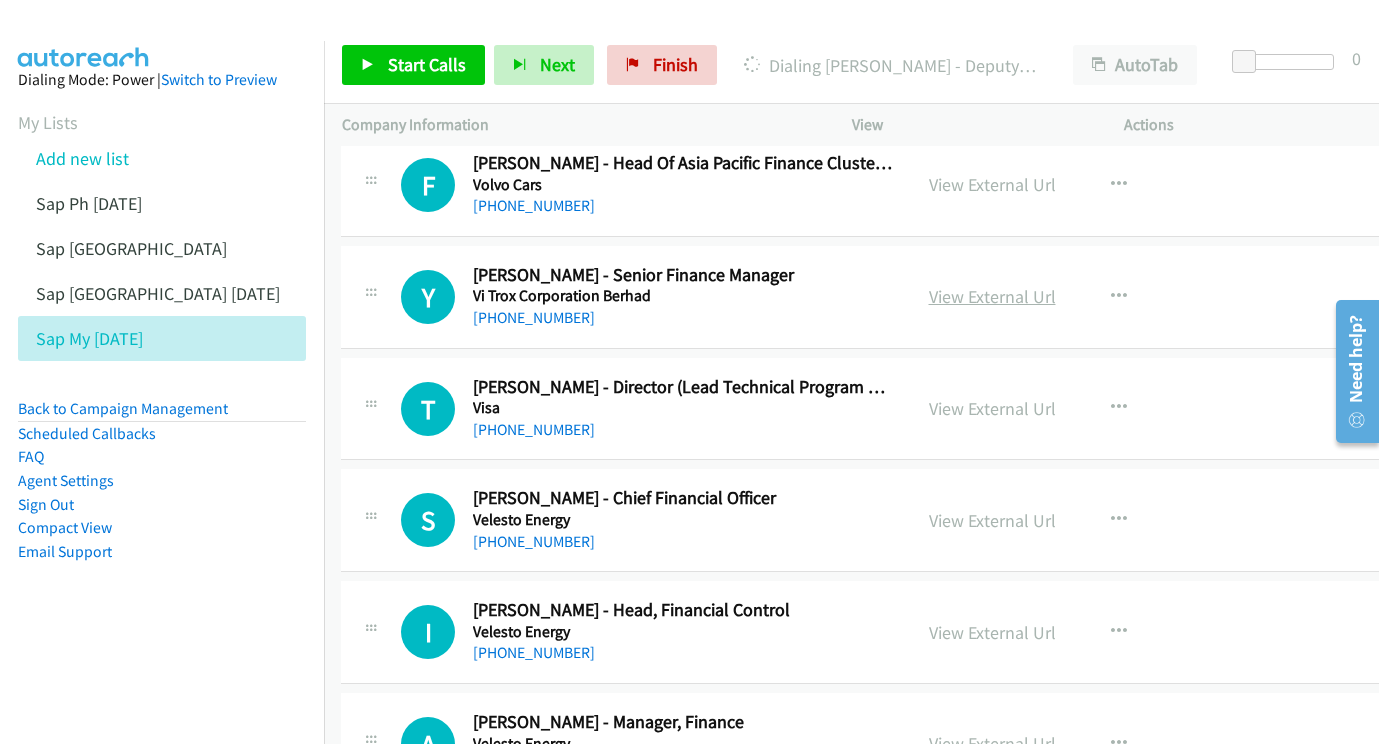 click on "View External Url" at bounding box center [992, 296] 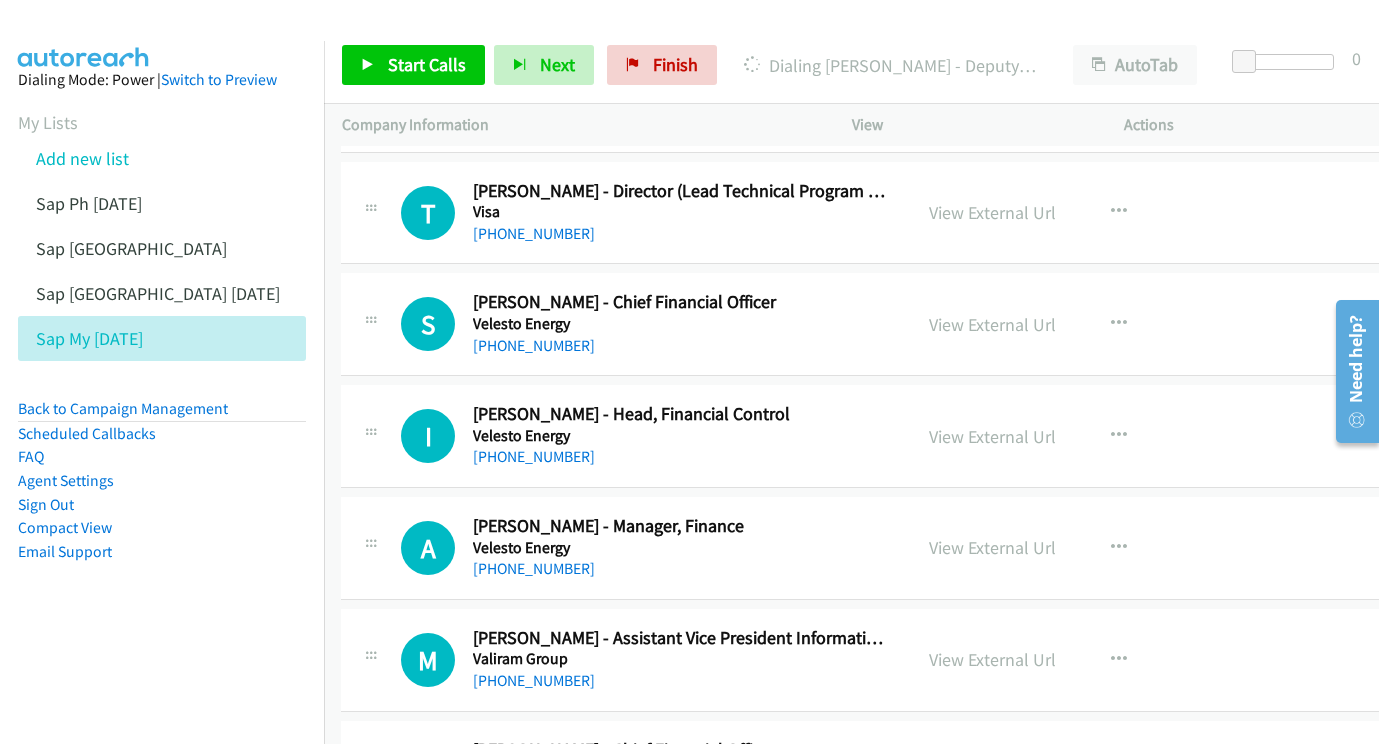 scroll, scrollTop: 4770, scrollLeft: 1, axis: both 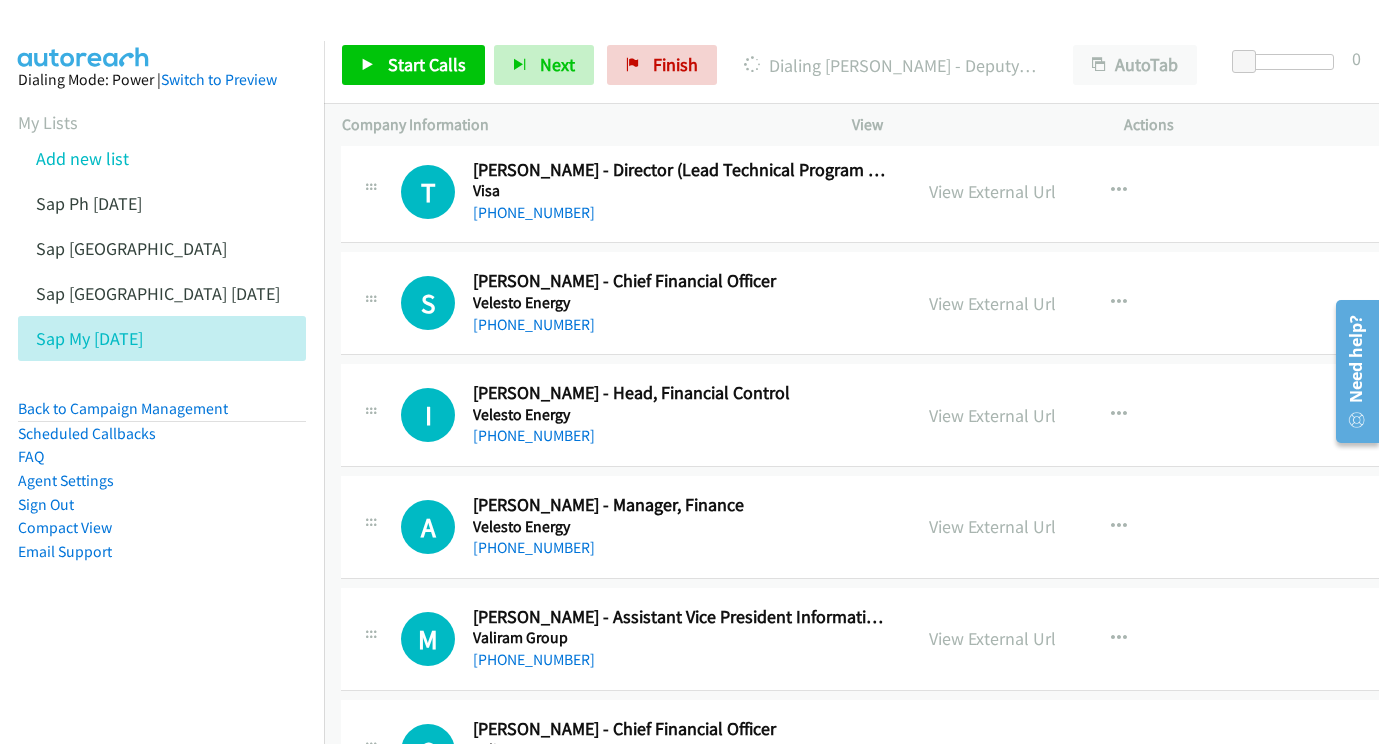 click on "View External Url" at bounding box center [992, 303] 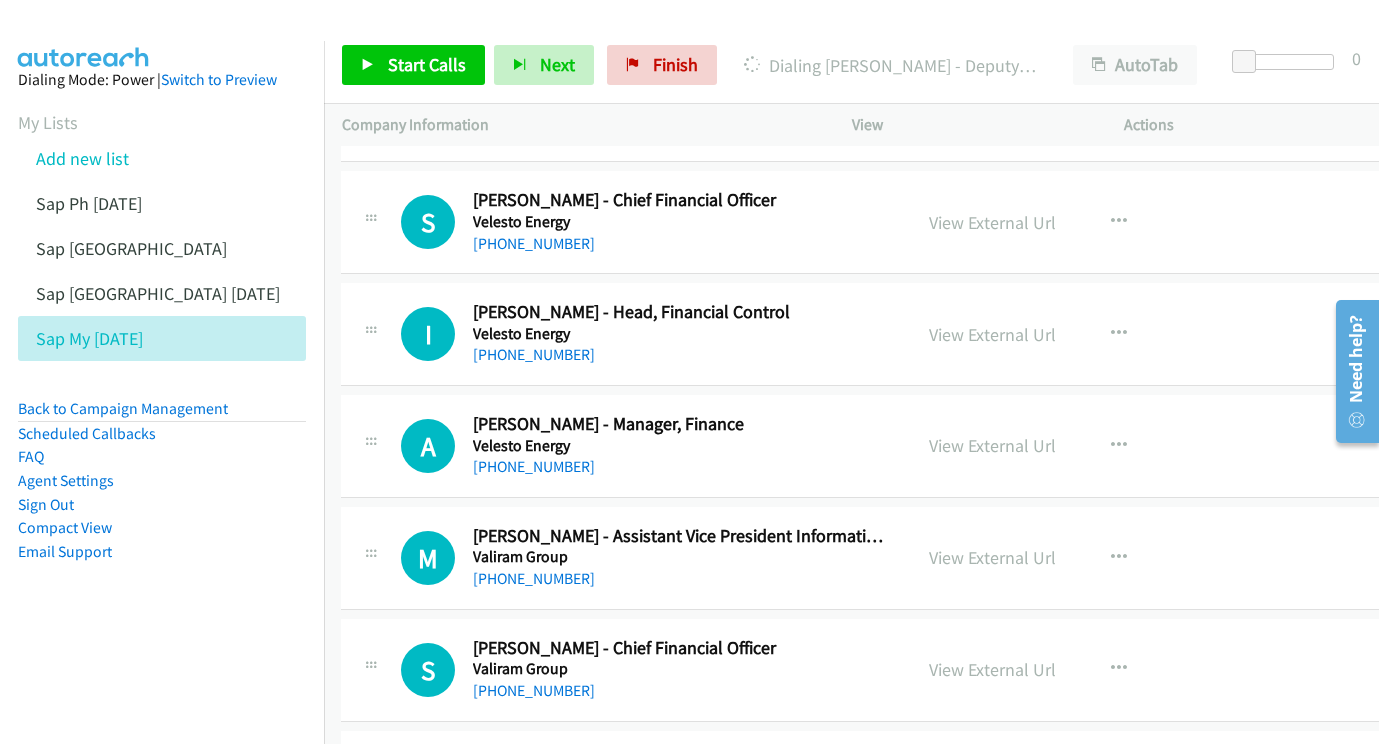 scroll, scrollTop: 4898, scrollLeft: 1, axis: both 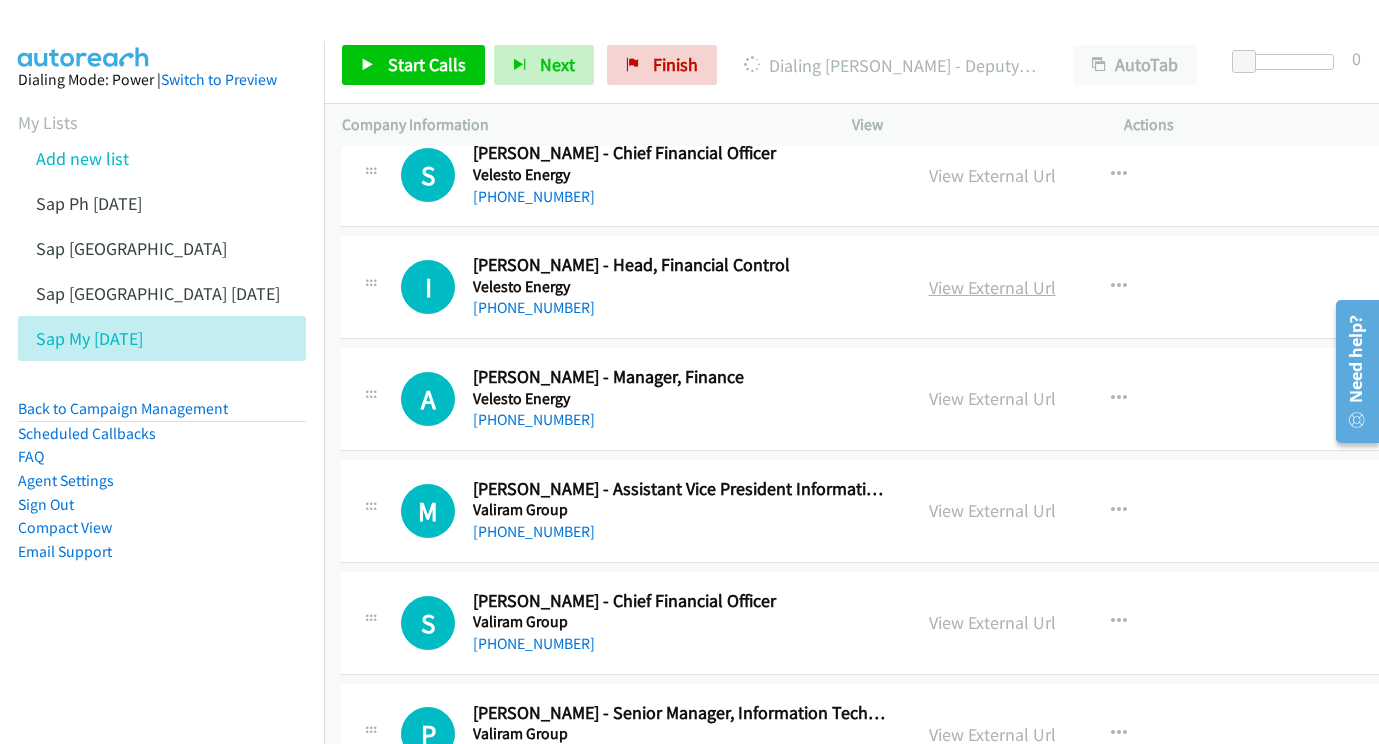 click on "View External Url" at bounding box center [992, 287] 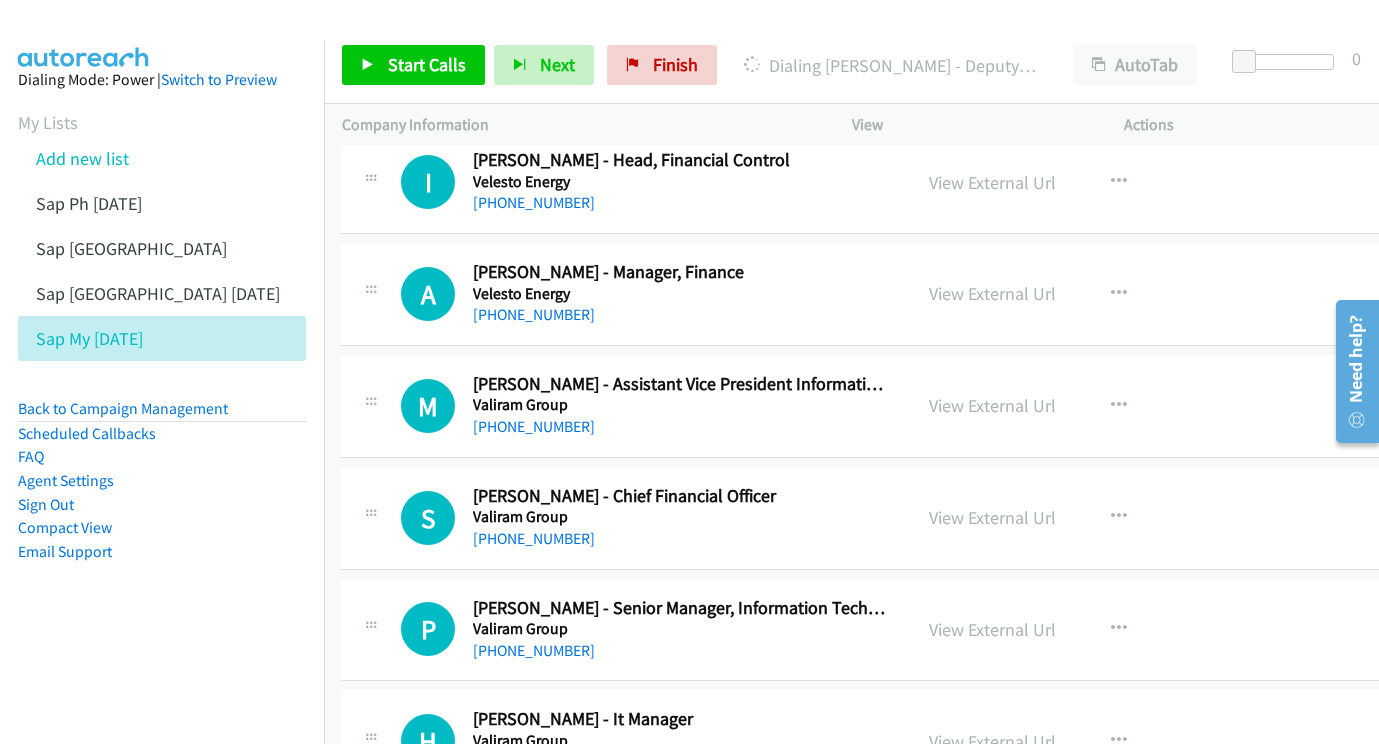 scroll, scrollTop: 5004, scrollLeft: 1, axis: both 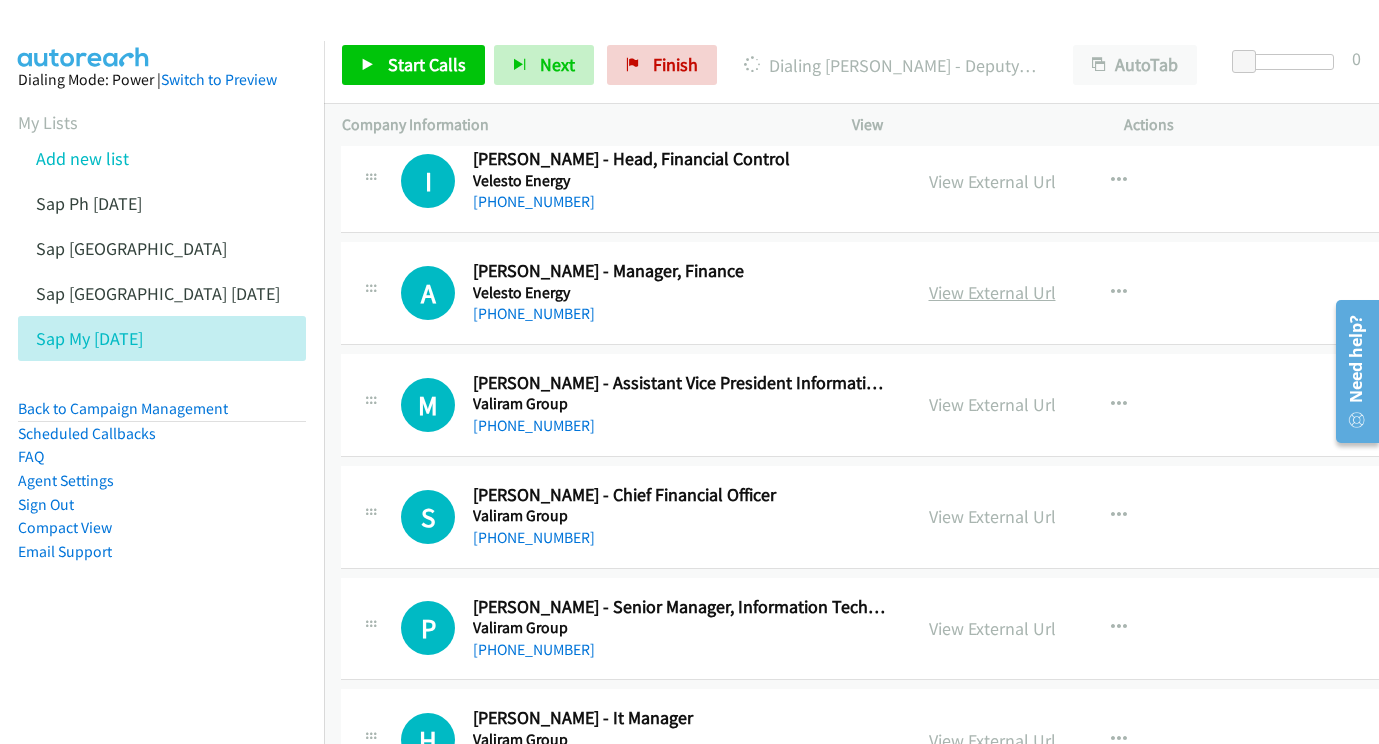 click on "View External Url" at bounding box center [992, 292] 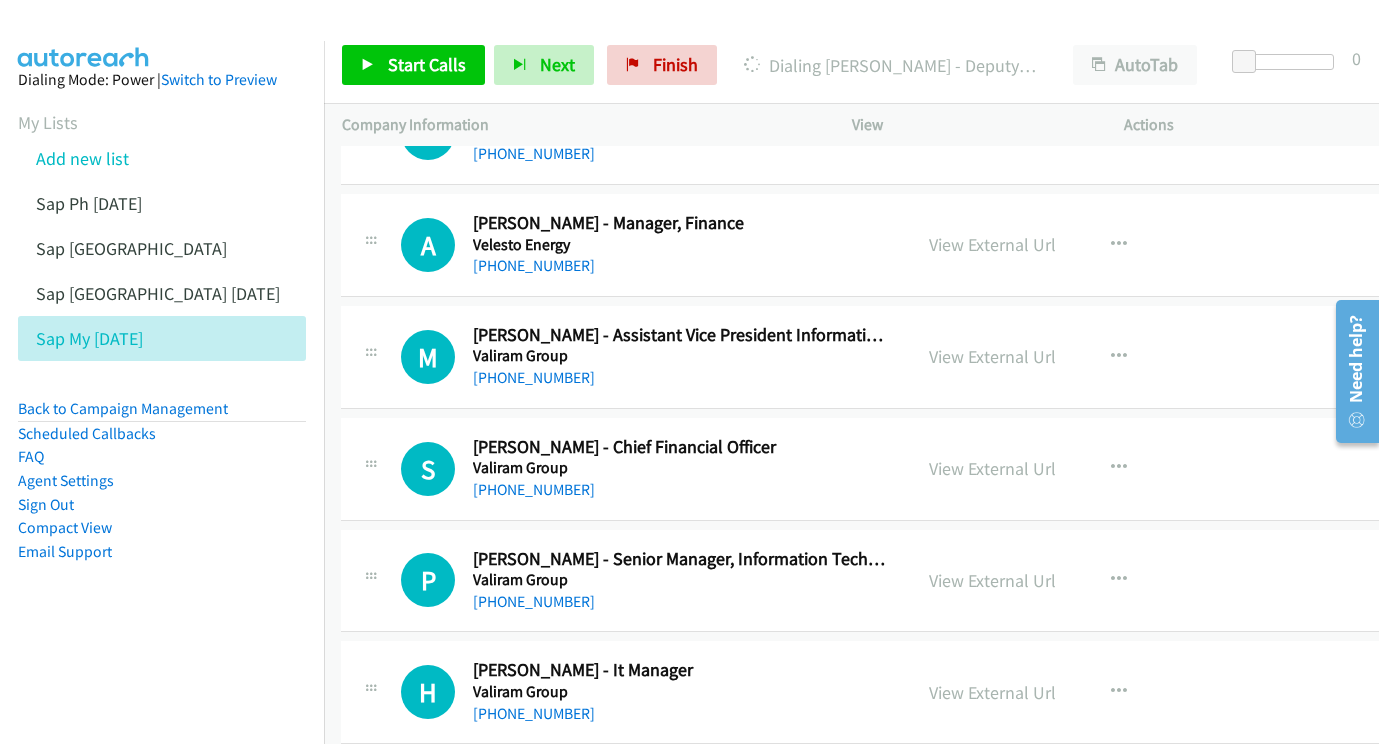 scroll, scrollTop: 5071, scrollLeft: 1, axis: both 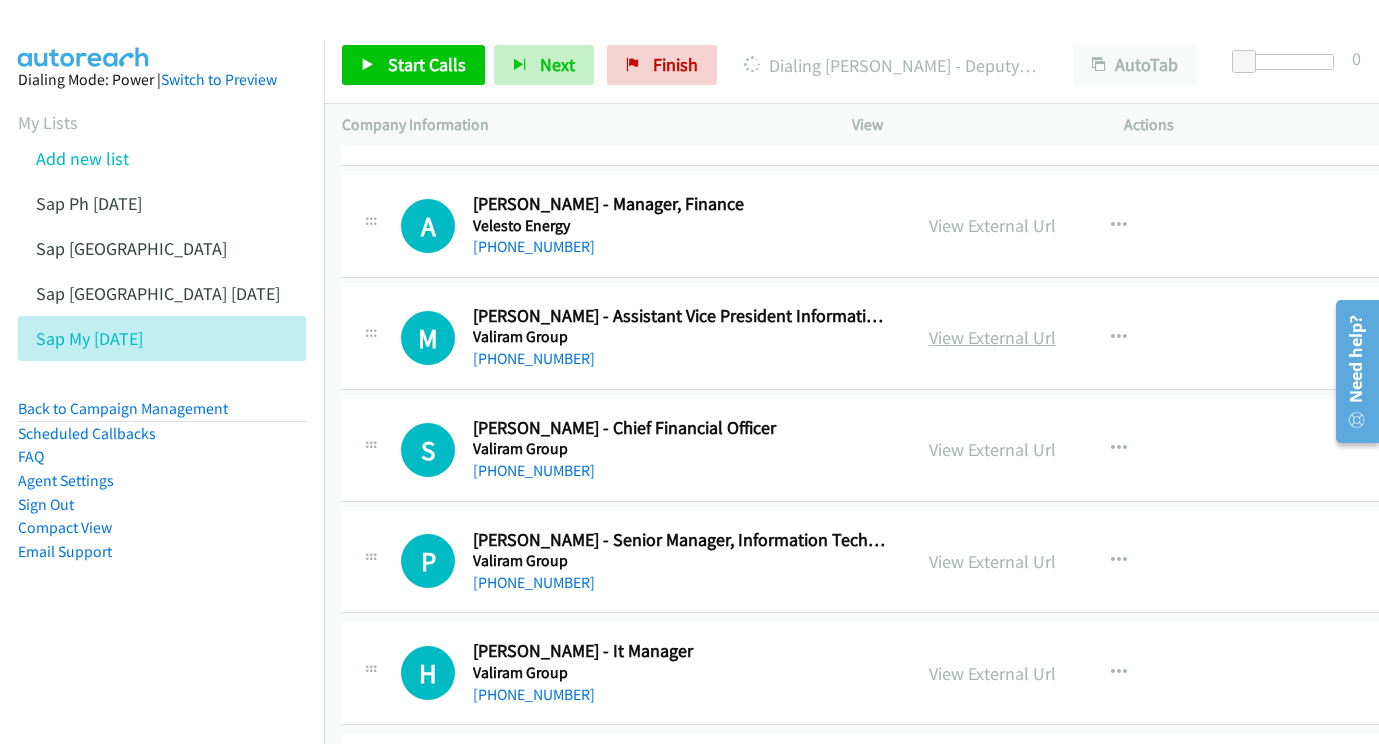 click on "View External Url" at bounding box center [992, 337] 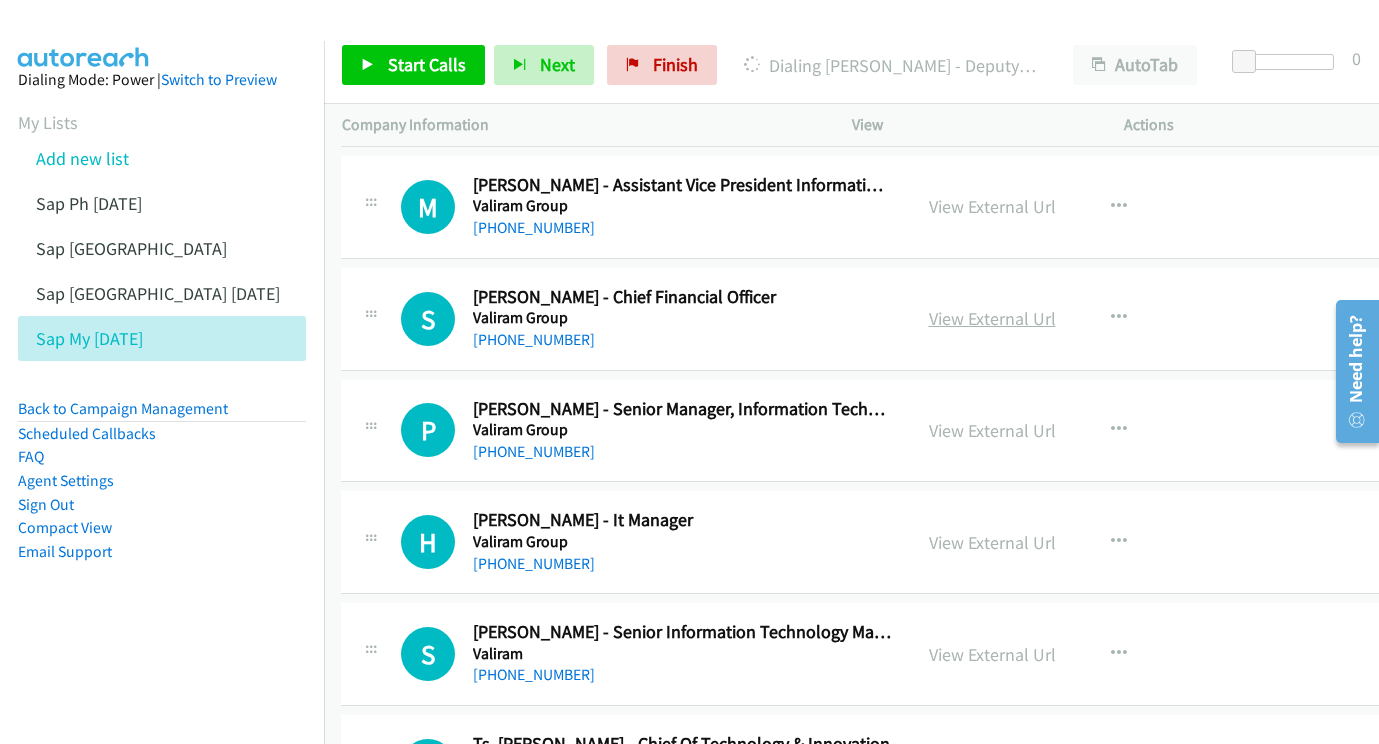 scroll, scrollTop: 5210, scrollLeft: 1, axis: both 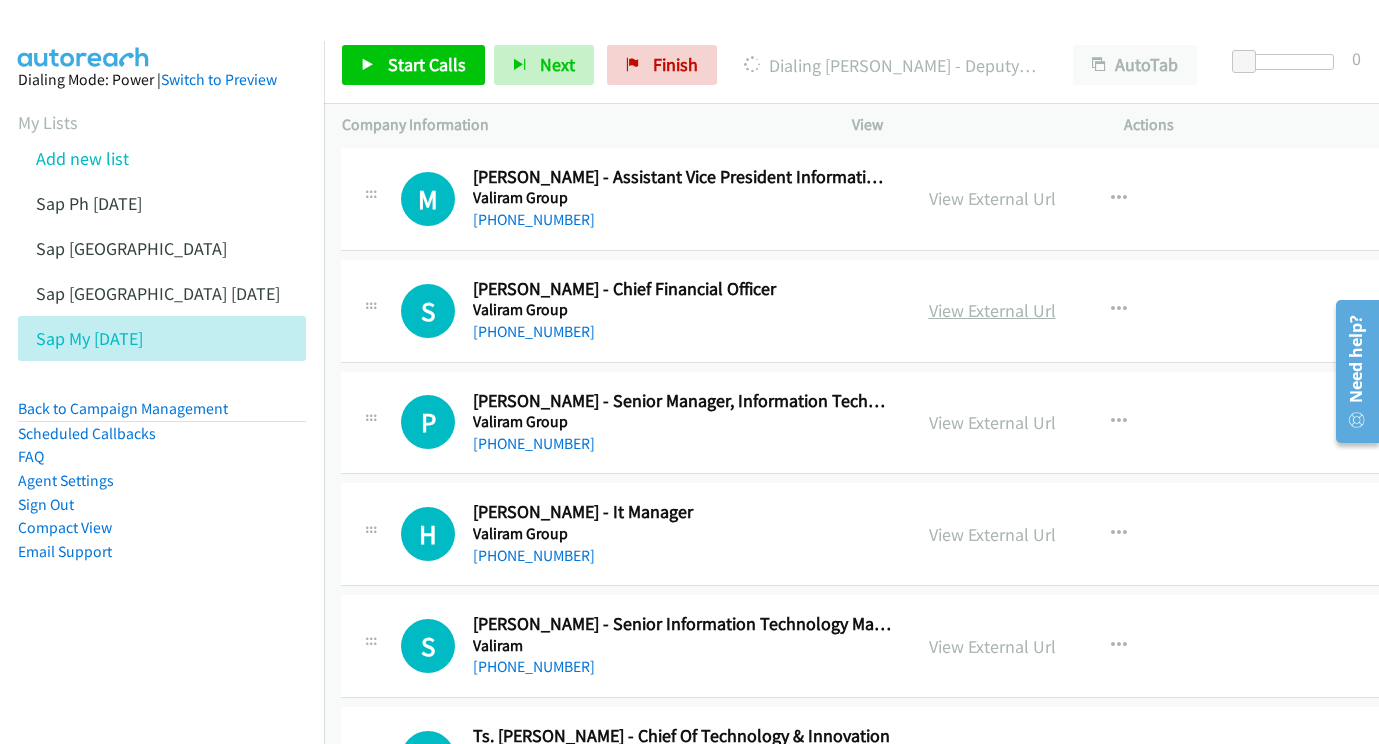 click on "View External Url" at bounding box center (992, 310) 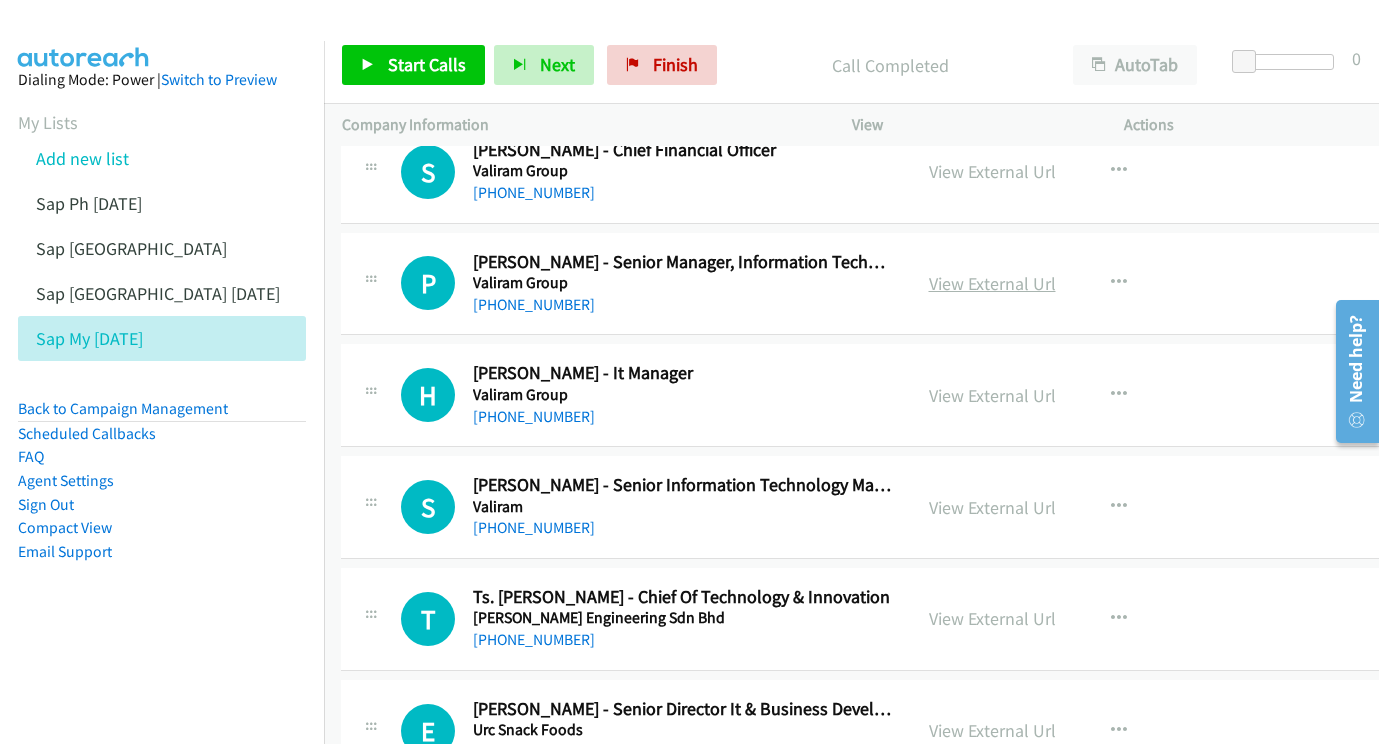 scroll, scrollTop: 5345, scrollLeft: 2, axis: both 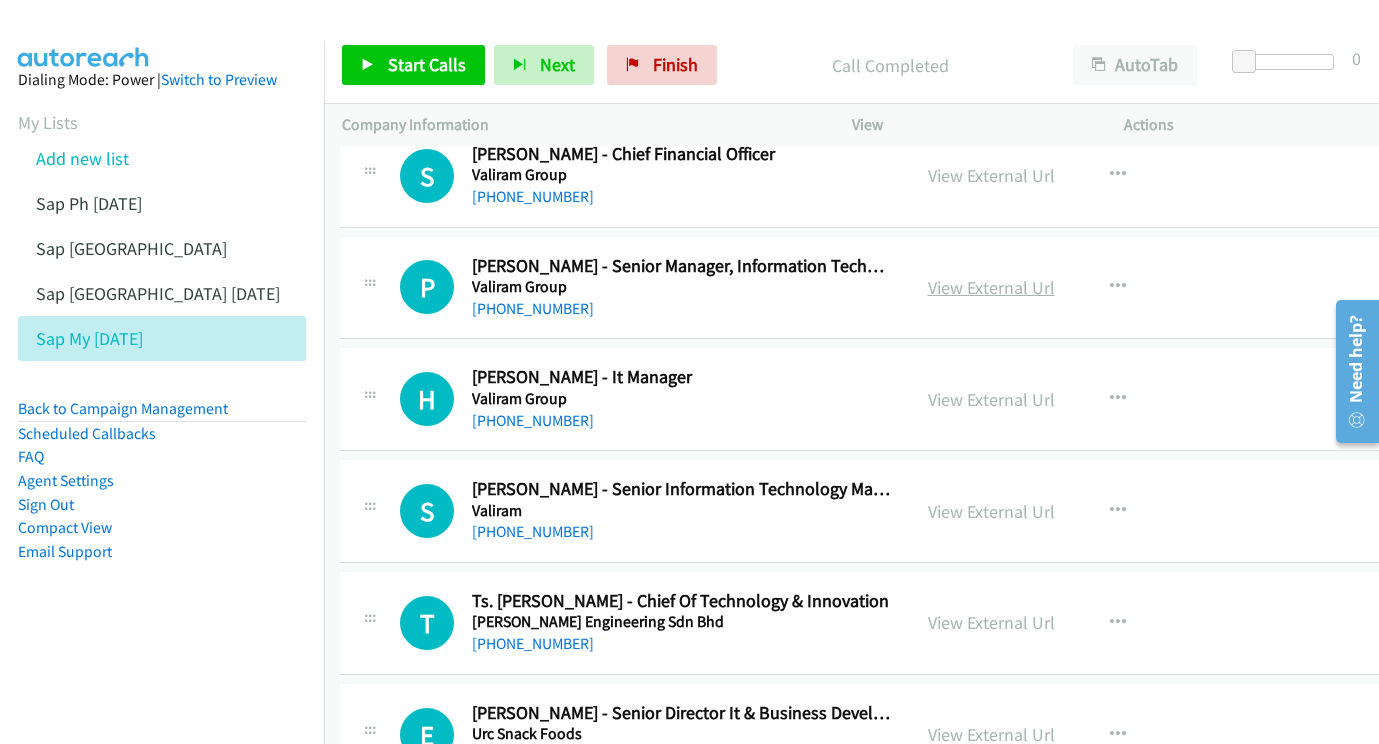 click on "View External Url" at bounding box center [991, 287] 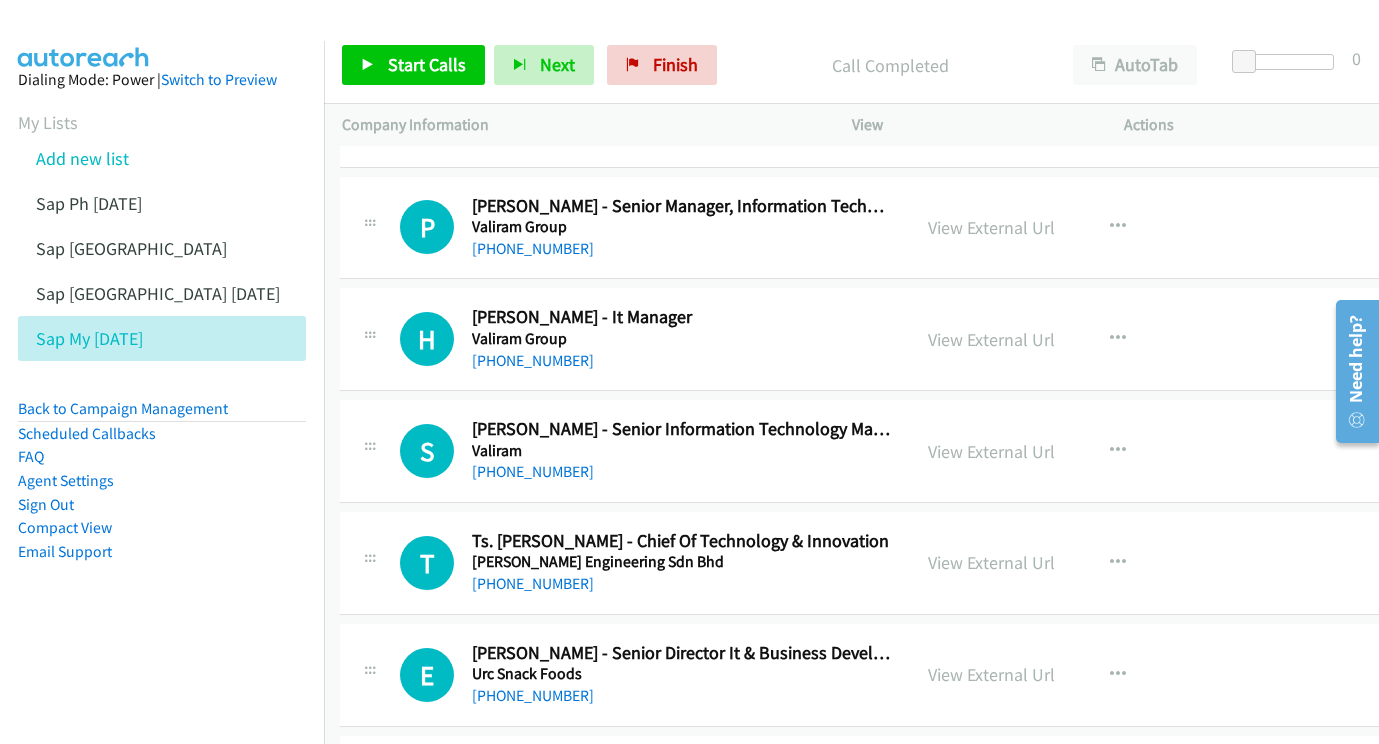 scroll, scrollTop: 5419, scrollLeft: 2, axis: both 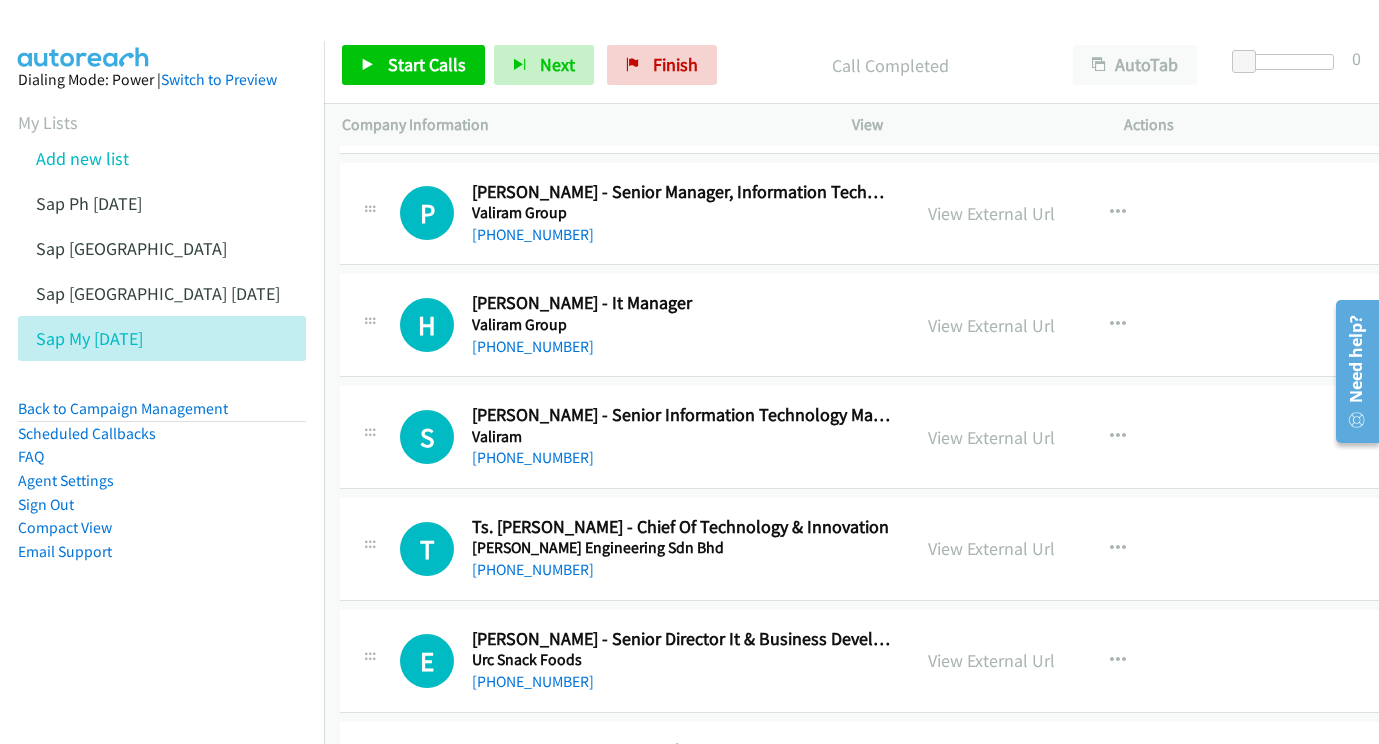 click on "View External Url
View External Url
Schedule/Manage Callback
Start Calls Here
Remove from list
Add to do not call list
Reset Call Status" at bounding box center (1061, 325) 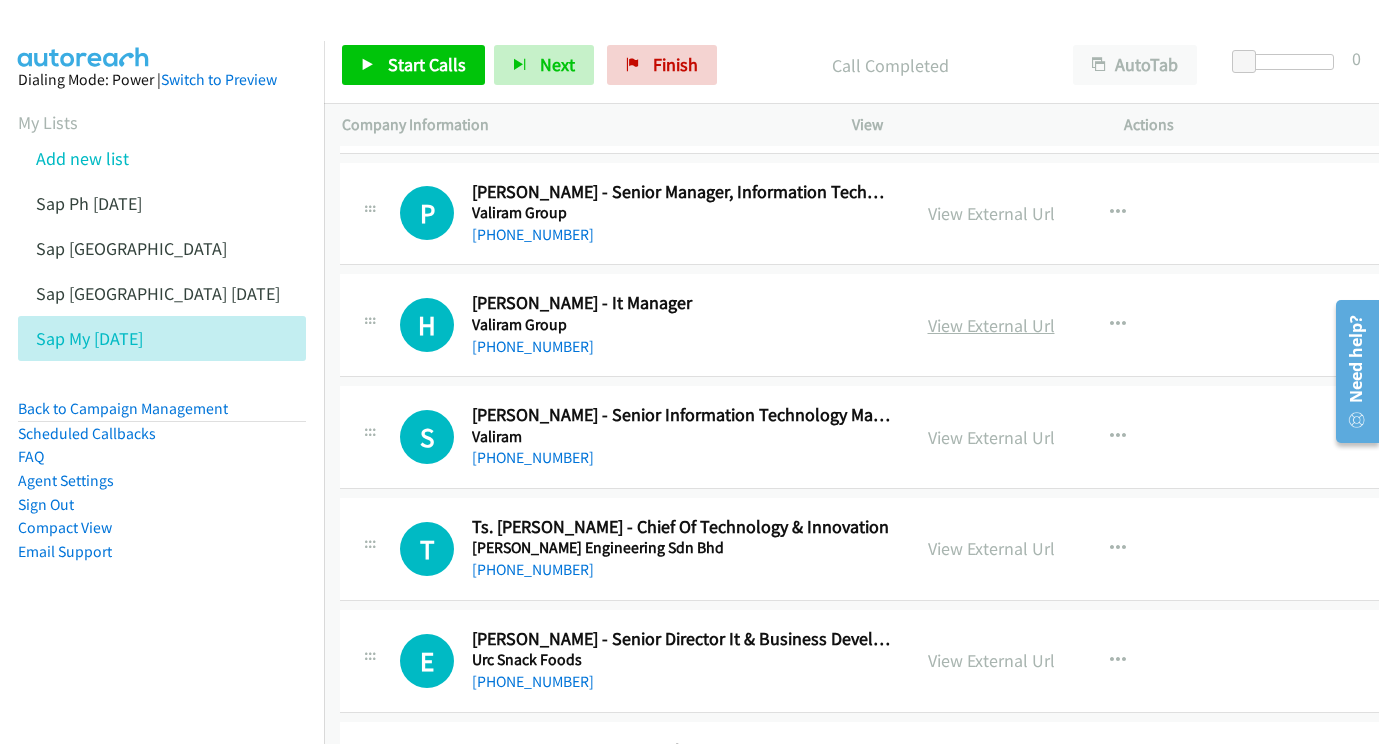click on "View External Url" at bounding box center (991, 325) 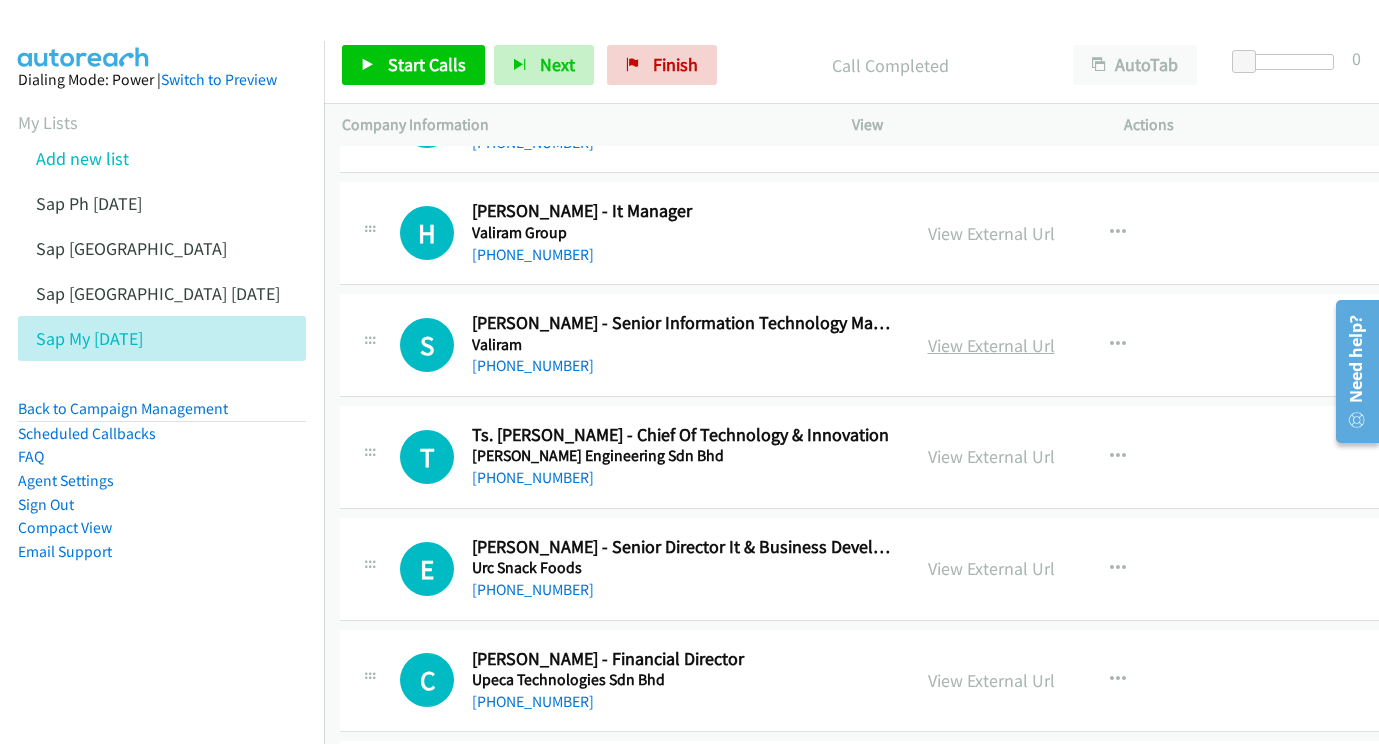 scroll, scrollTop: 5513, scrollLeft: 2, axis: both 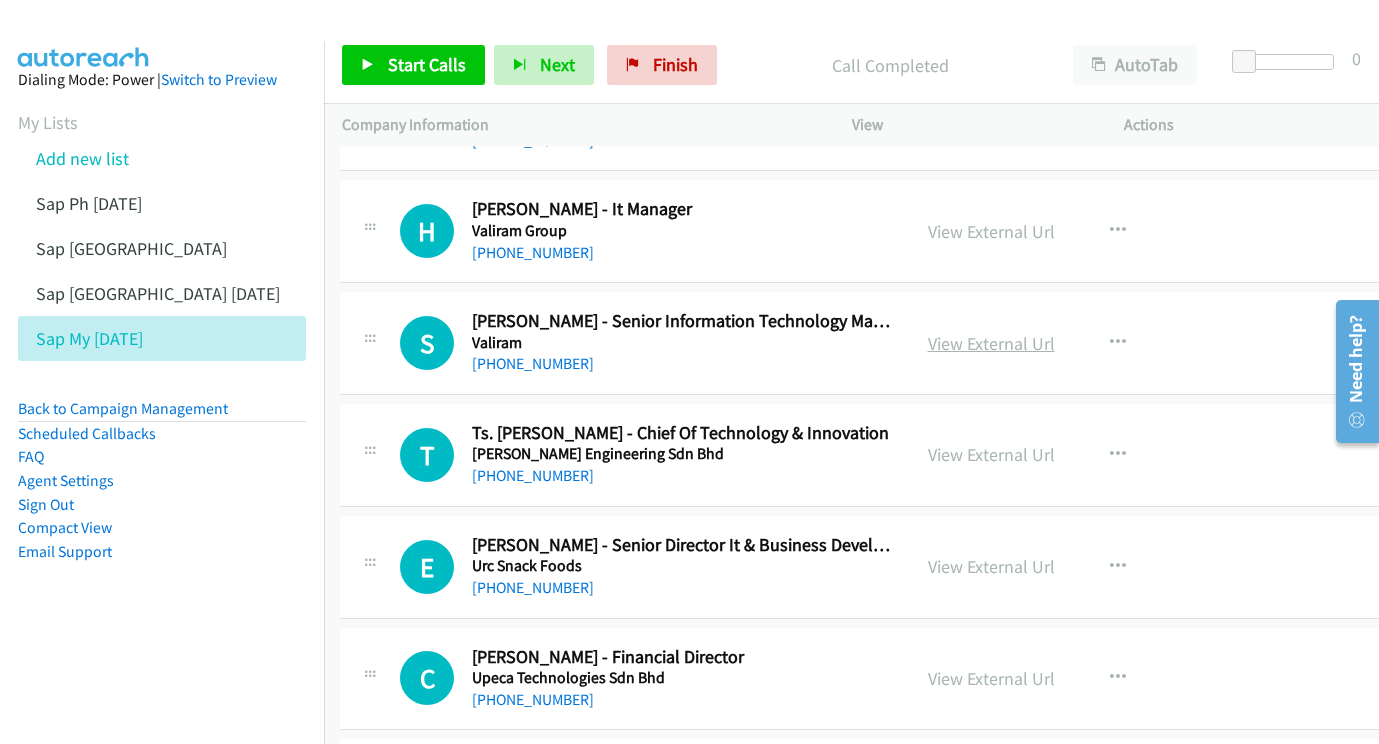 click on "View External Url" at bounding box center (991, 343) 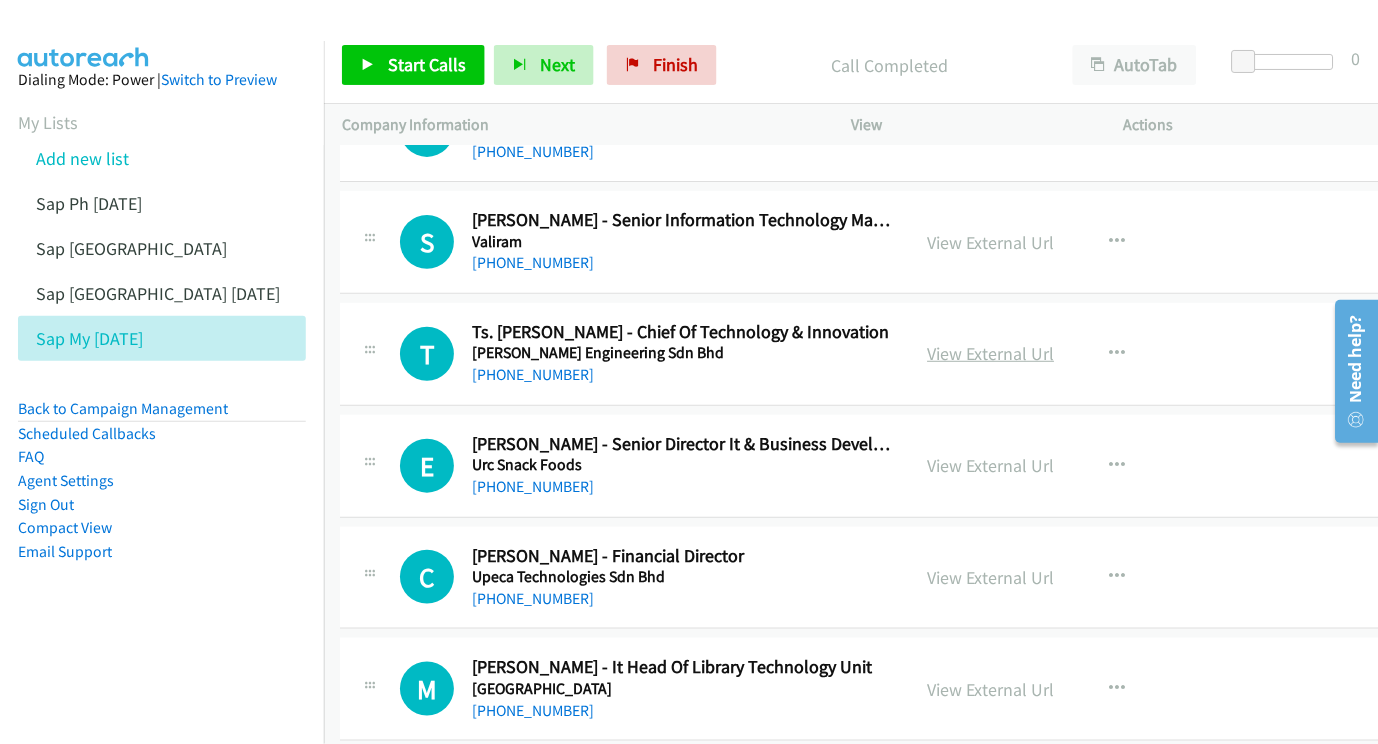 scroll, scrollTop: 5662, scrollLeft: 2, axis: both 